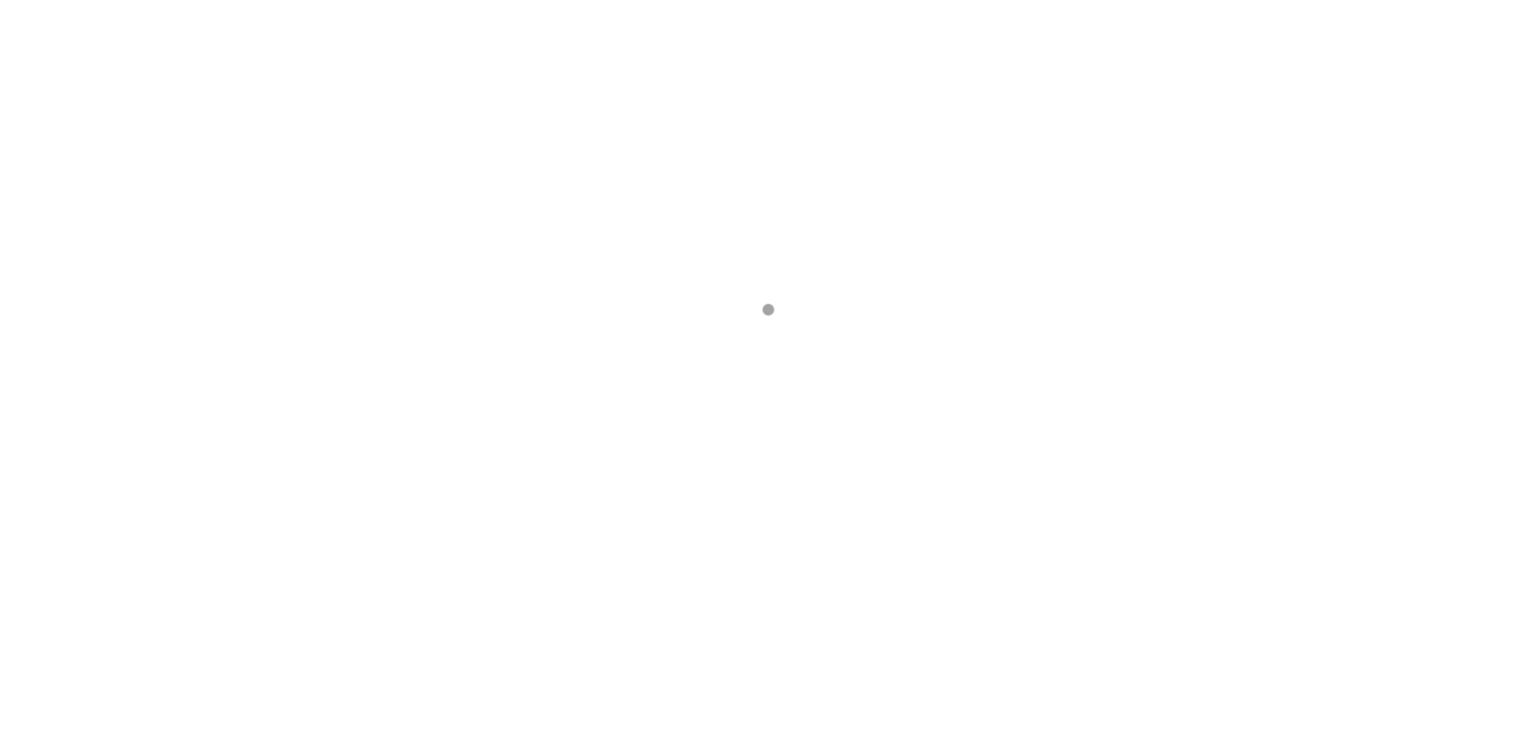 scroll, scrollTop: 0, scrollLeft: 0, axis: both 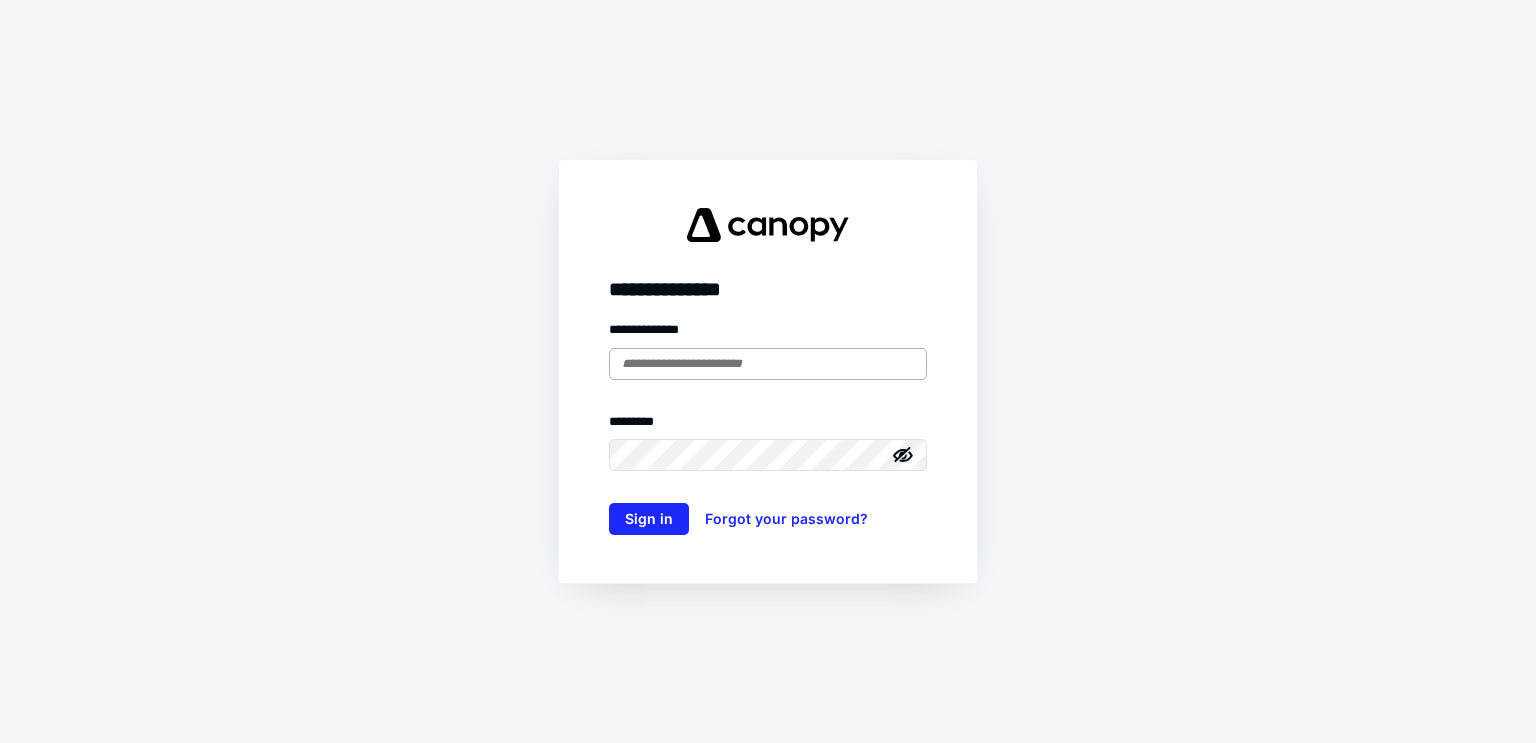 click at bounding box center [768, 364] 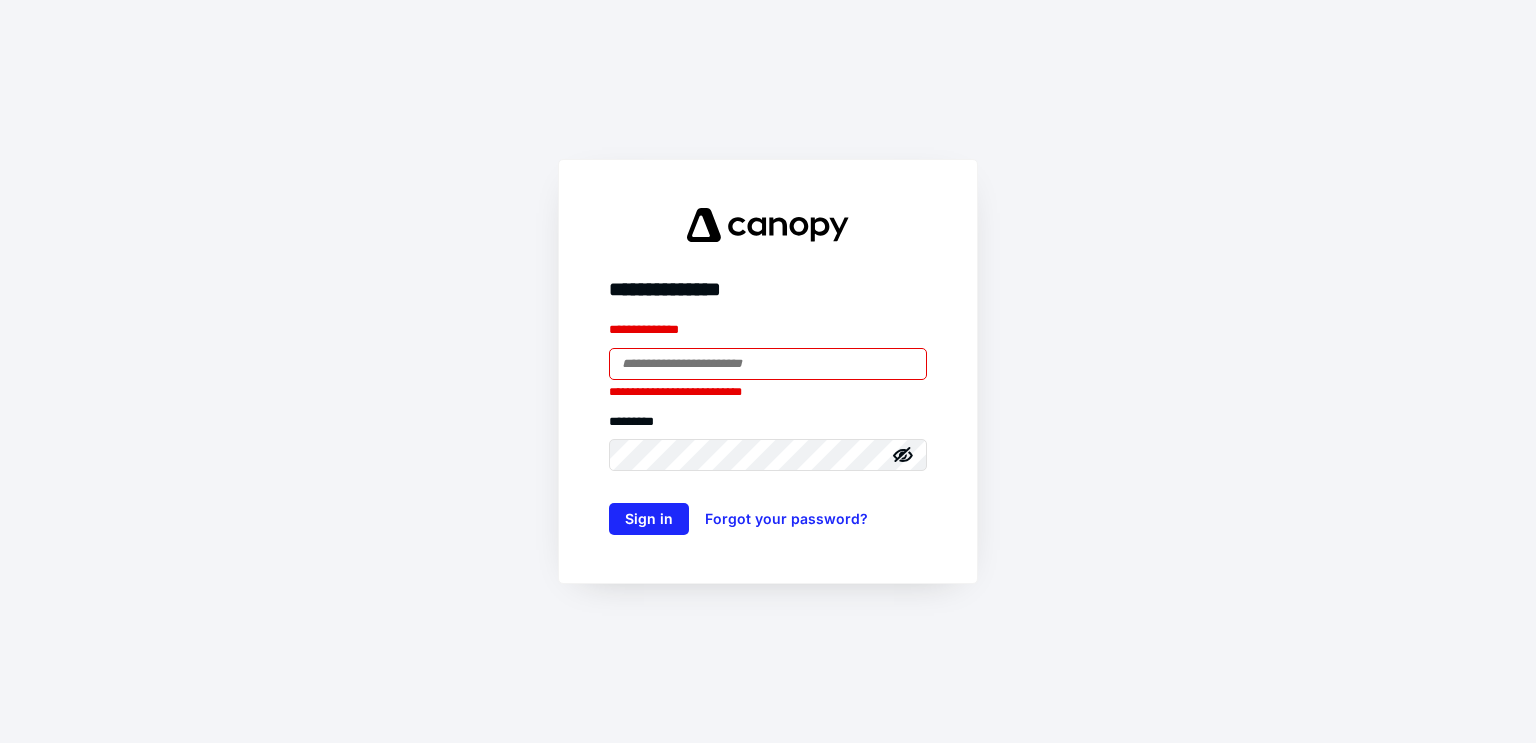 type on "**********" 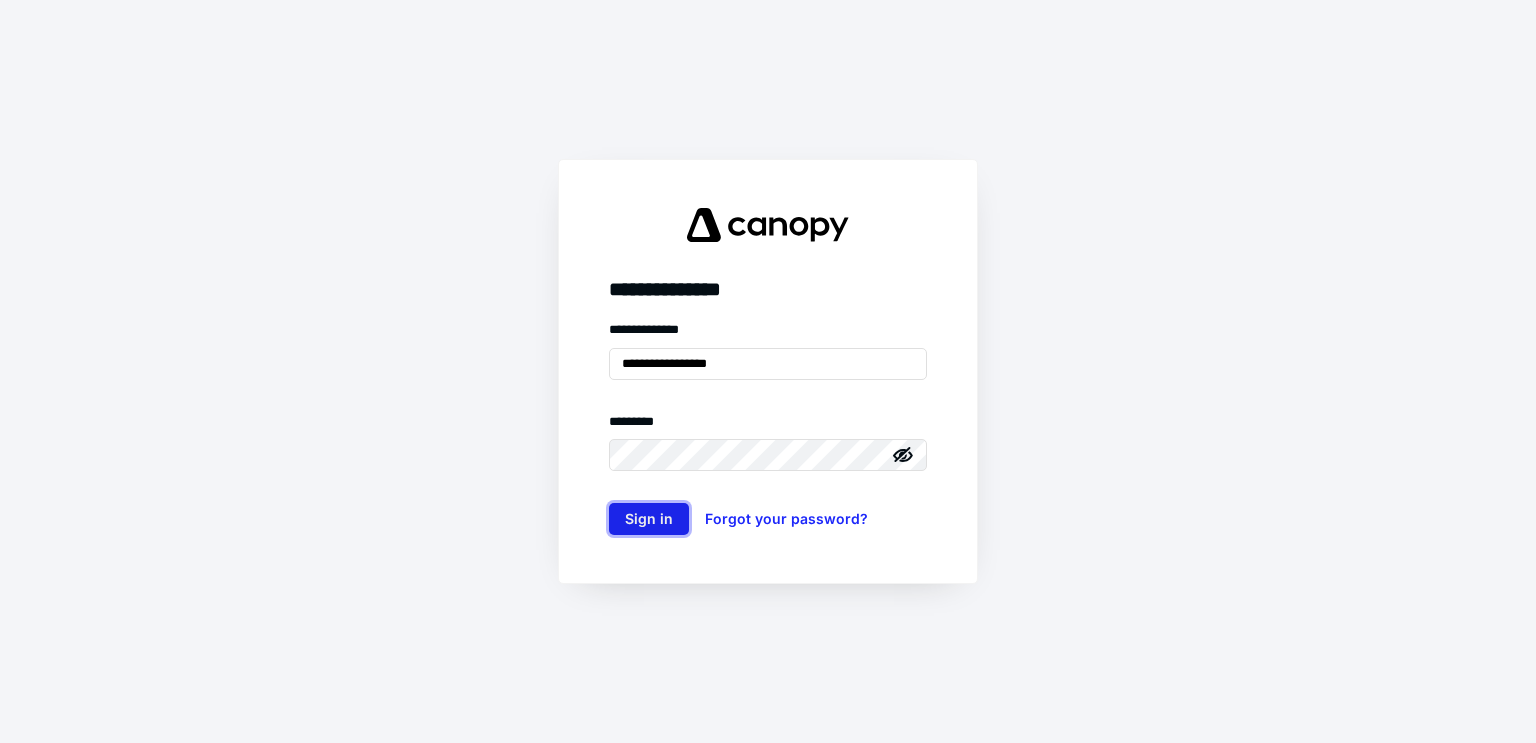 click on "Sign in" at bounding box center [649, 519] 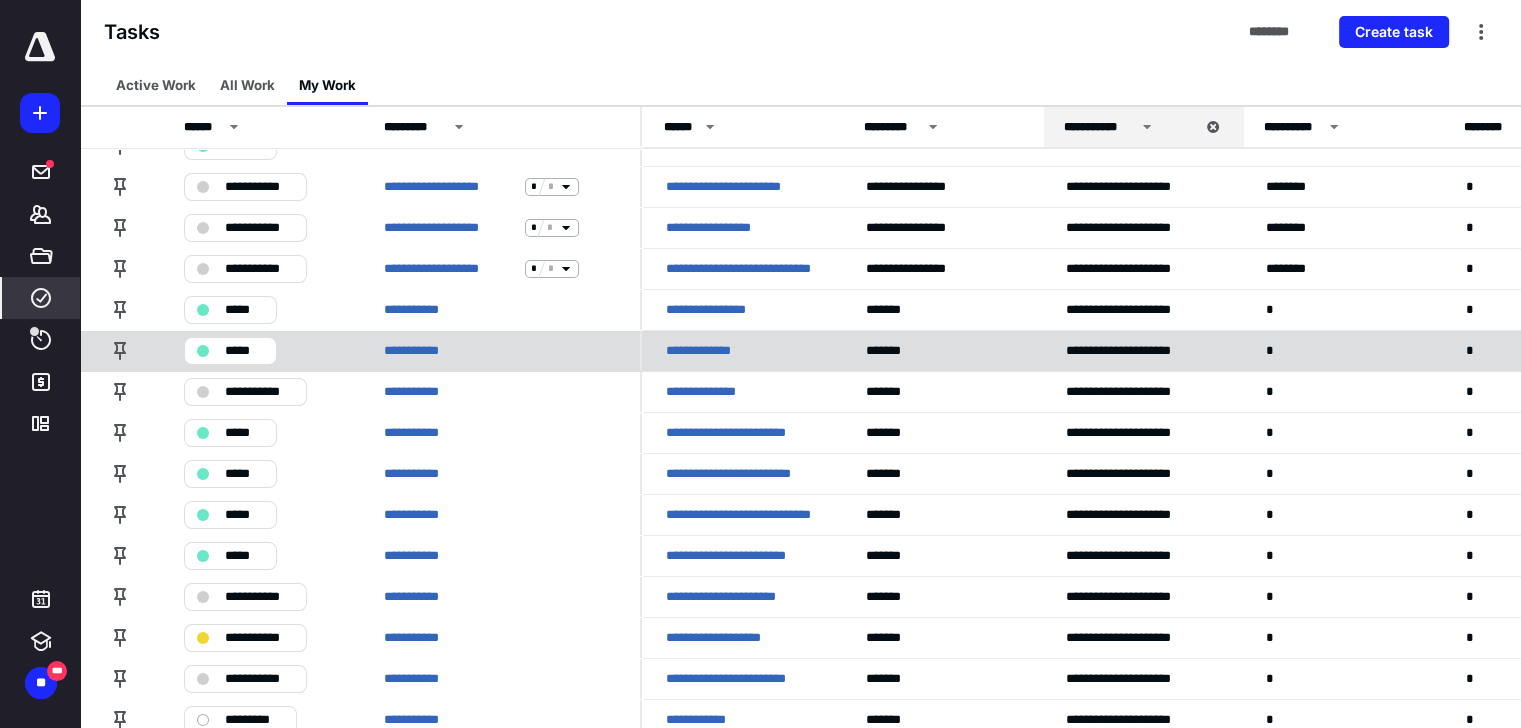 scroll, scrollTop: 100, scrollLeft: 0, axis: vertical 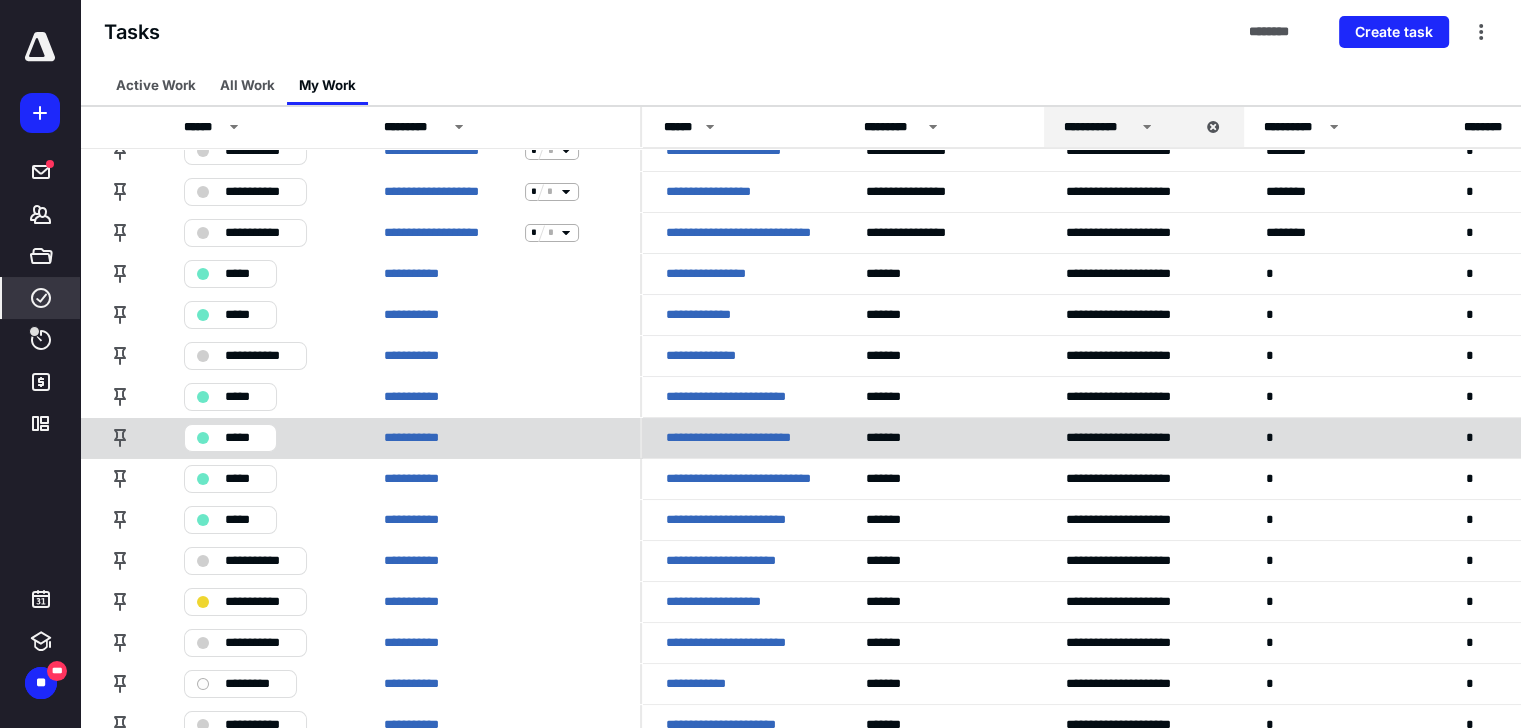 click on "**********" at bounding box center (741, 438) 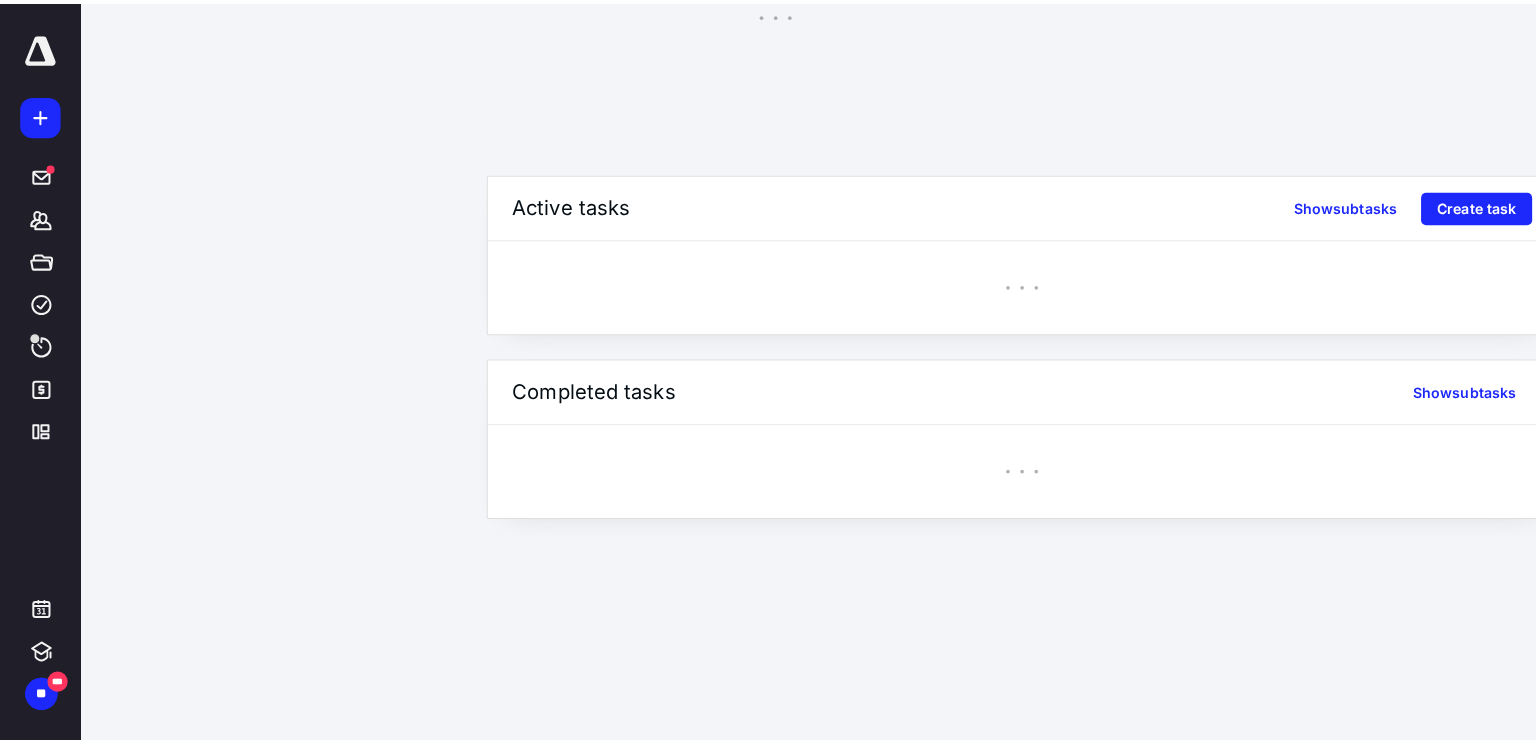 scroll, scrollTop: 0, scrollLeft: 0, axis: both 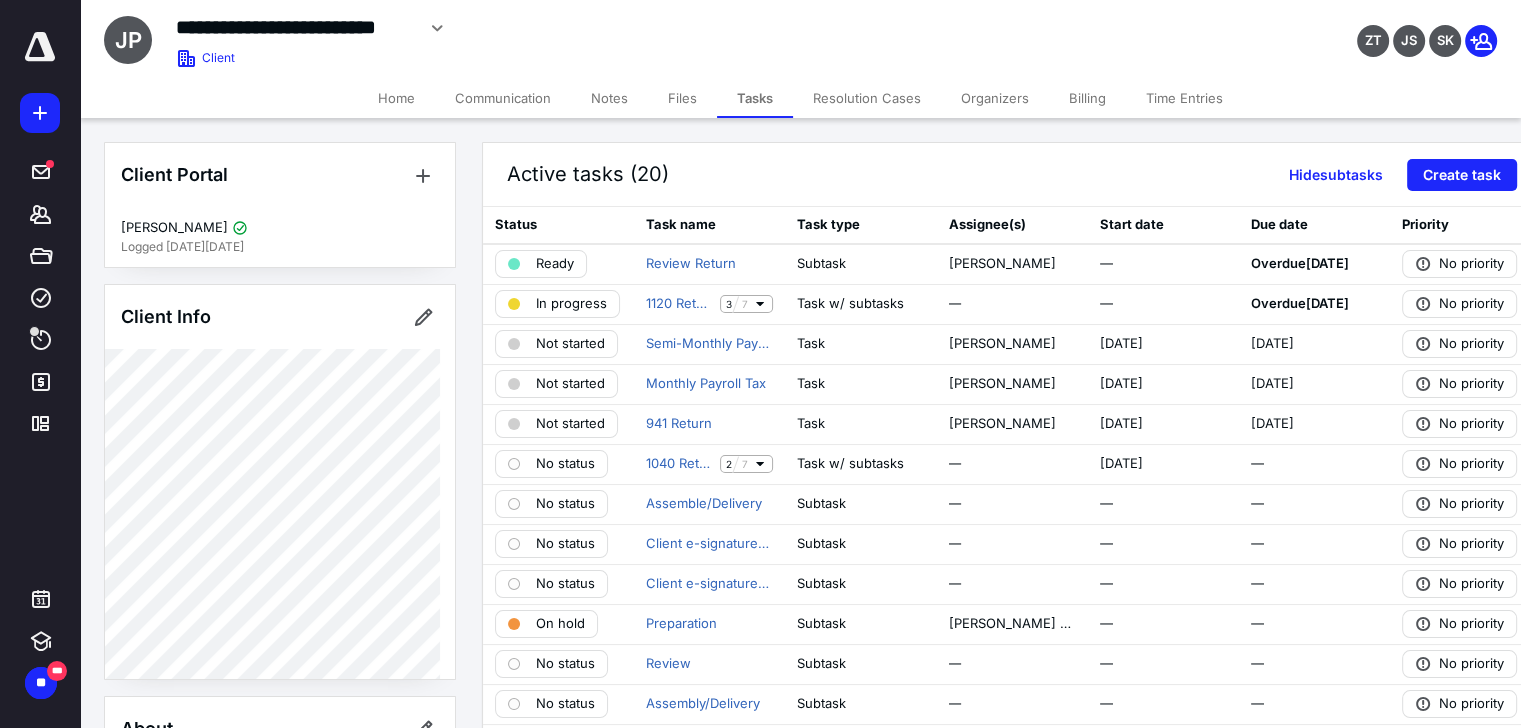 click on "Files" at bounding box center [682, 98] 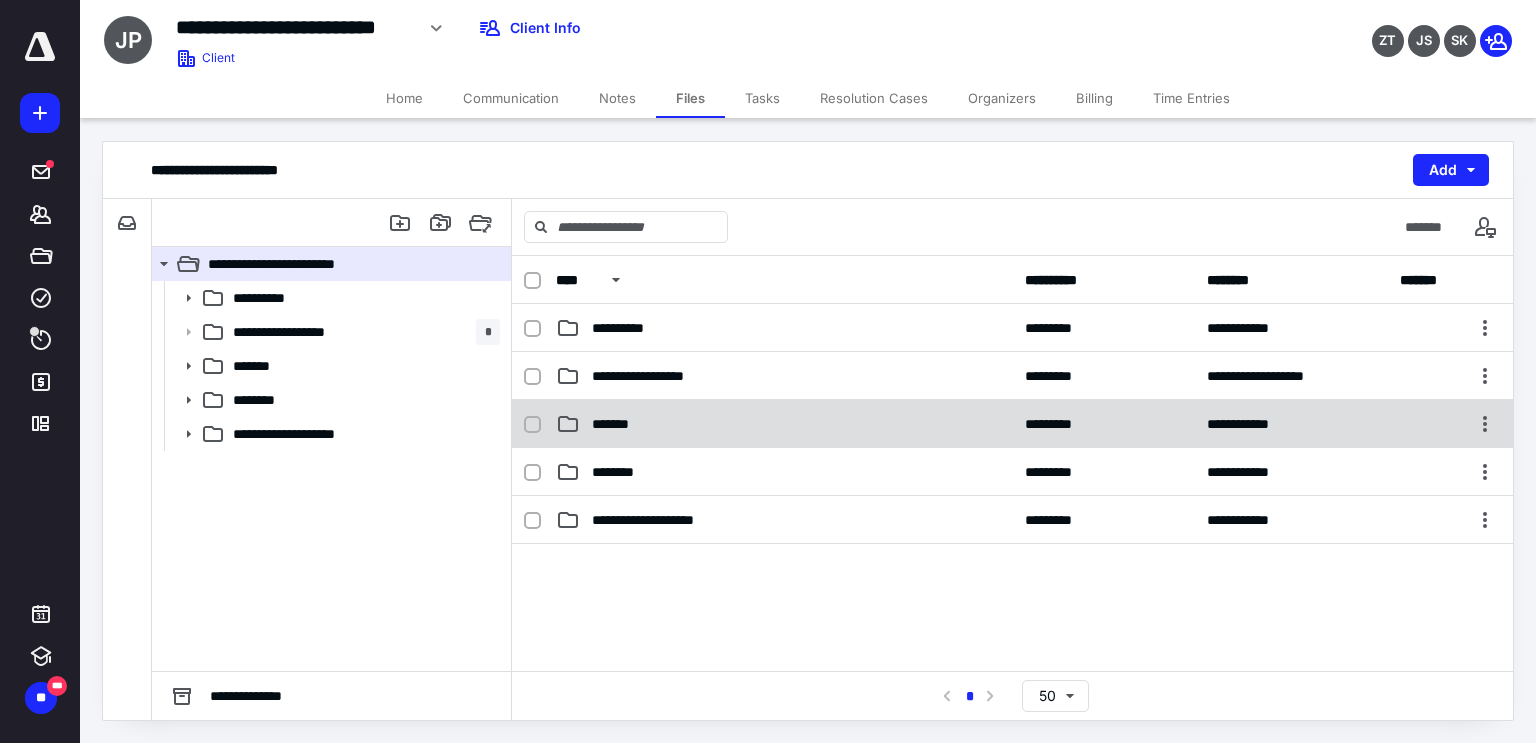 click on "*******" at bounding box center [784, 424] 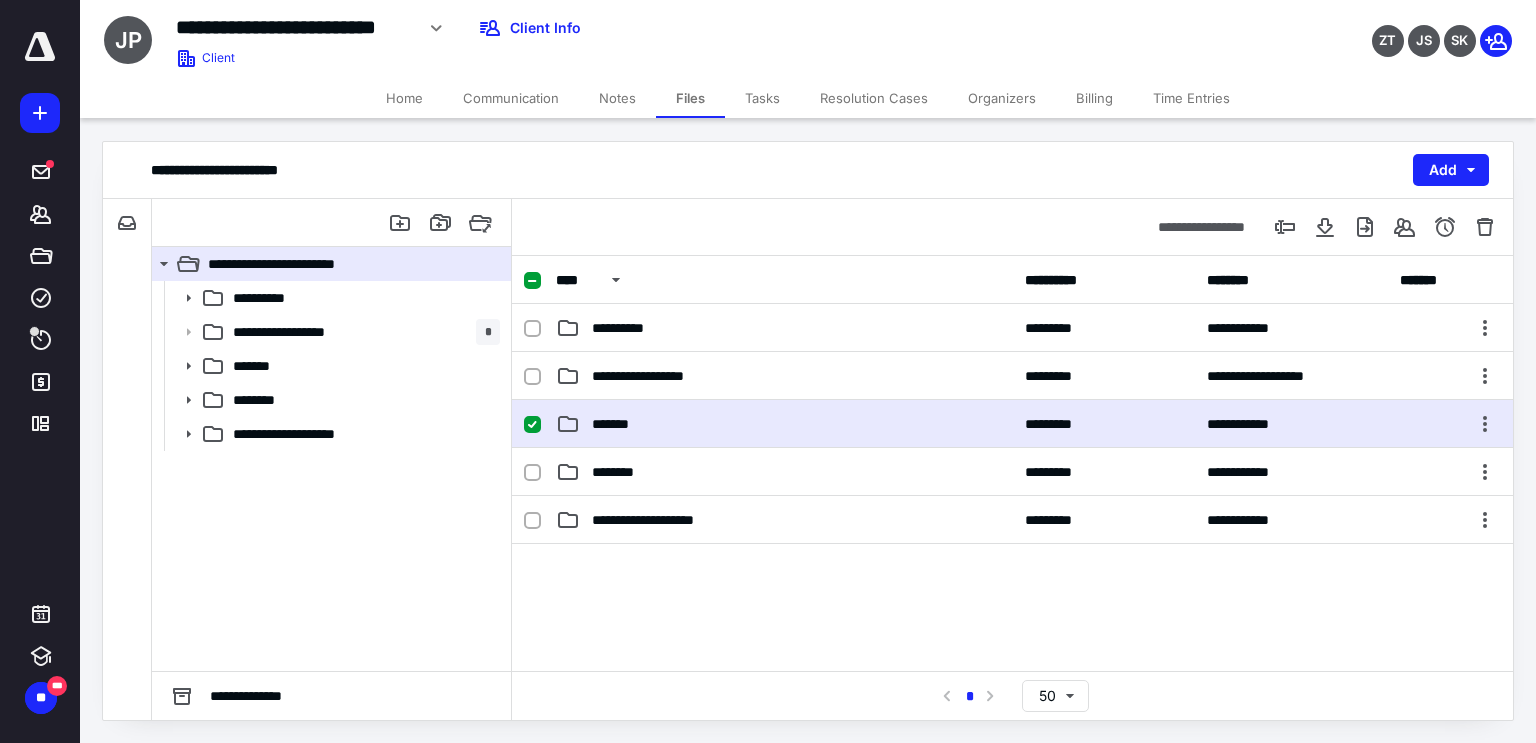 click on "*******" at bounding box center [784, 424] 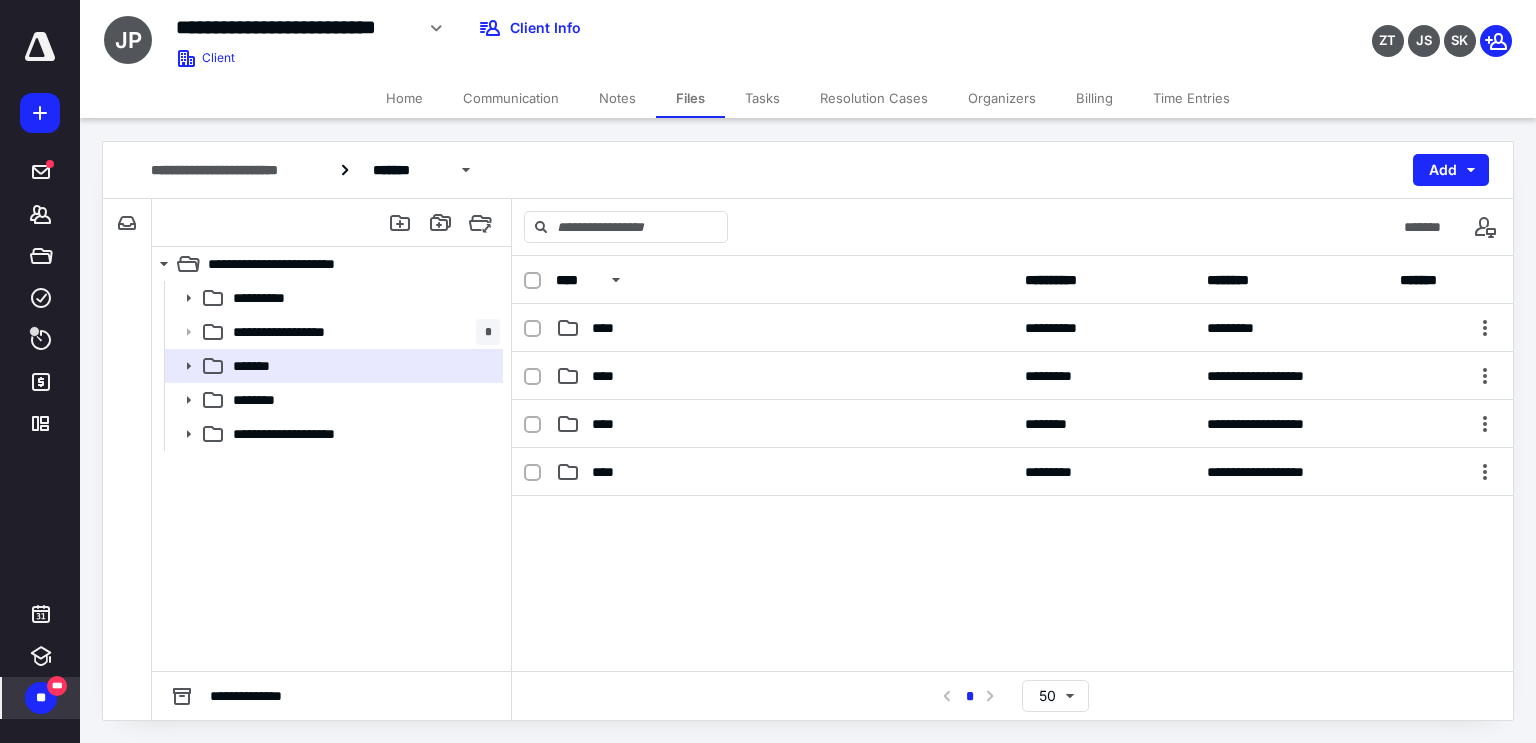 click on "**" at bounding box center (41, 698) 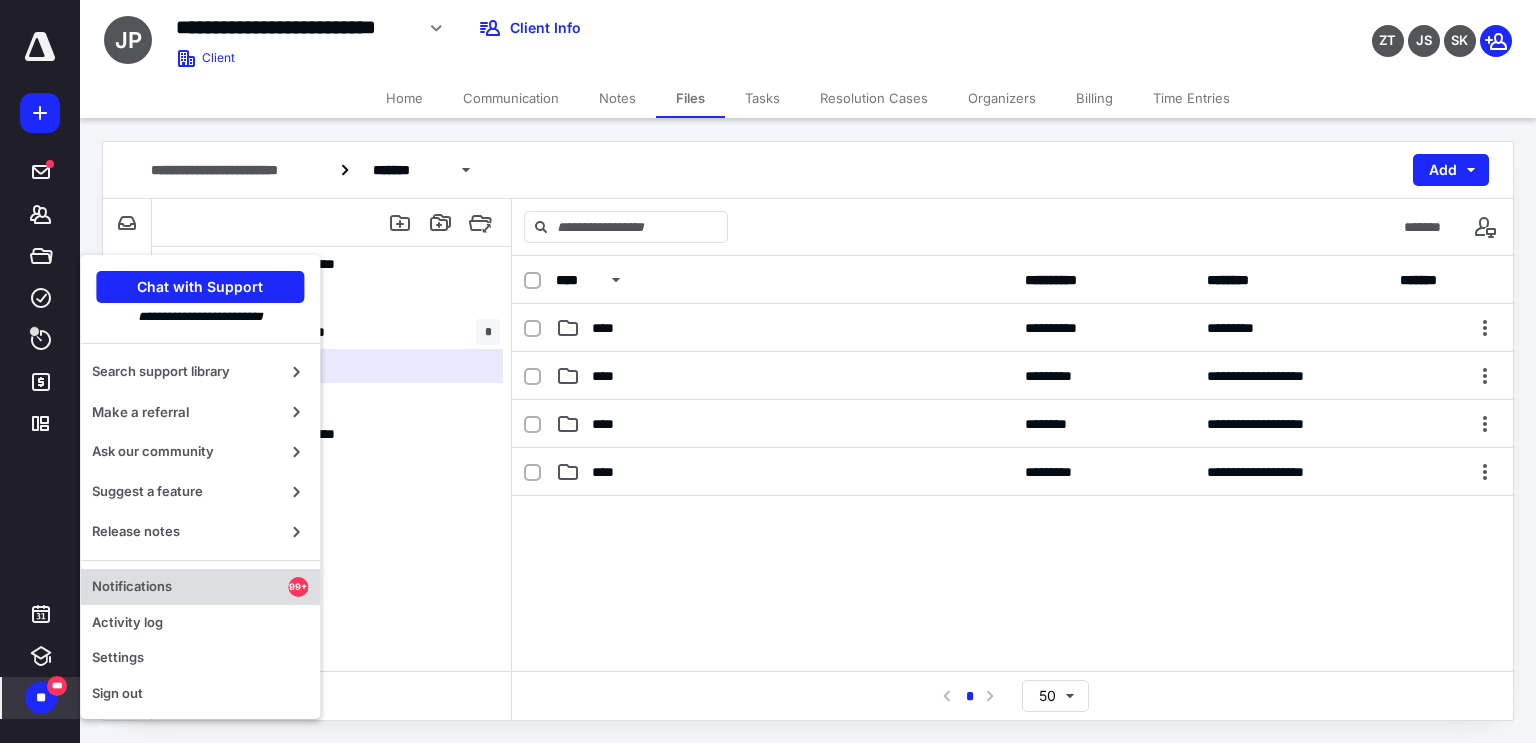 click on "Notifications" at bounding box center (190, 587) 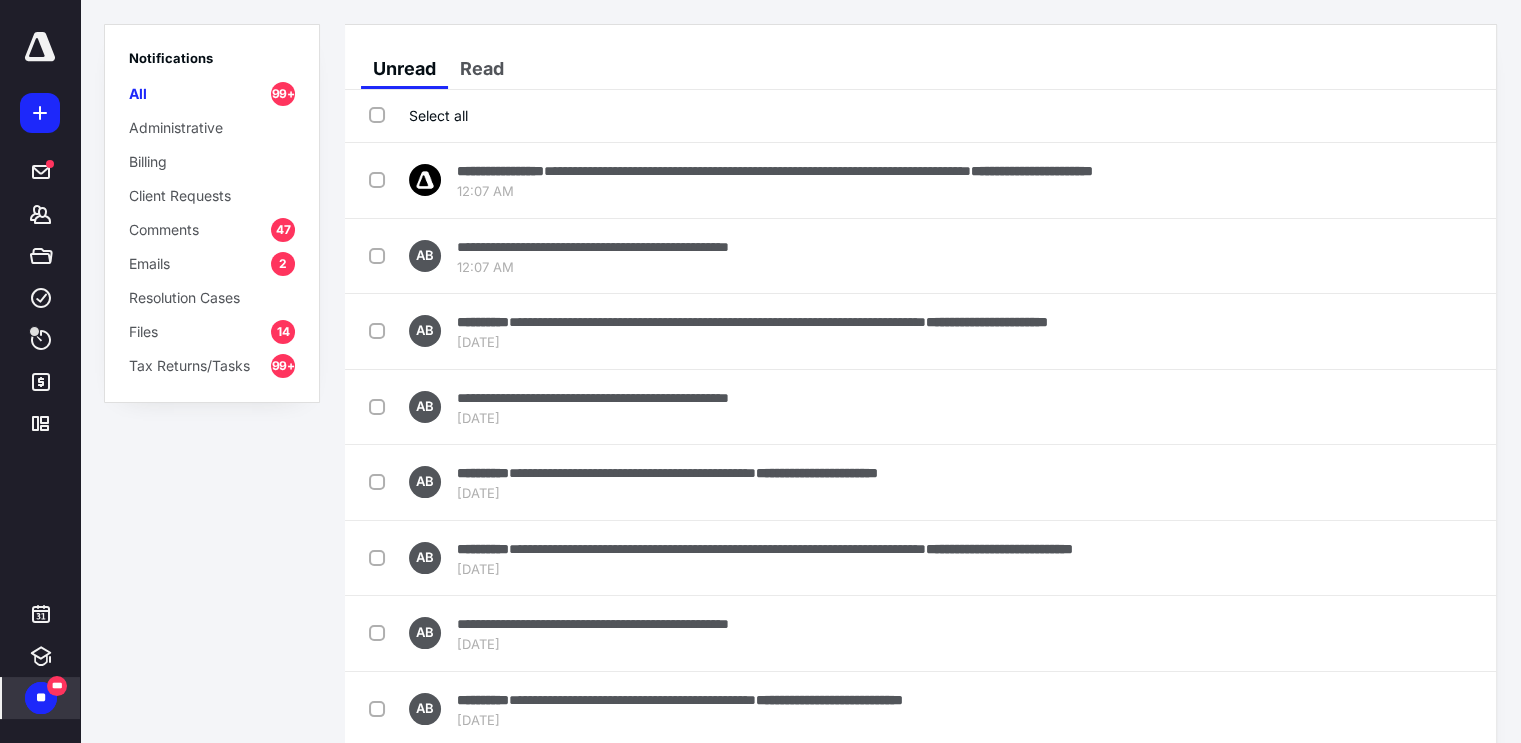 click on "Tax Returns/Tasks" at bounding box center [189, 365] 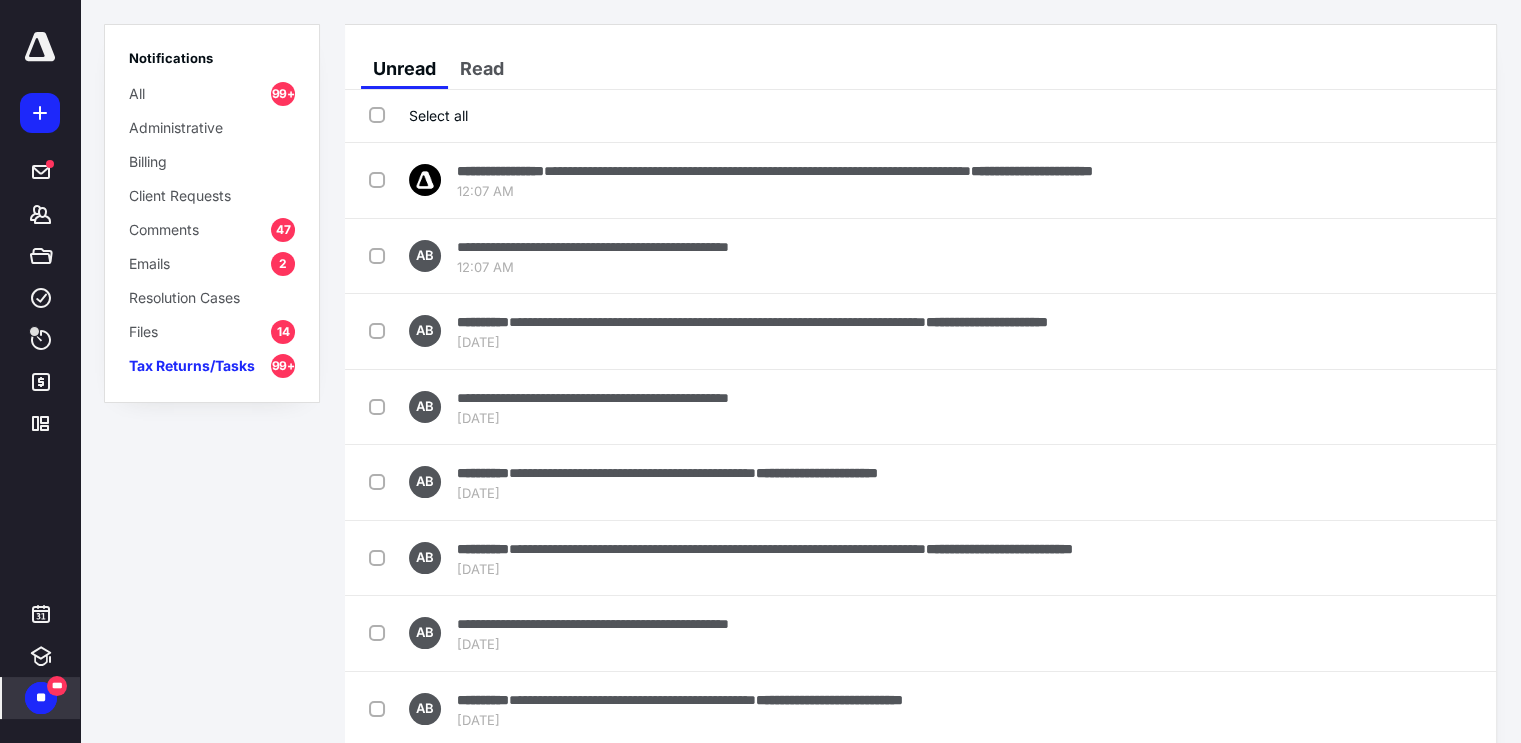 click on "Emails" at bounding box center [149, 263] 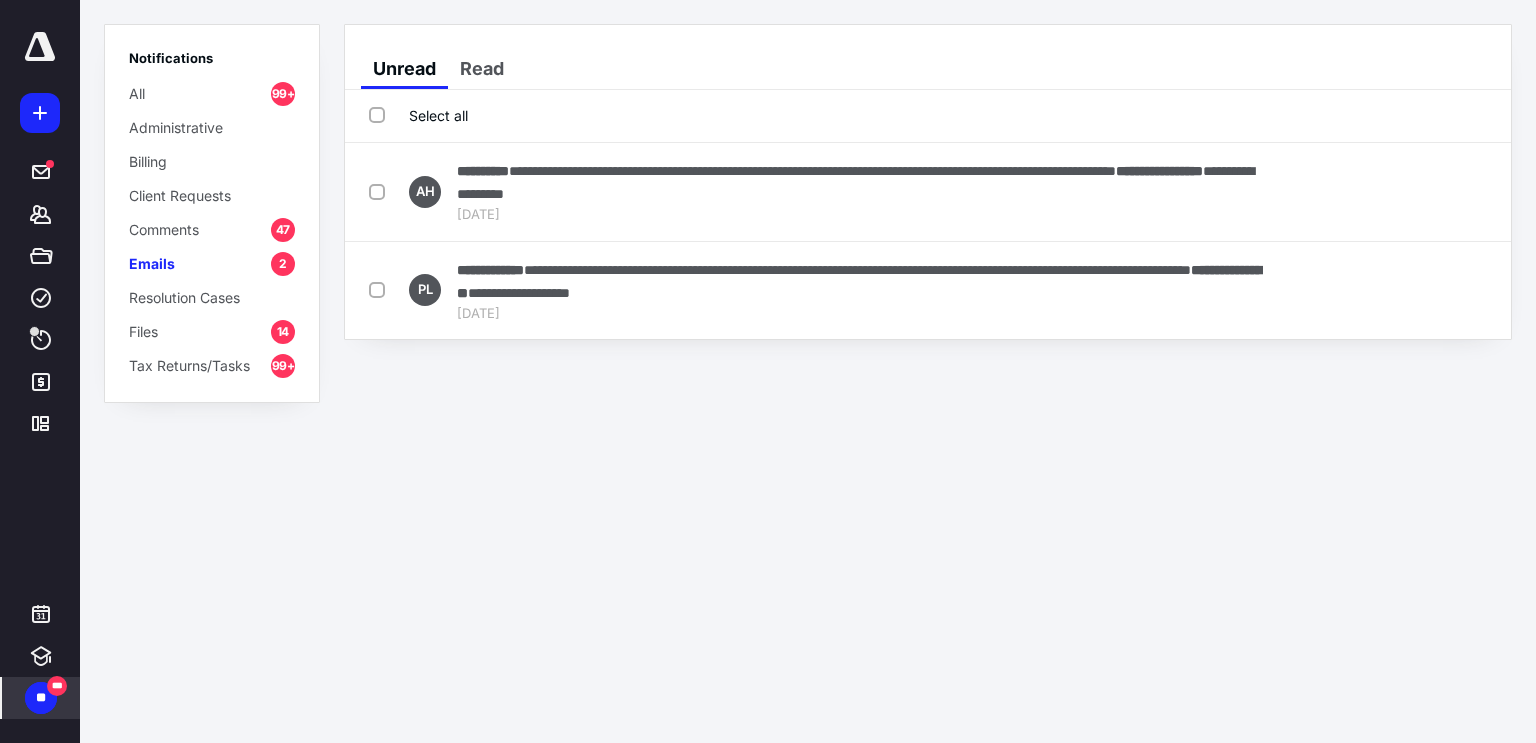 click on "Comments" at bounding box center (164, 229) 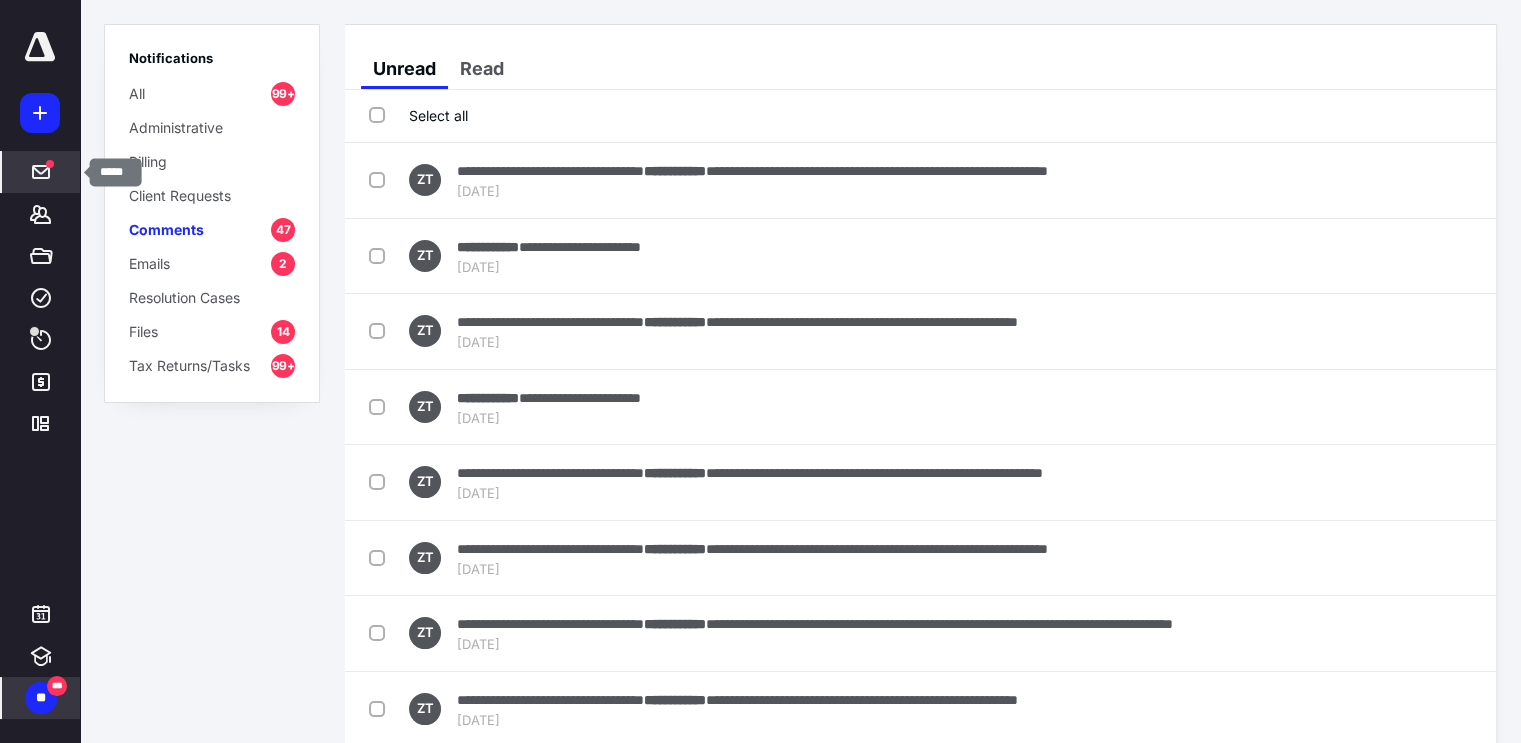 click 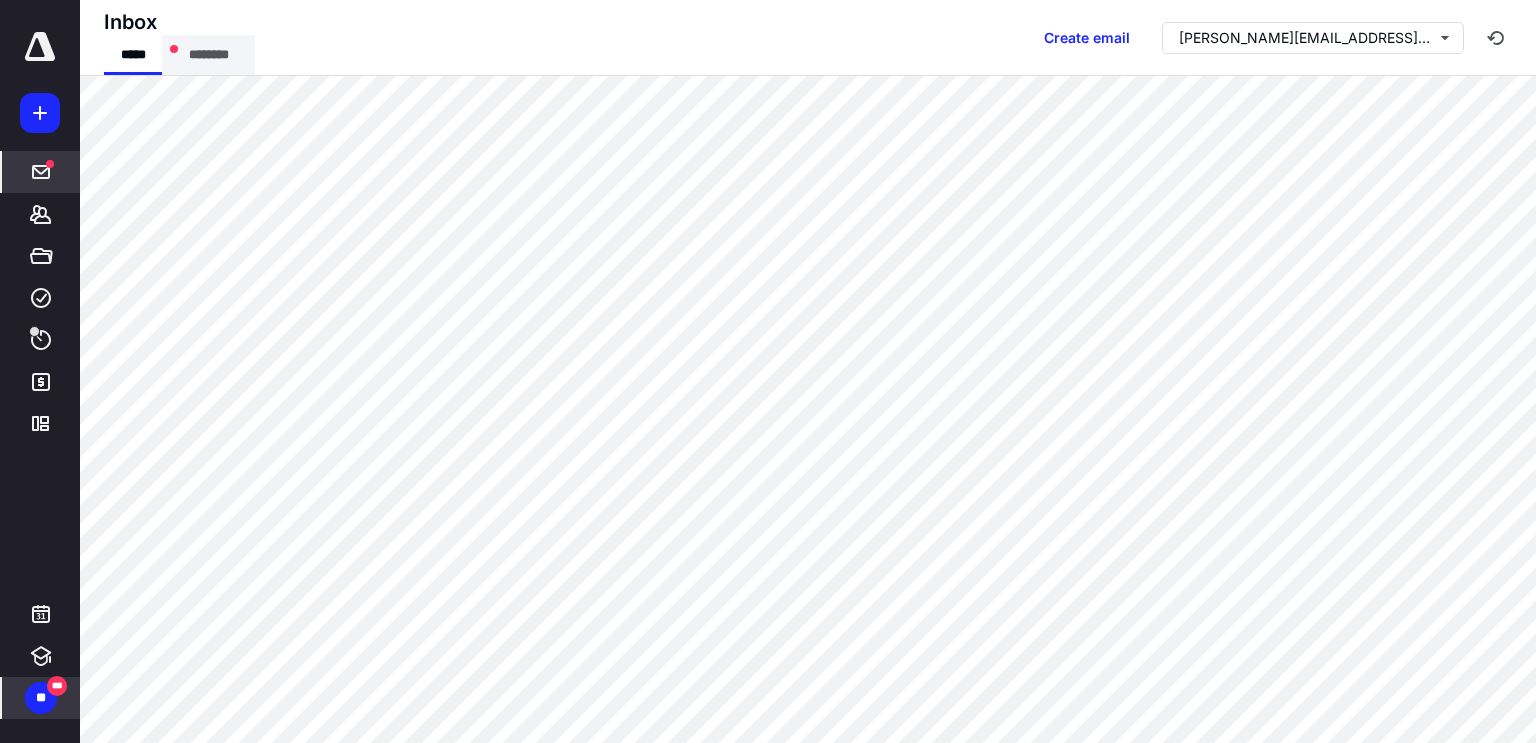 click on "********" at bounding box center [208, 55] 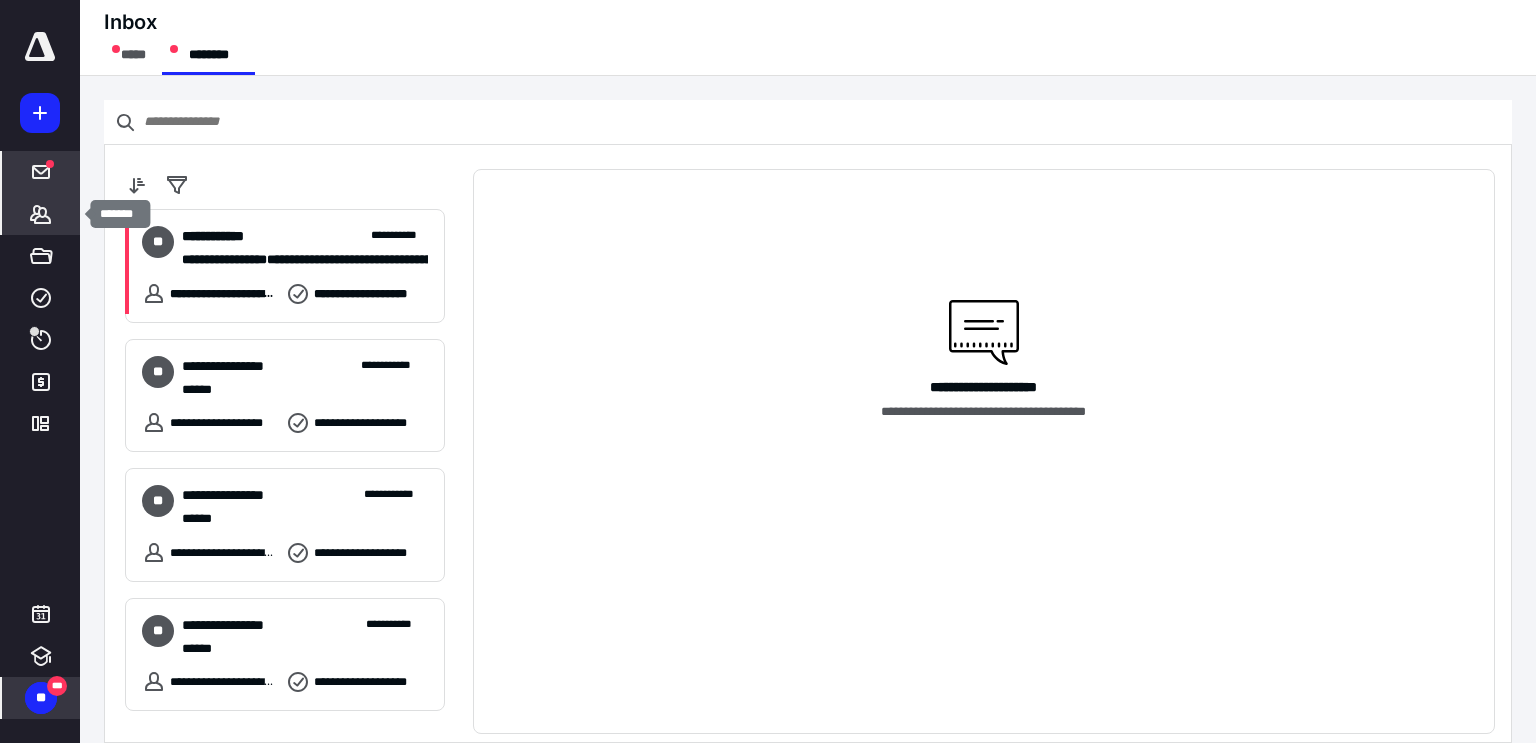click 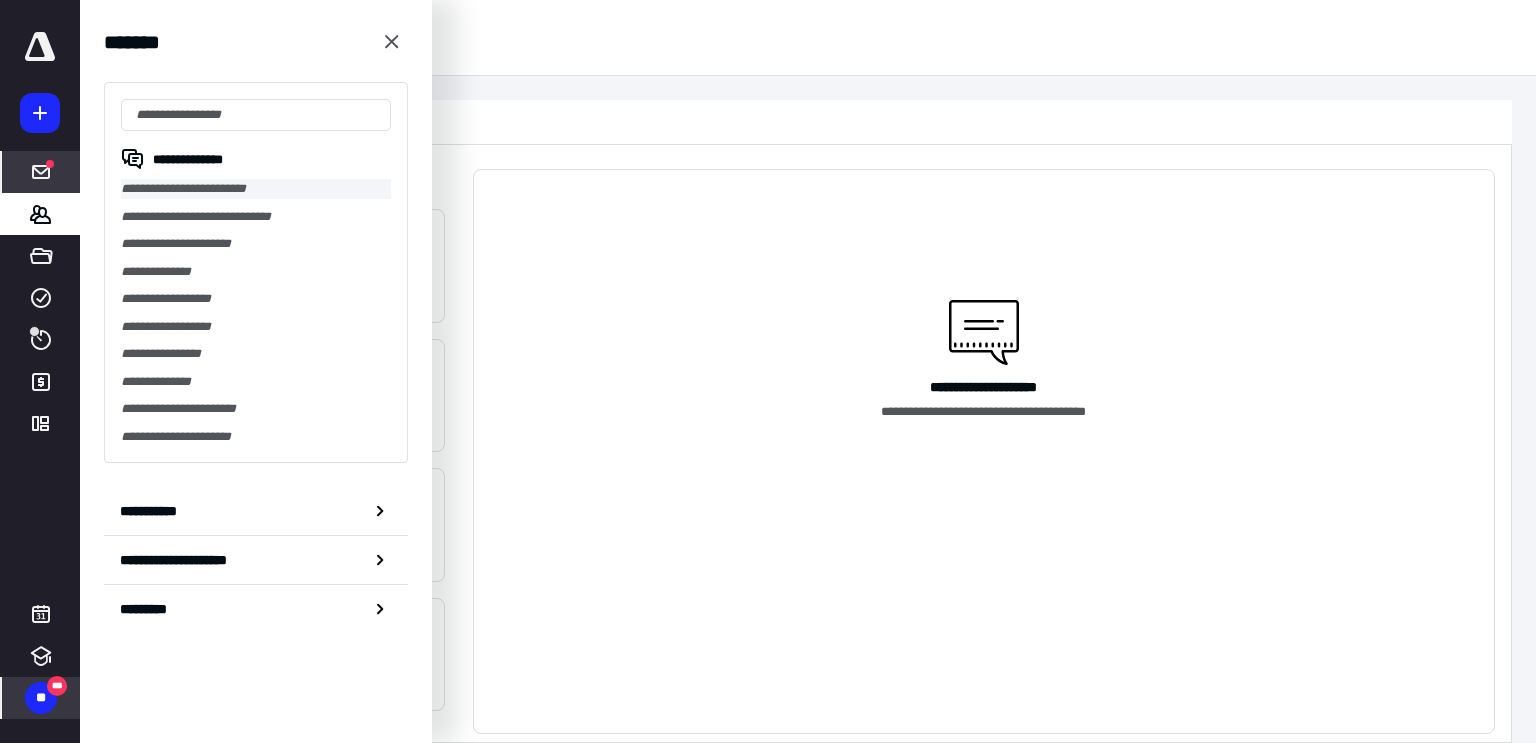click on "**********" at bounding box center (256, 189) 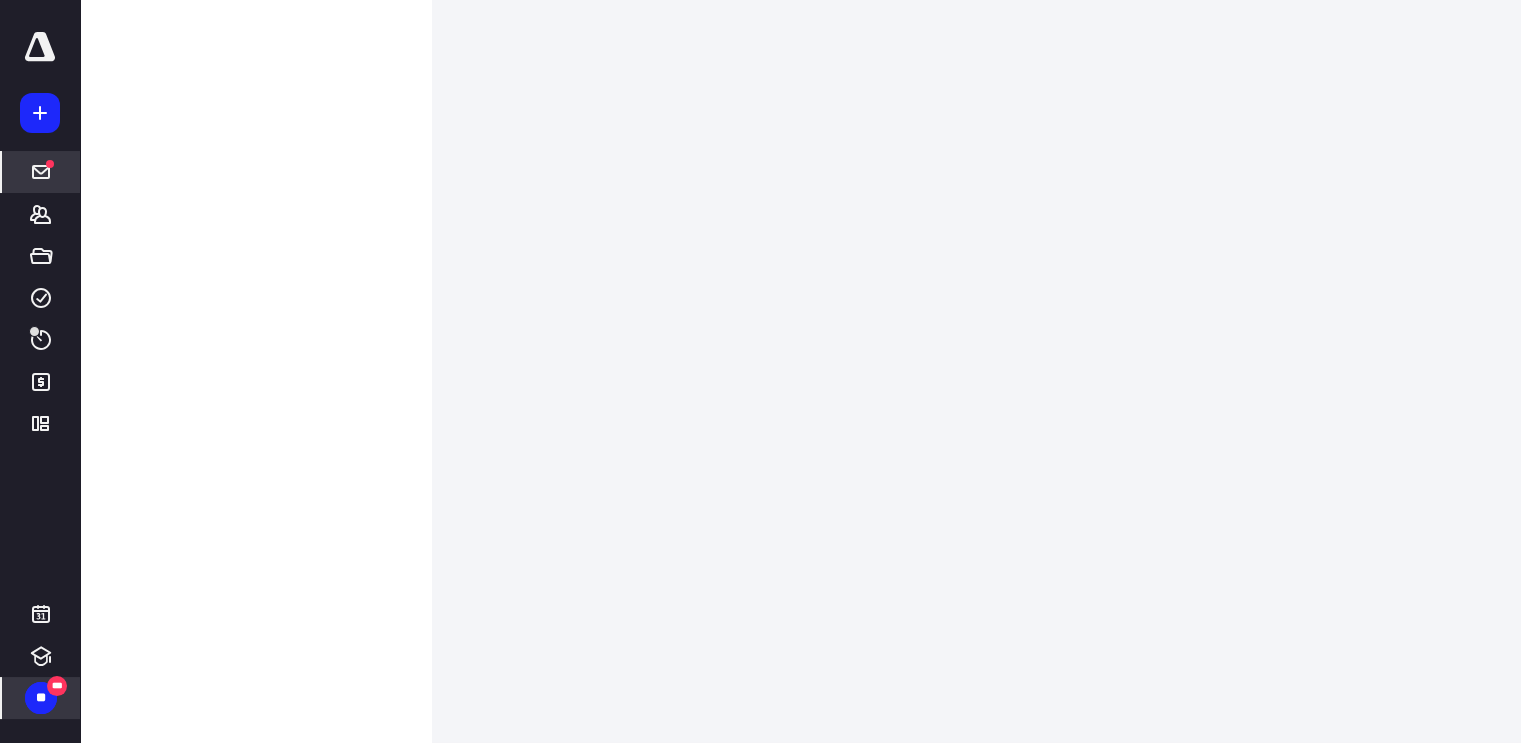 click on "**********" at bounding box center [768, 0] 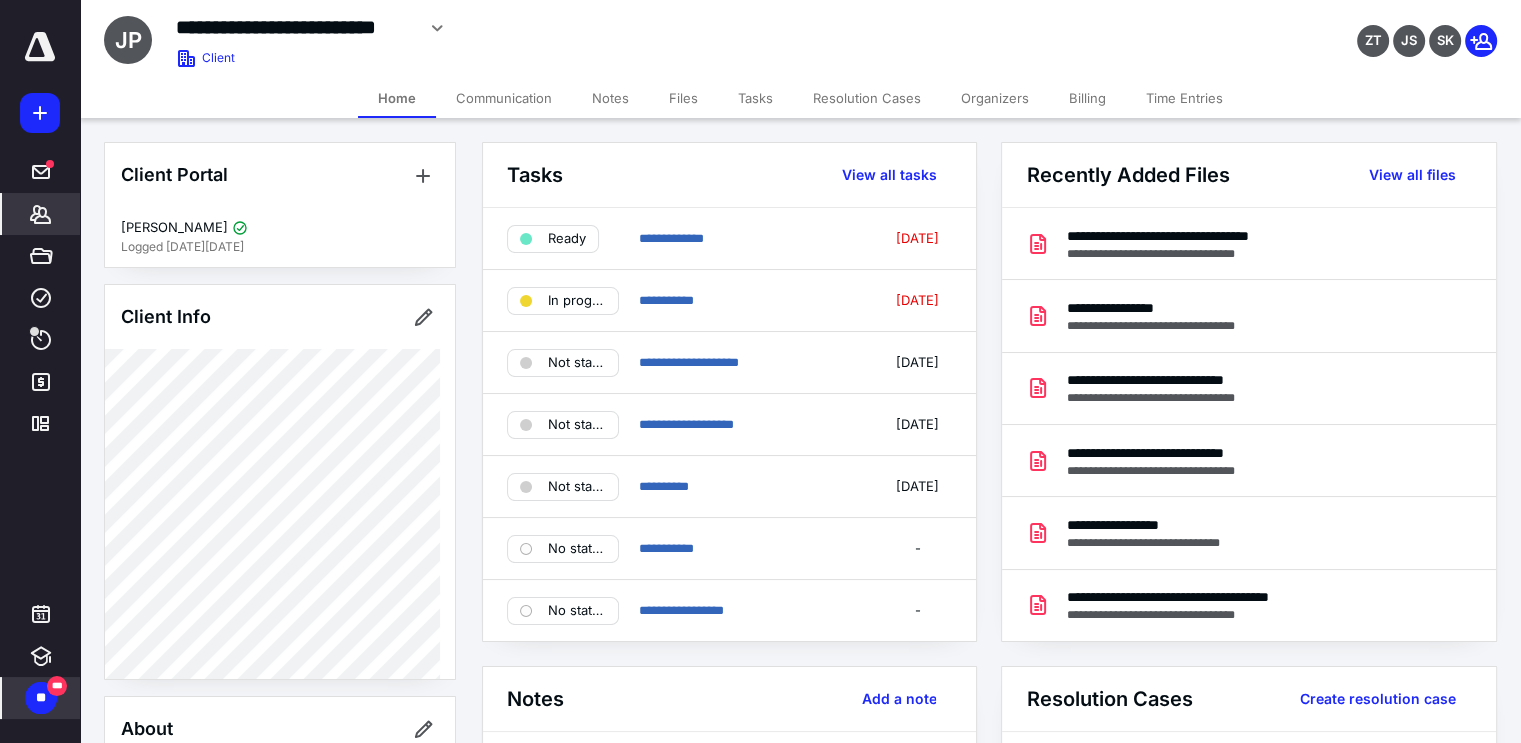 click on "Files" at bounding box center [683, 98] 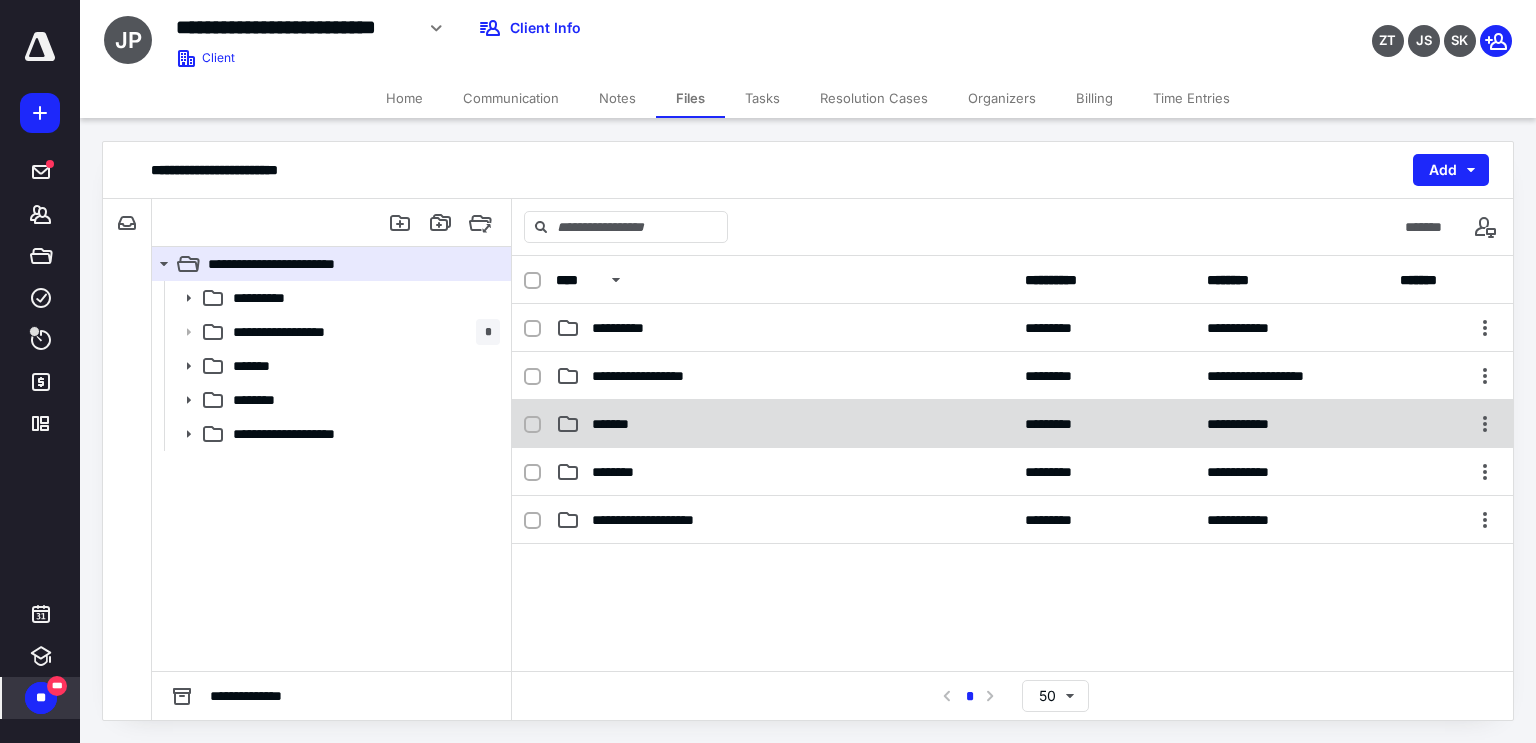 click on "*******" at bounding box center [784, 424] 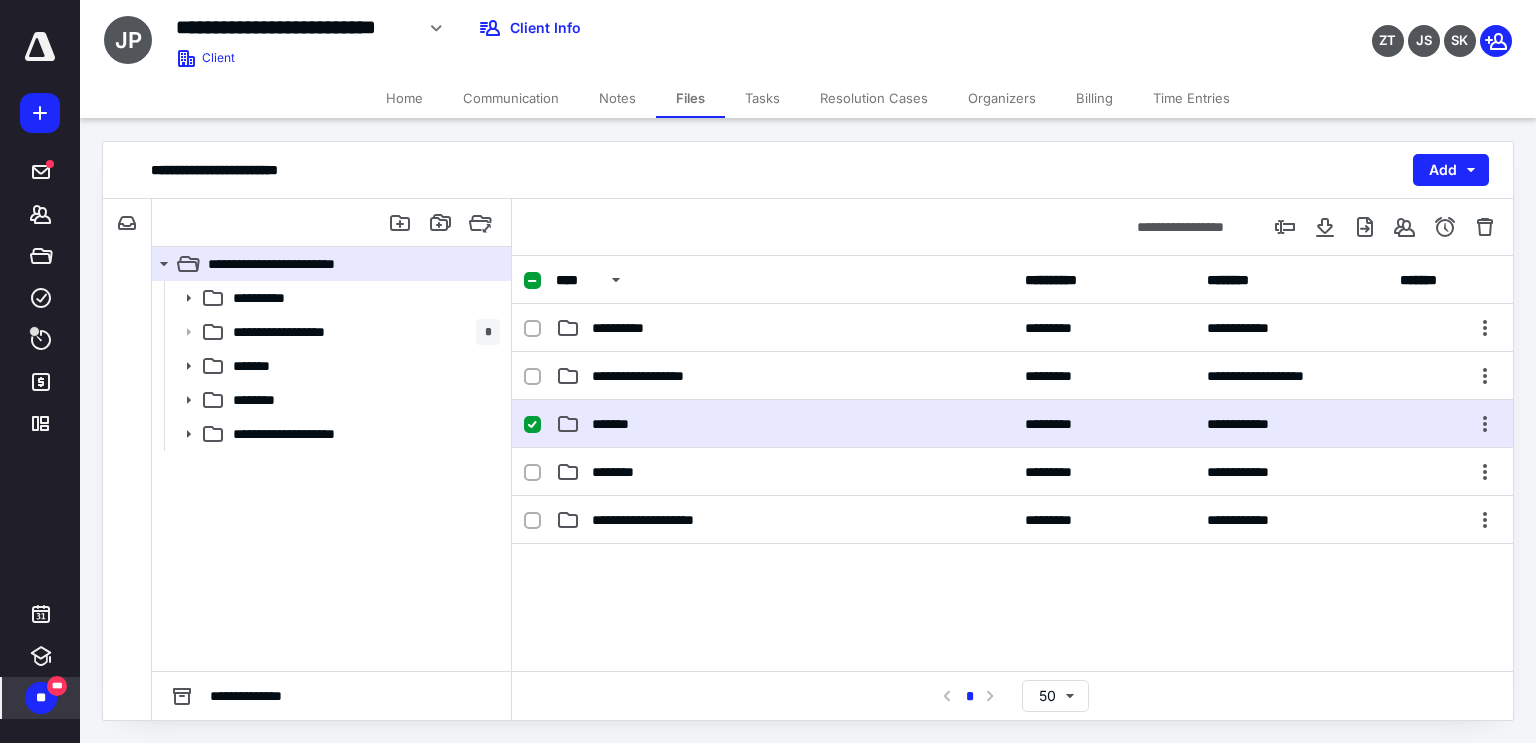 click on "*******" at bounding box center [784, 424] 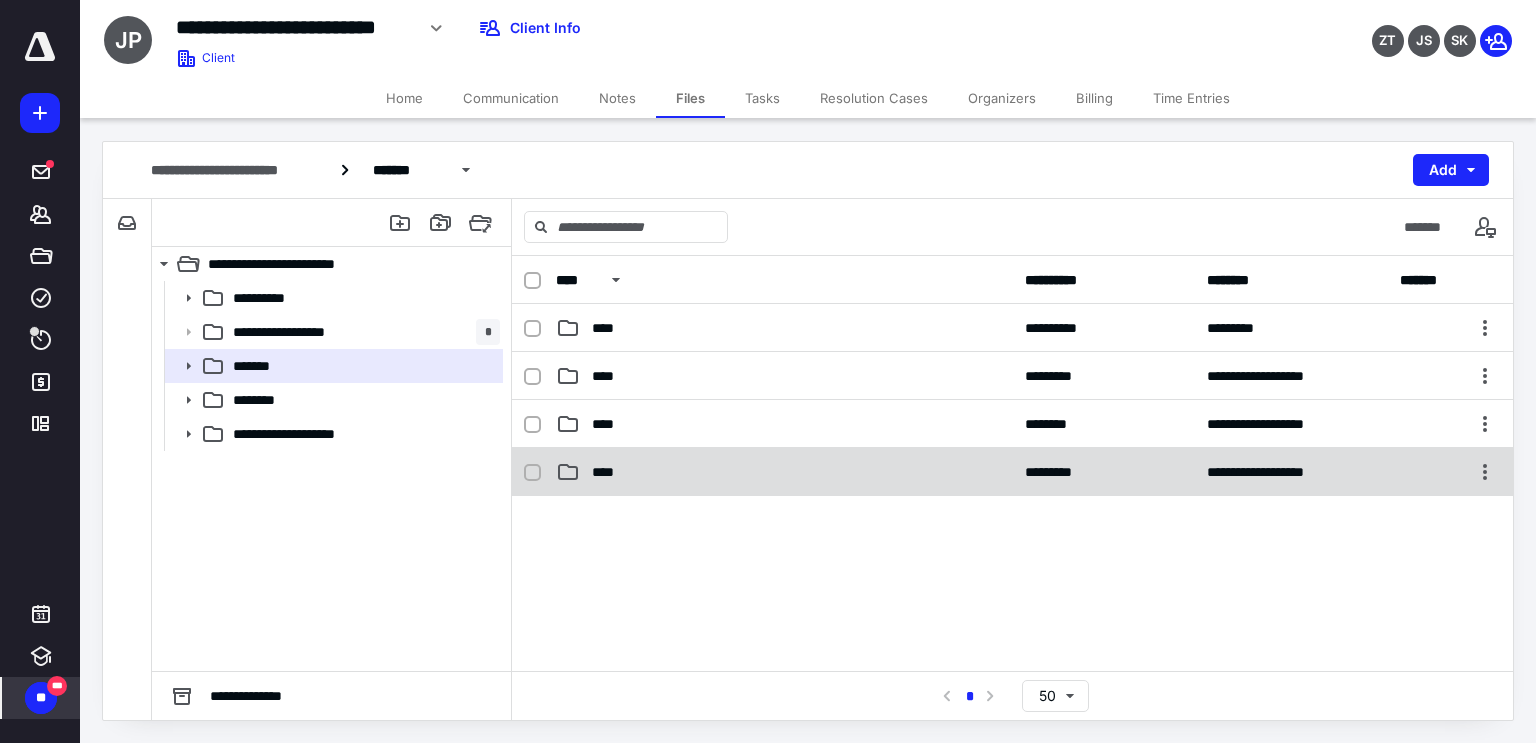 click on "****" at bounding box center [784, 472] 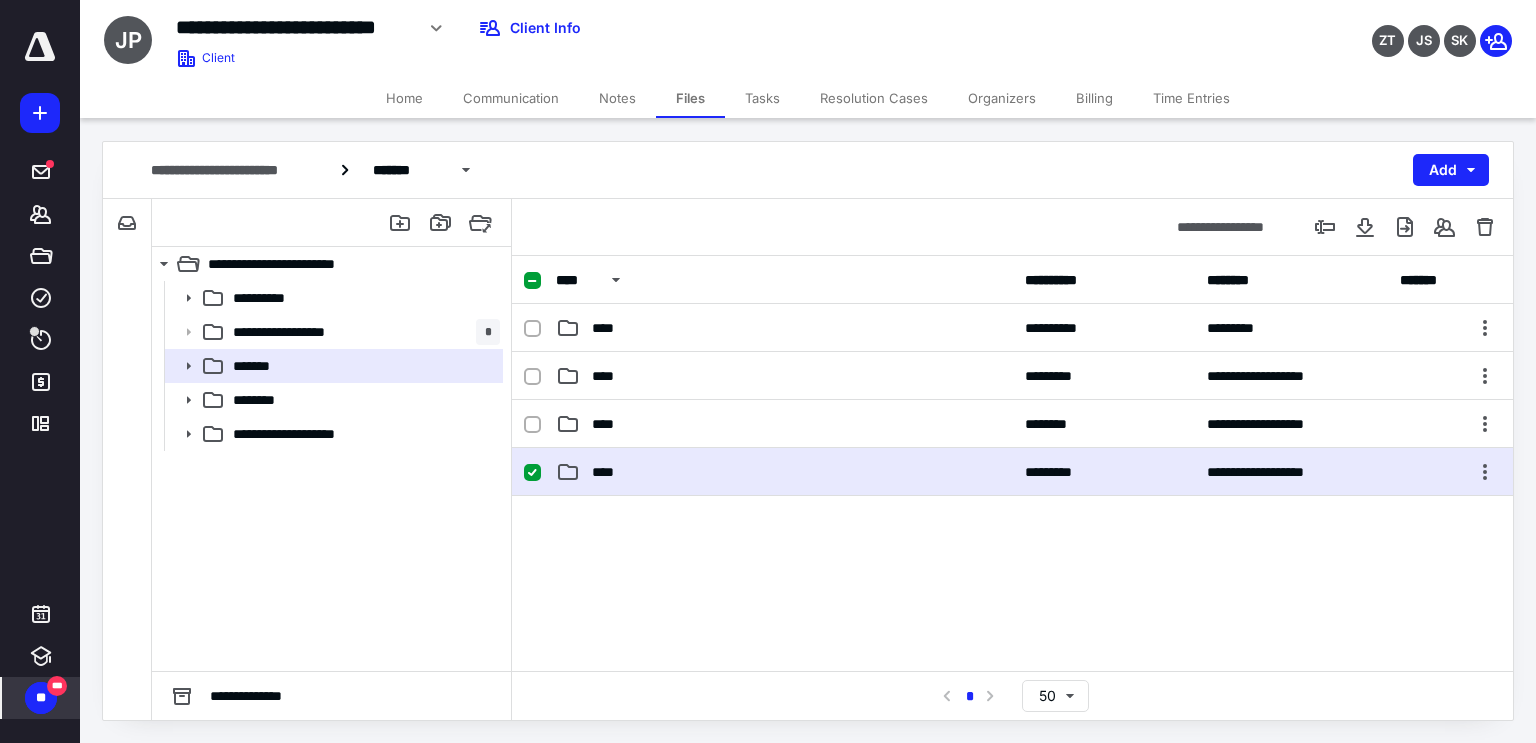 click on "****" at bounding box center (784, 472) 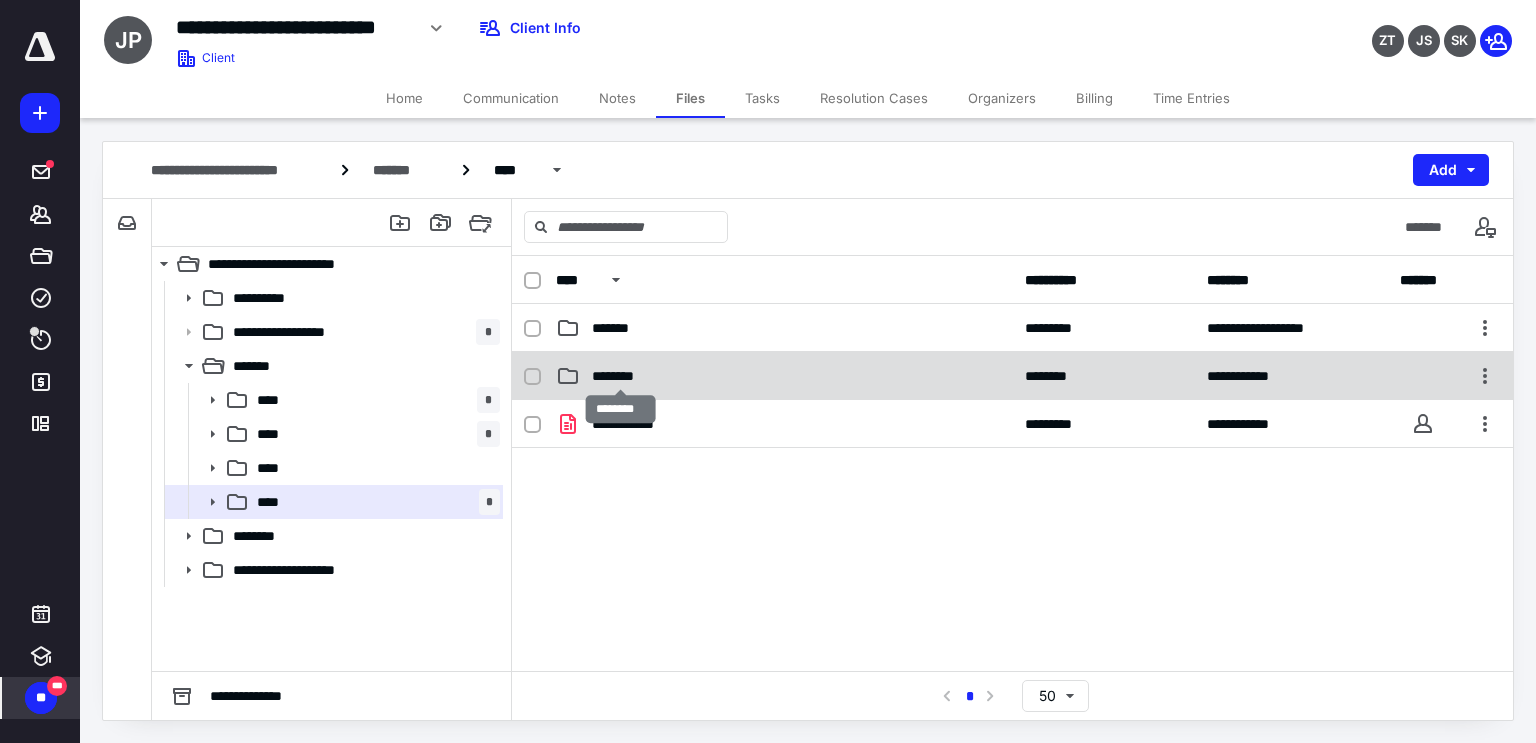 click on "********" at bounding box center [621, 376] 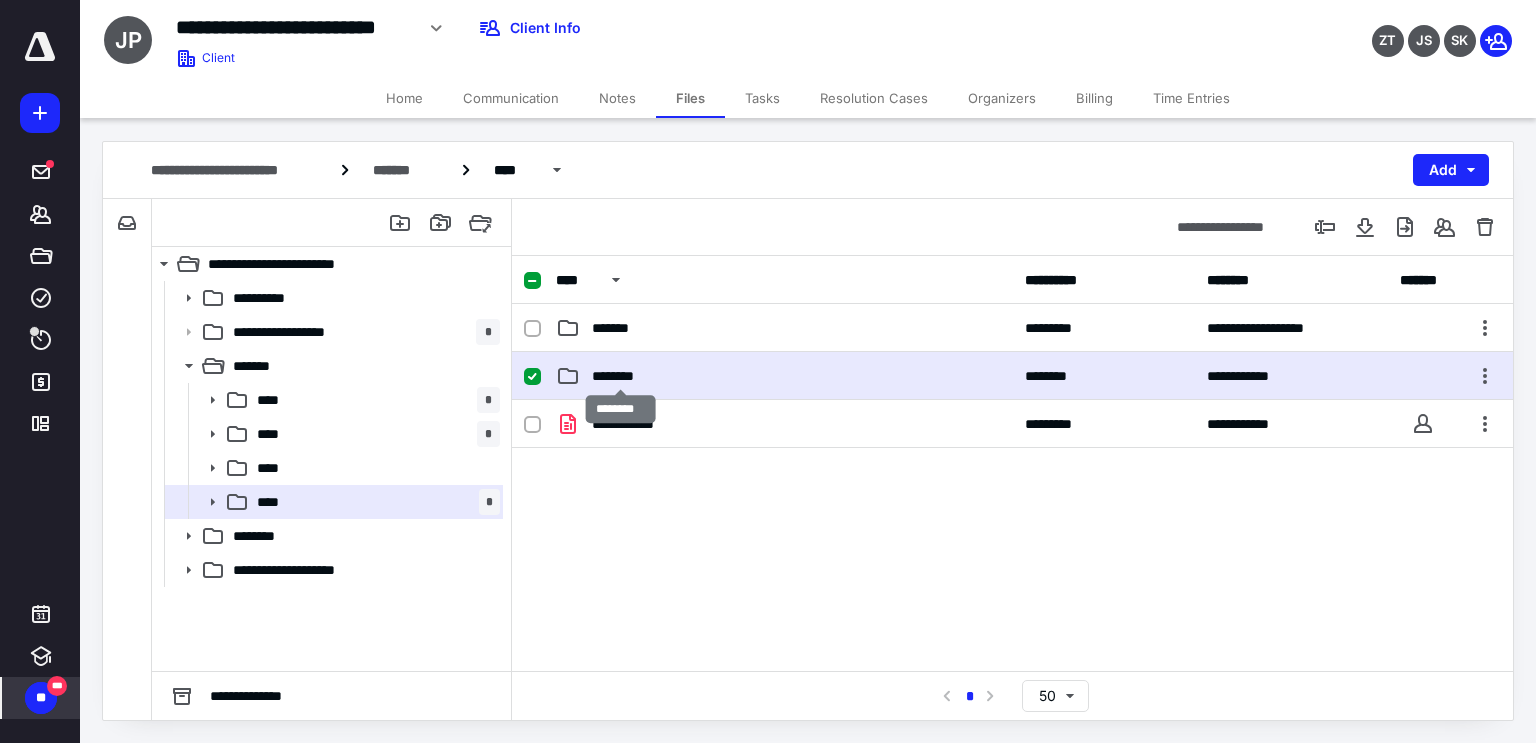 click on "********" at bounding box center (621, 376) 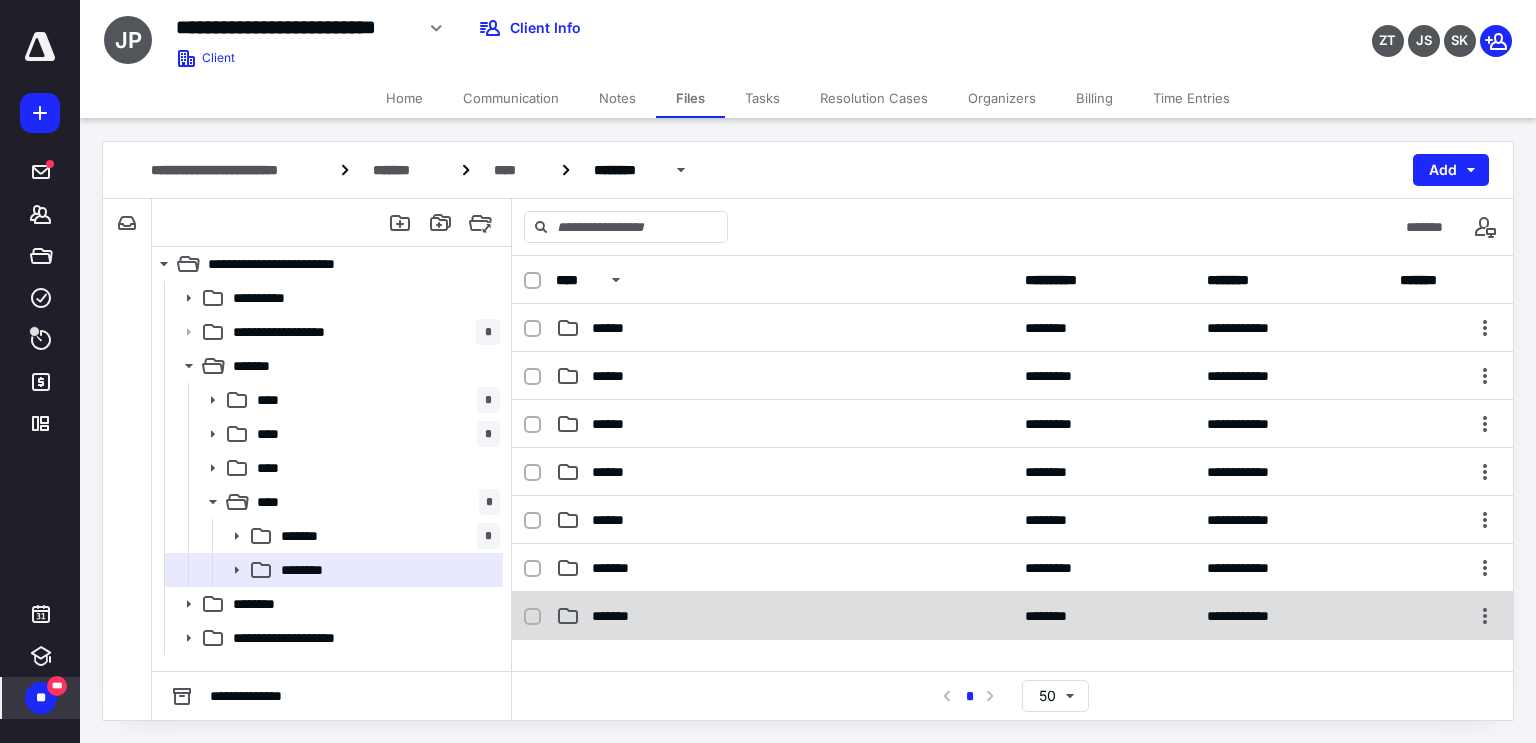 click on "*******" at bounding box center (617, 616) 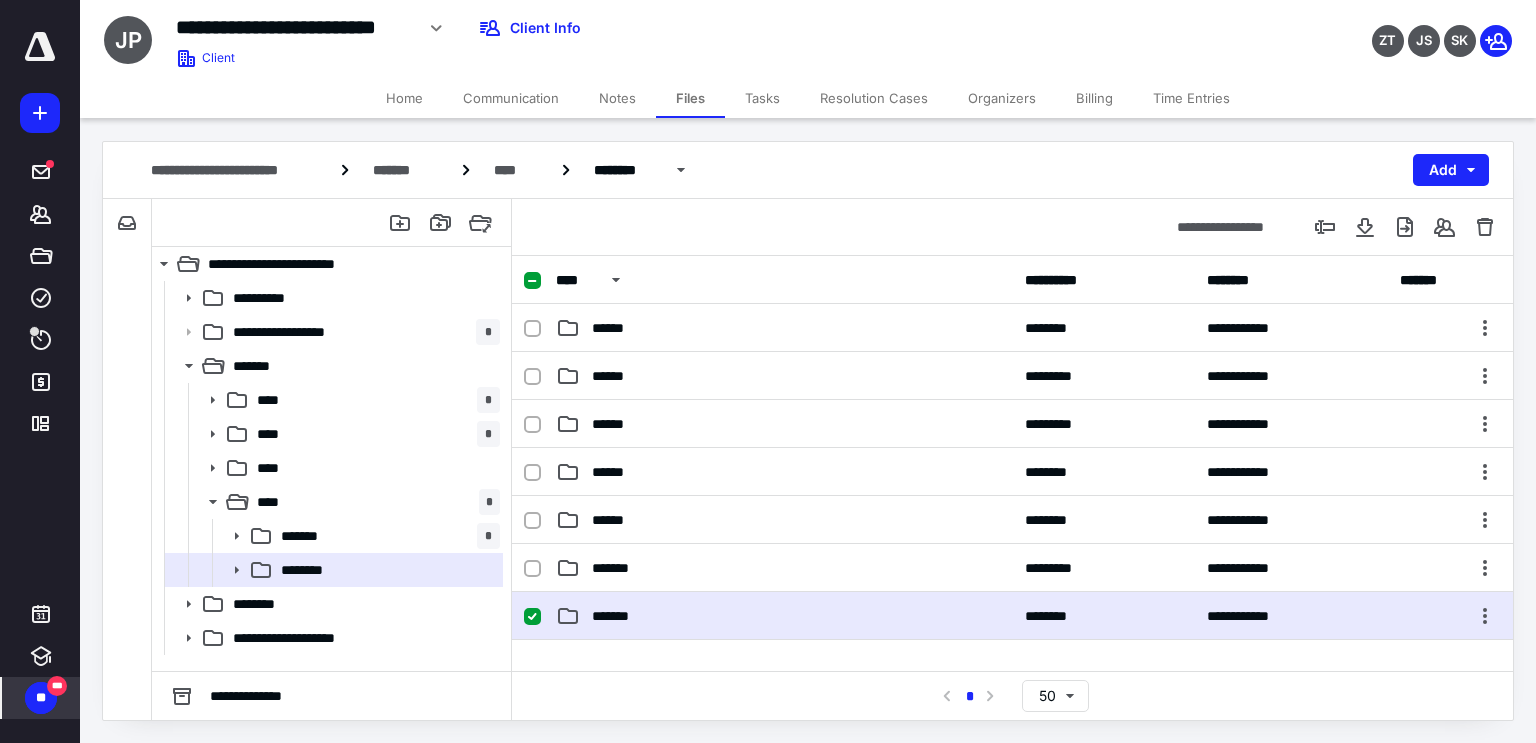 click on "*******" at bounding box center (617, 616) 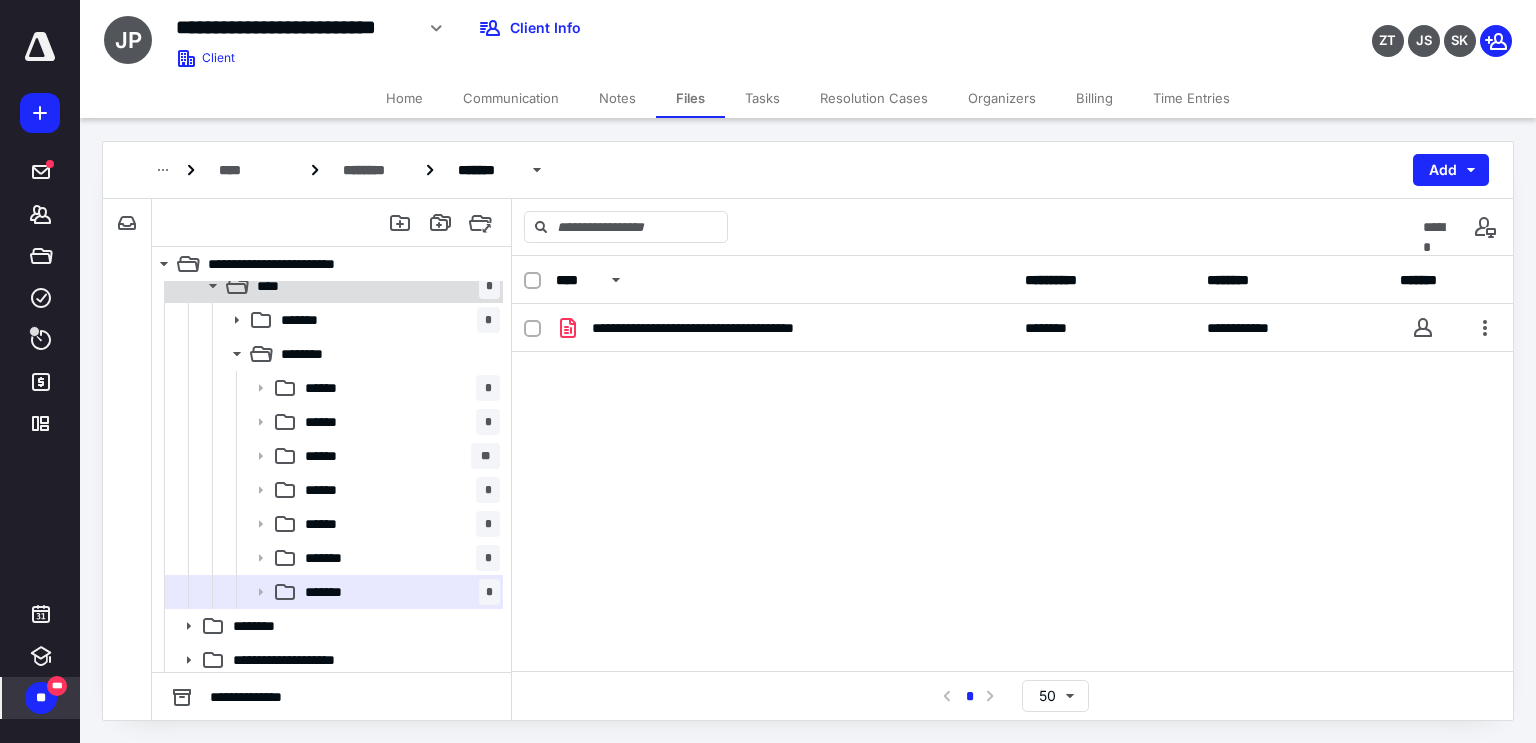 scroll, scrollTop: 220, scrollLeft: 0, axis: vertical 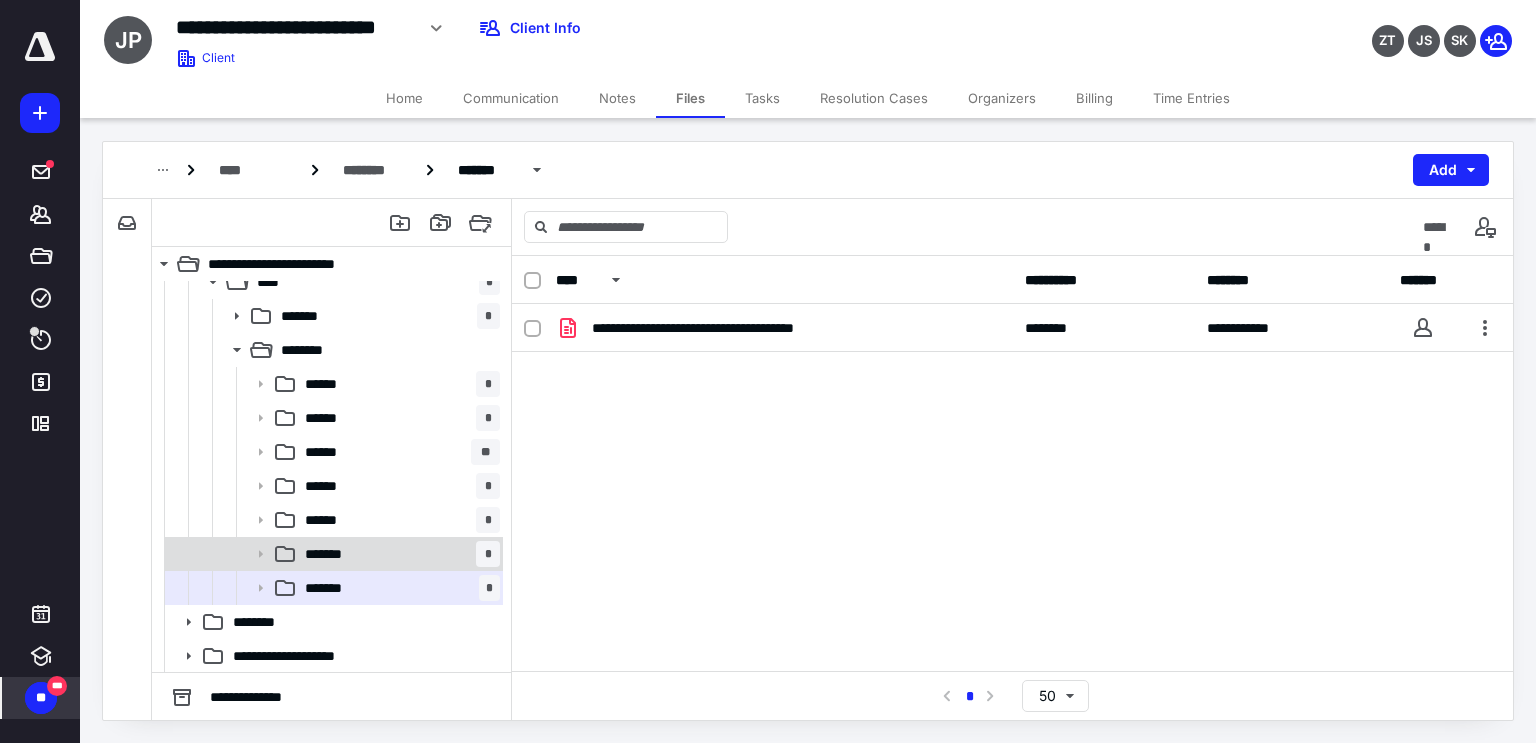 click on "******* *" at bounding box center (398, 554) 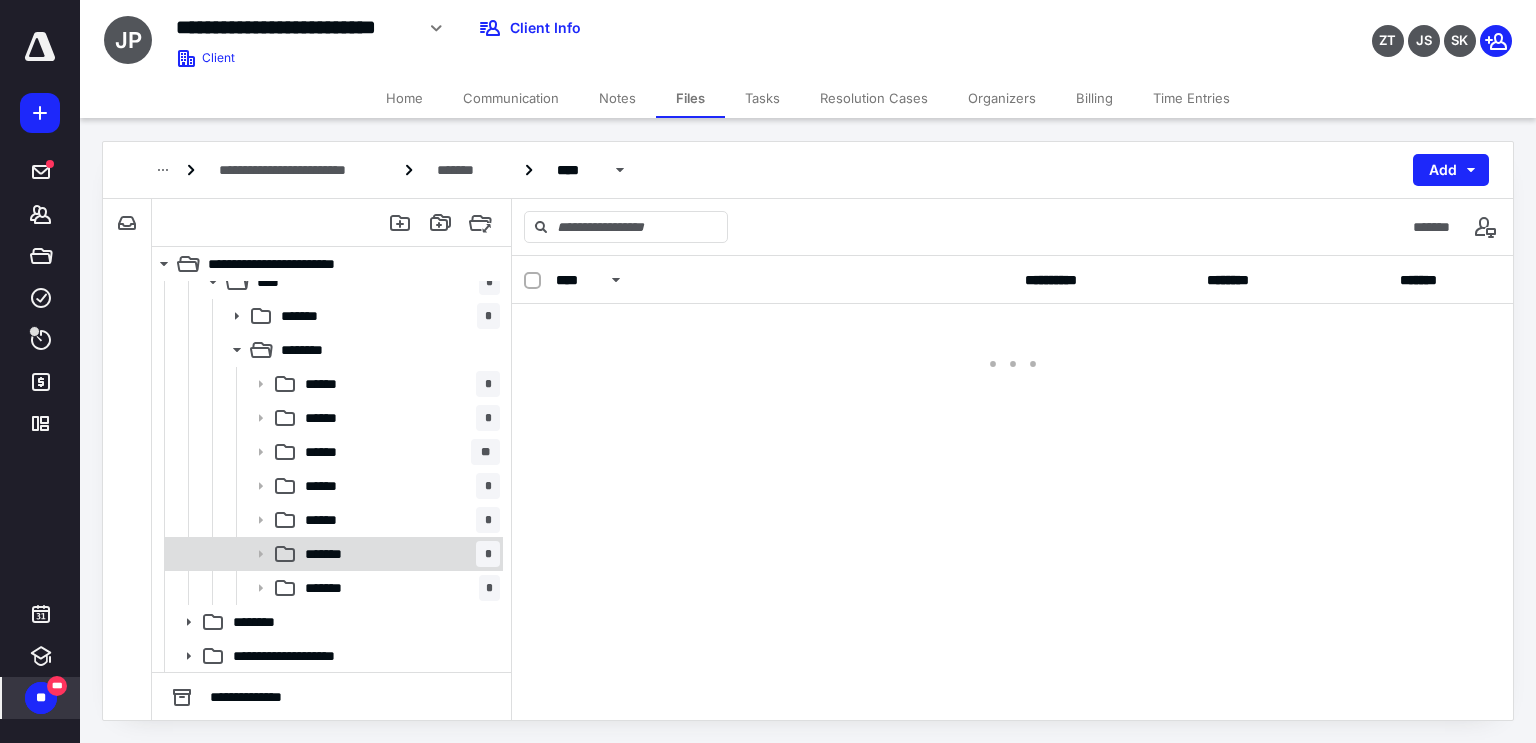 click on "******* *" at bounding box center (398, 554) 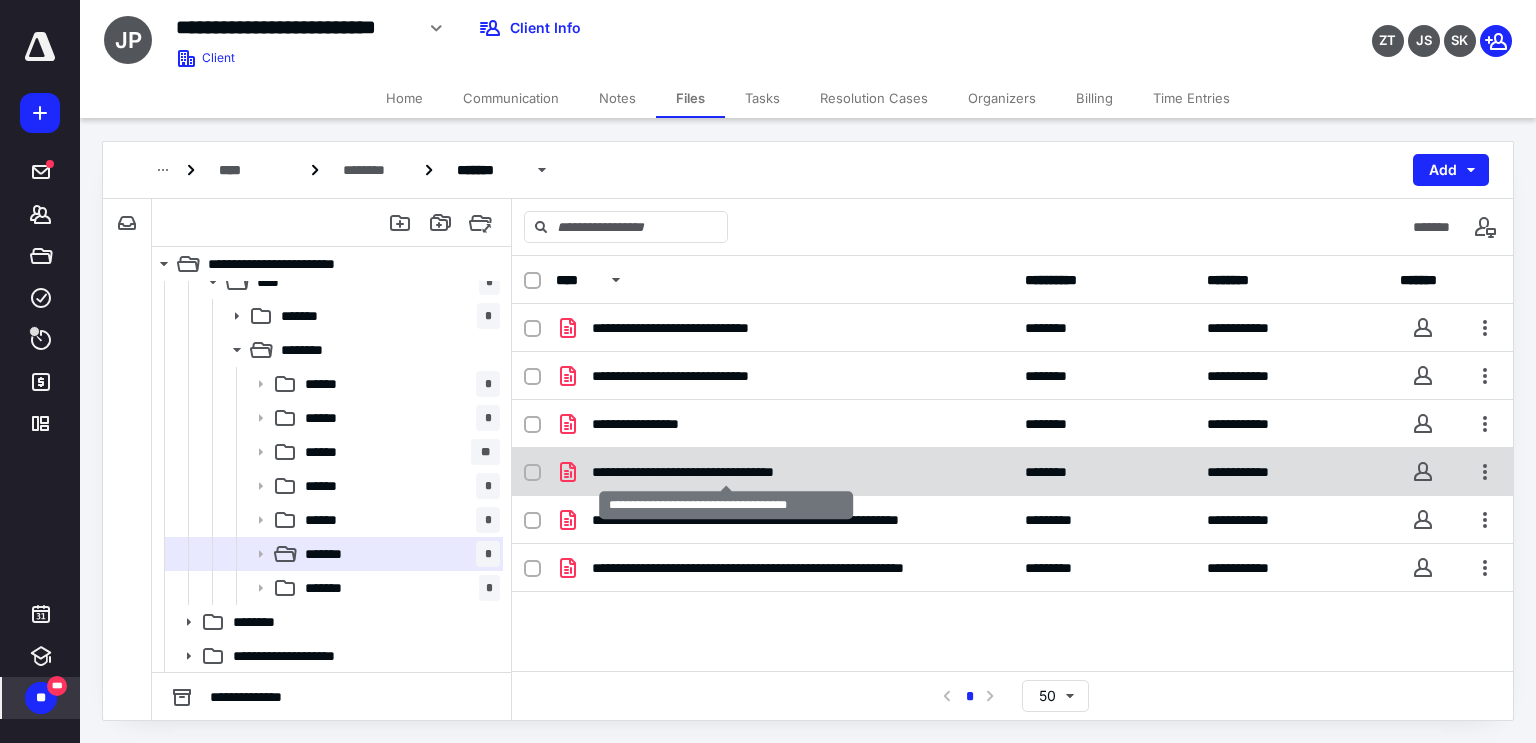 click on "**********" at bounding box center [726, 472] 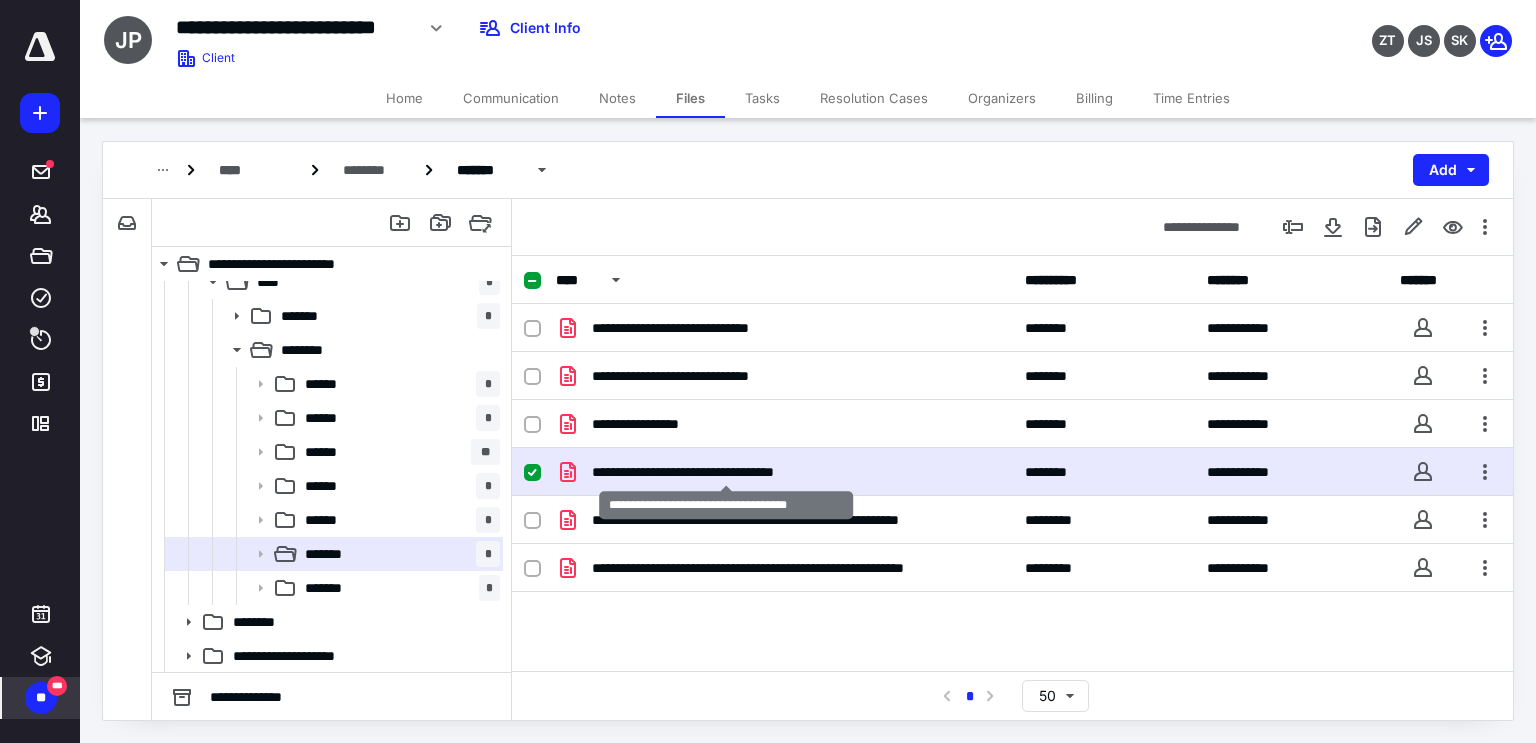 click on "**********" at bounding box center (726, 472) 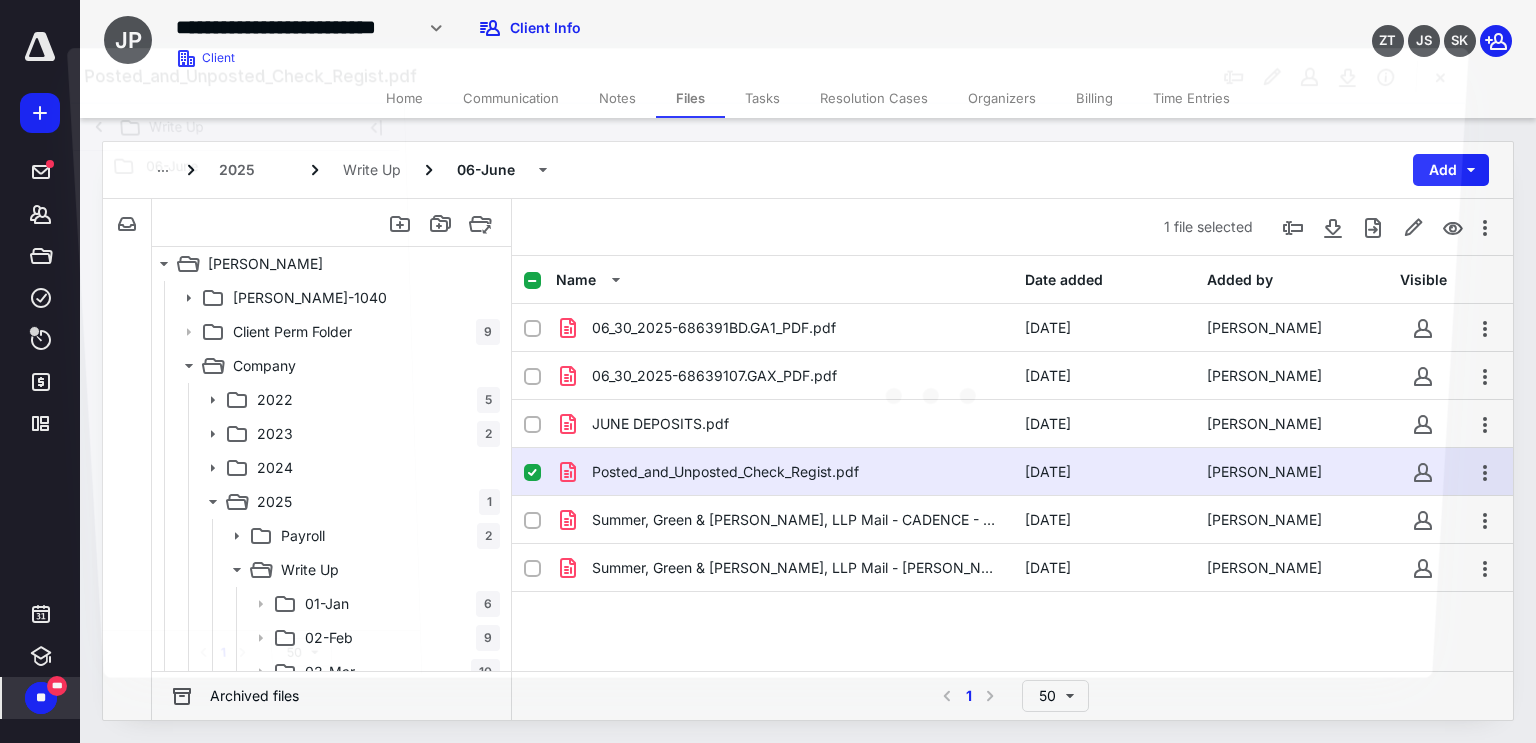 scroll, scrollTop: 220, scrollLeft: 0, axis: vertical 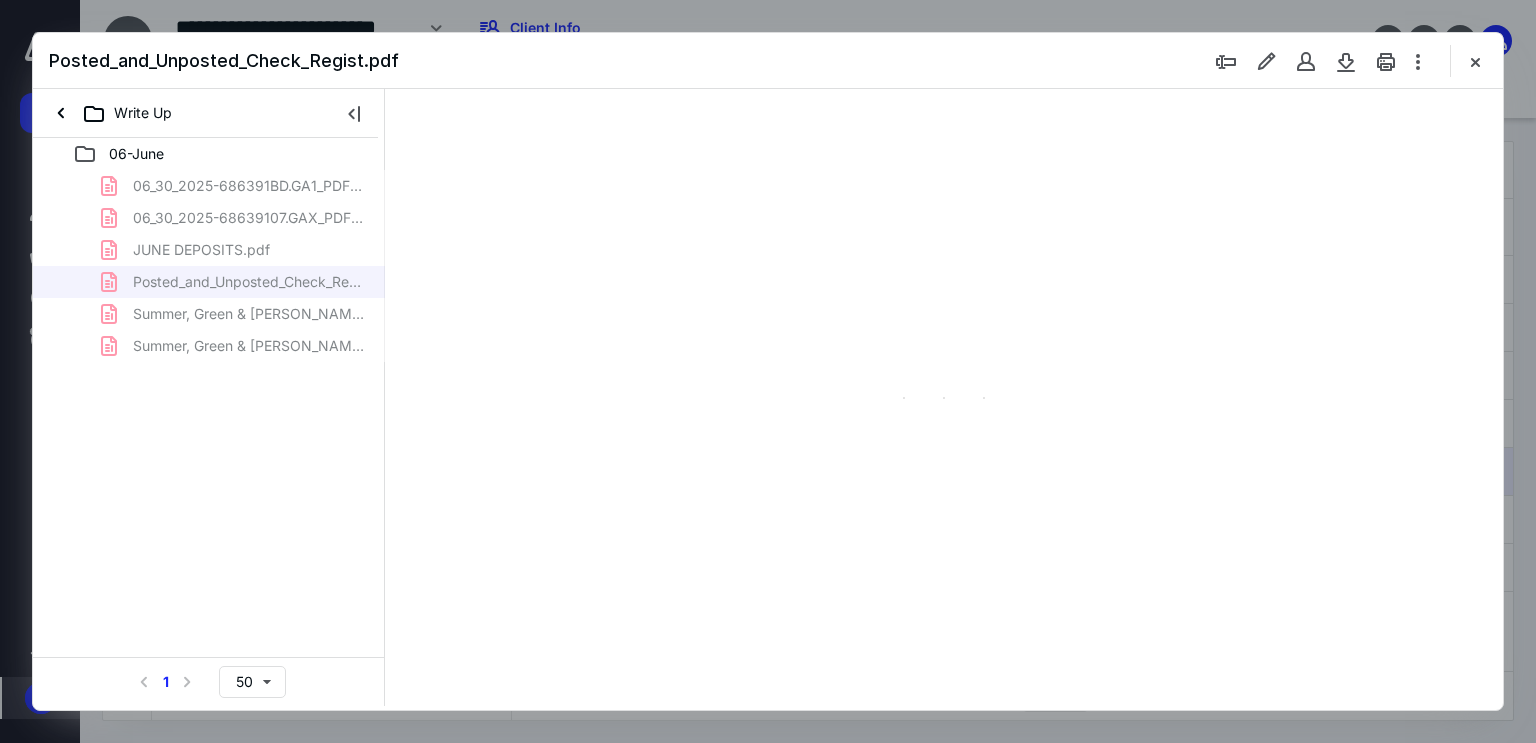 type on "179" 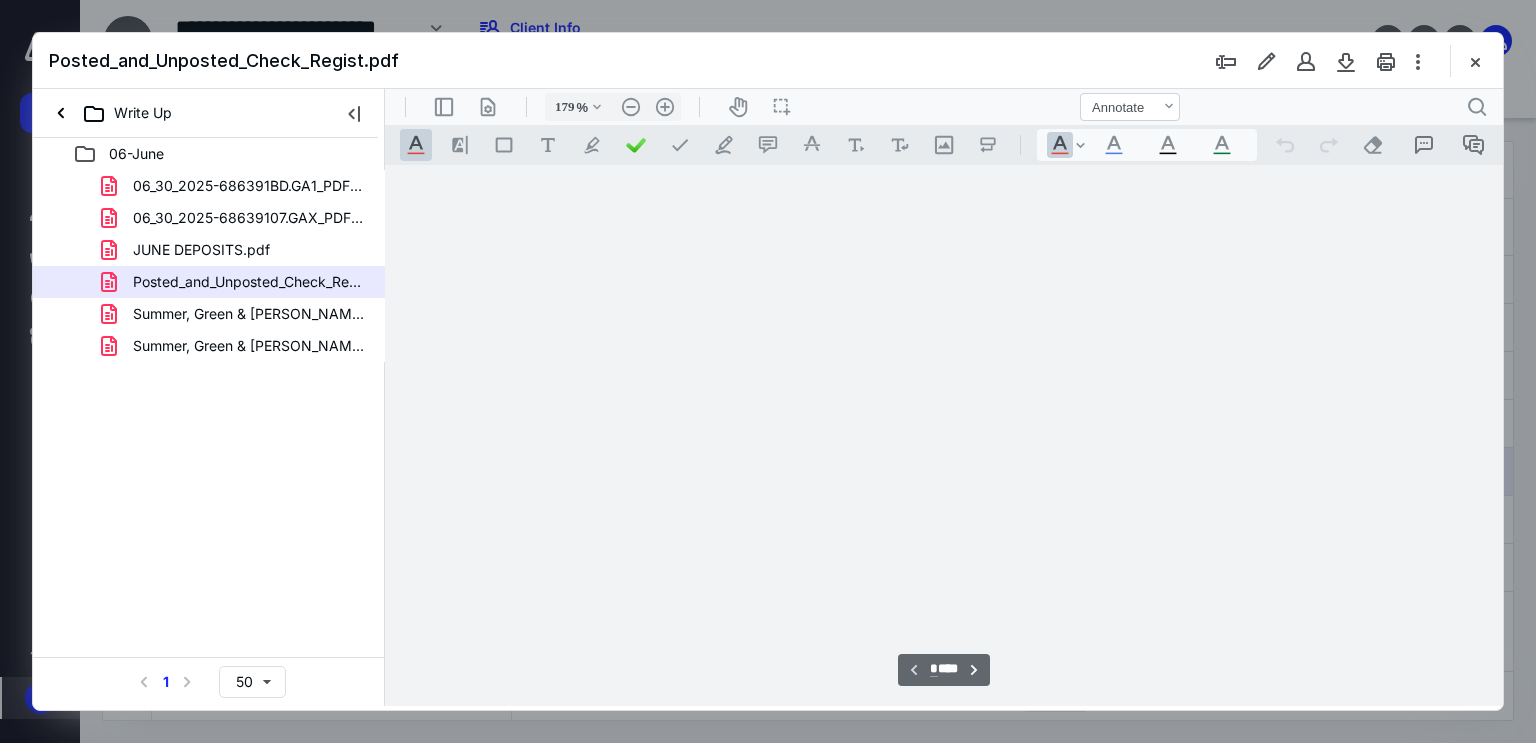 scroll, scrollTop: 83, scrollLeft: 0, axis: vertical 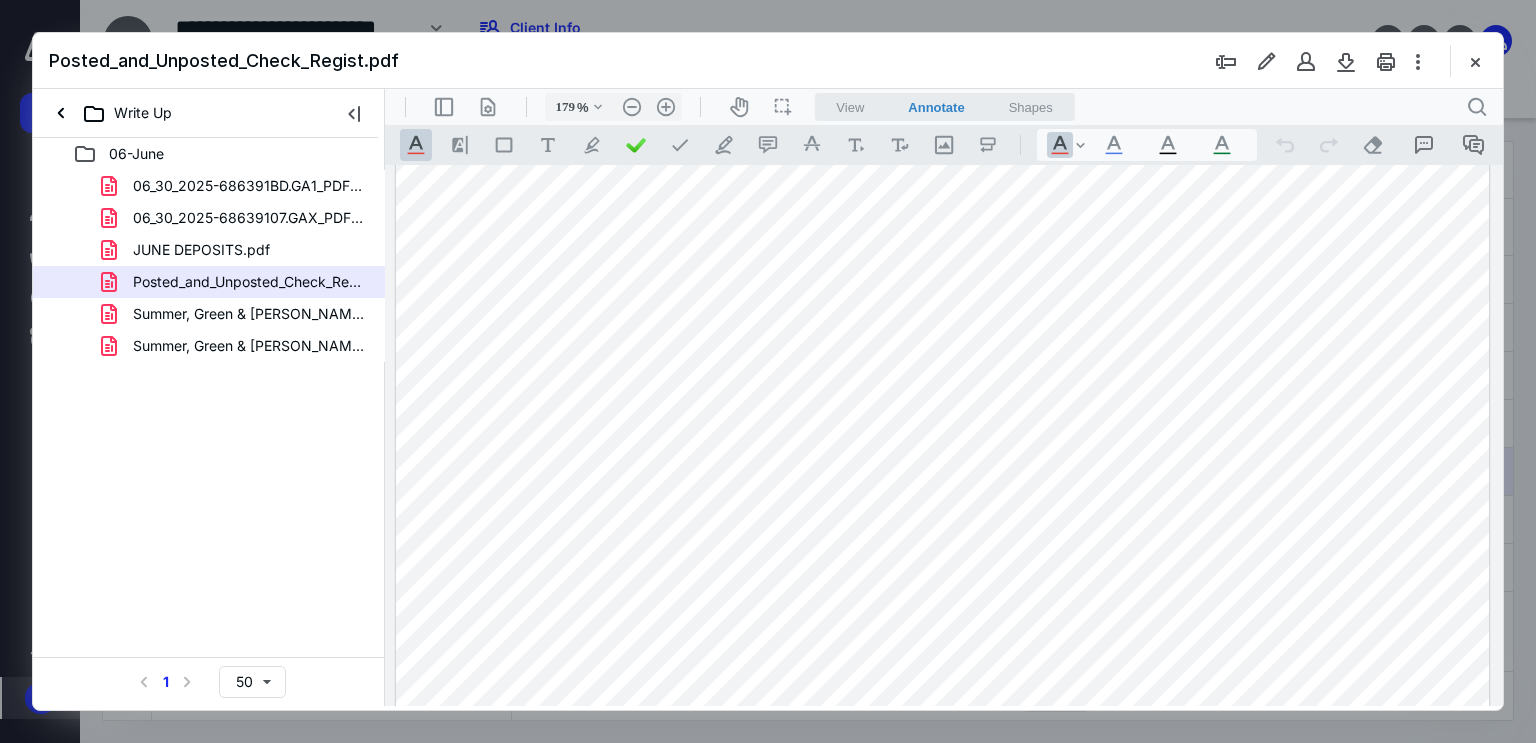 click at bounding box center (943, 797) 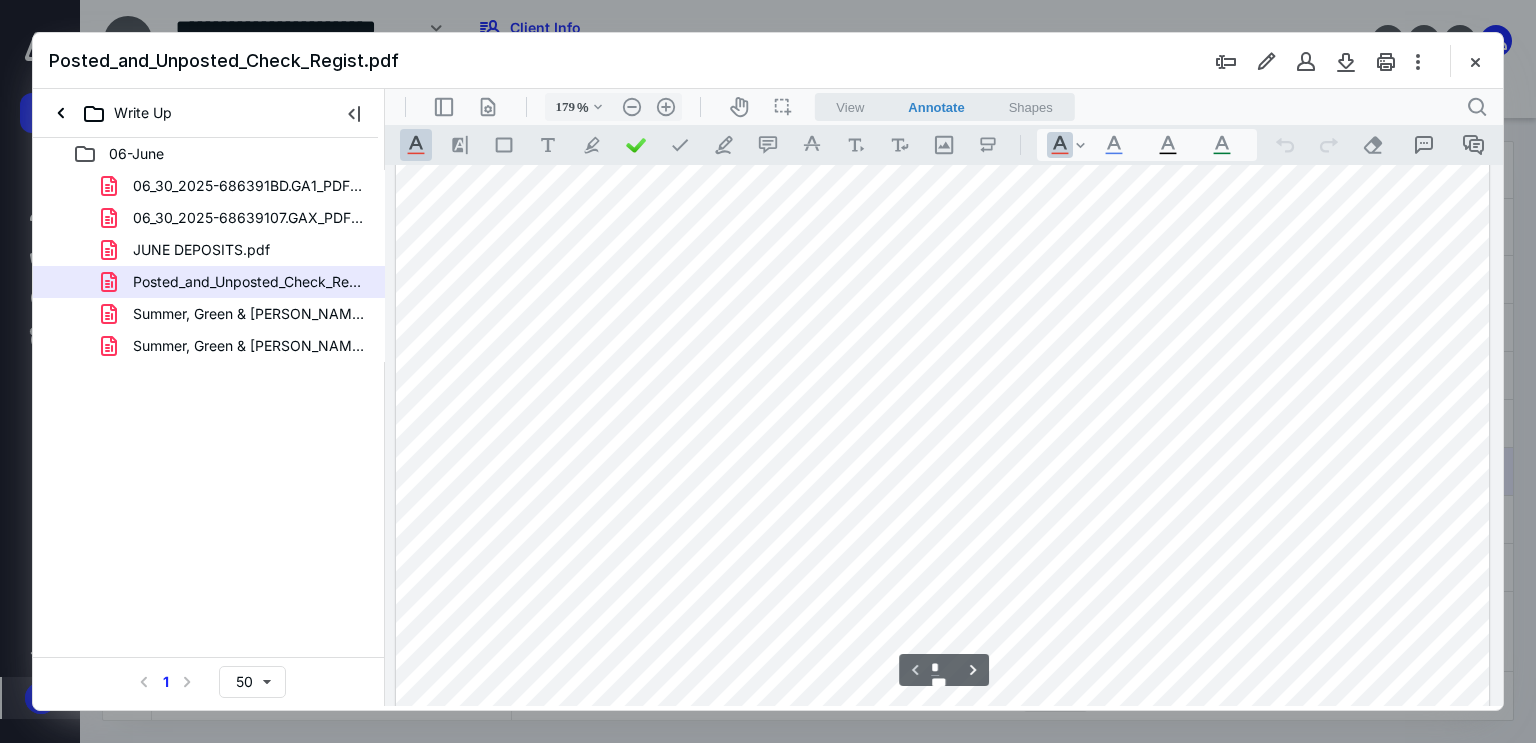scroll, scrollTop: 583, scrollLeft: 0, axis: vertical 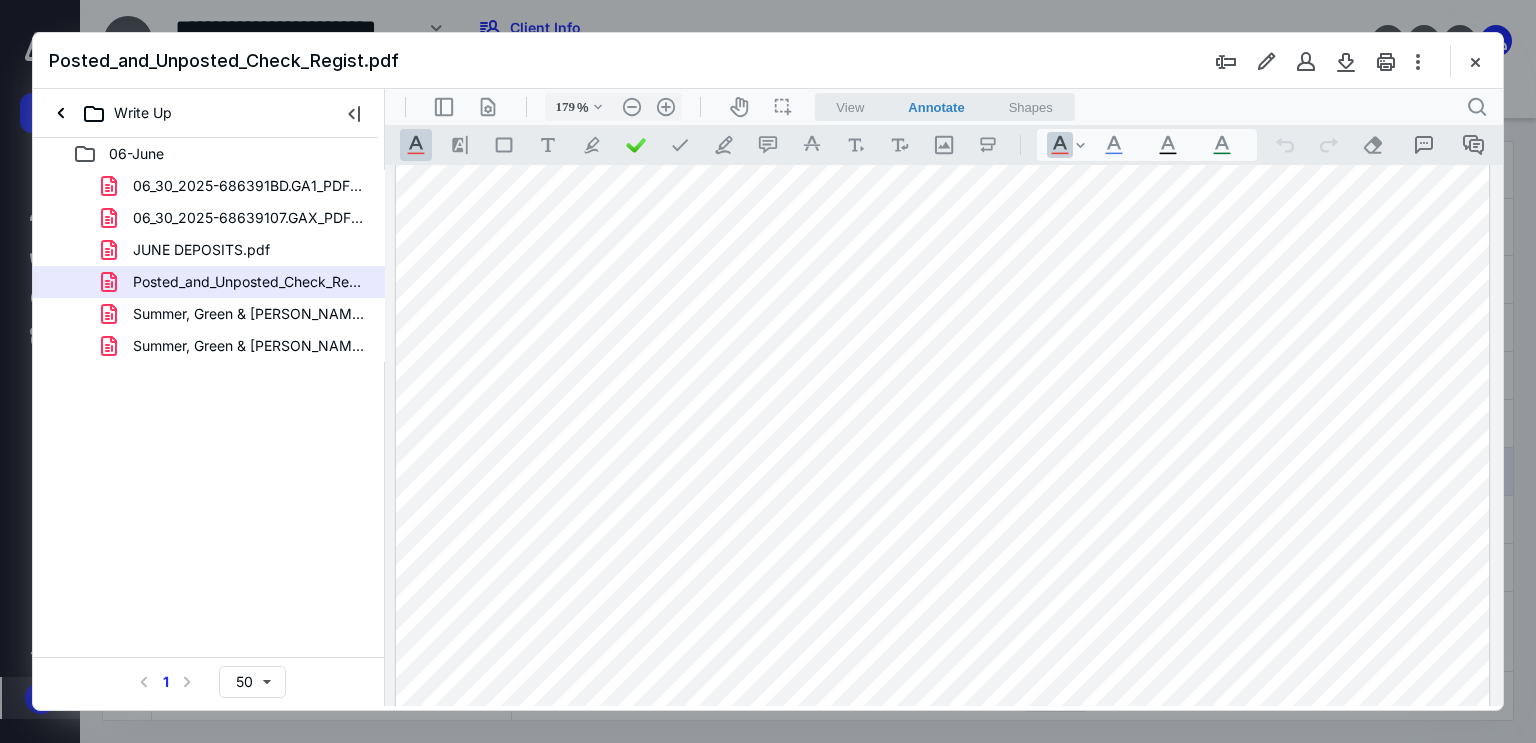 click at bounding box center [943, 297] 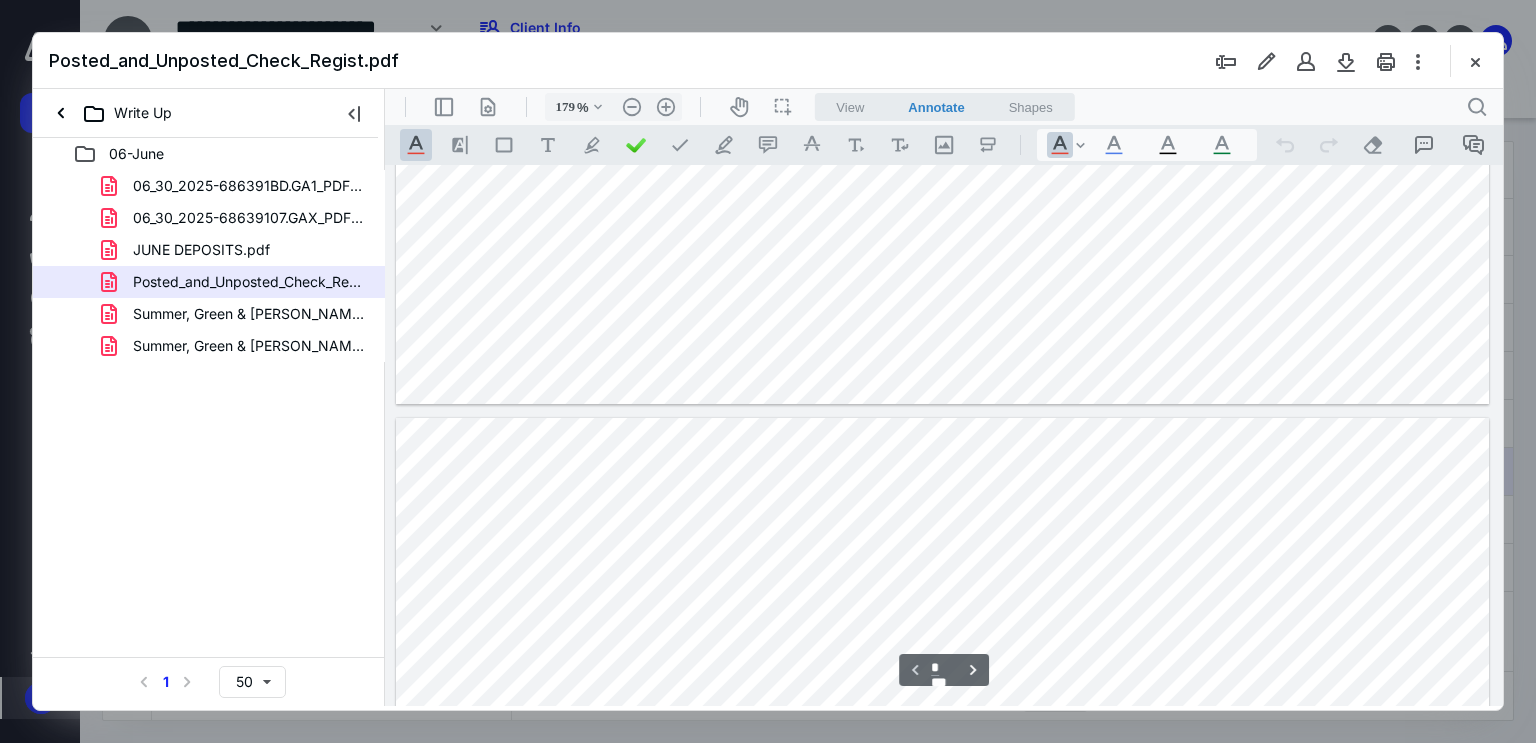 scroll, scrollTop: 1083, scrollLeft: 0, axis: vertical 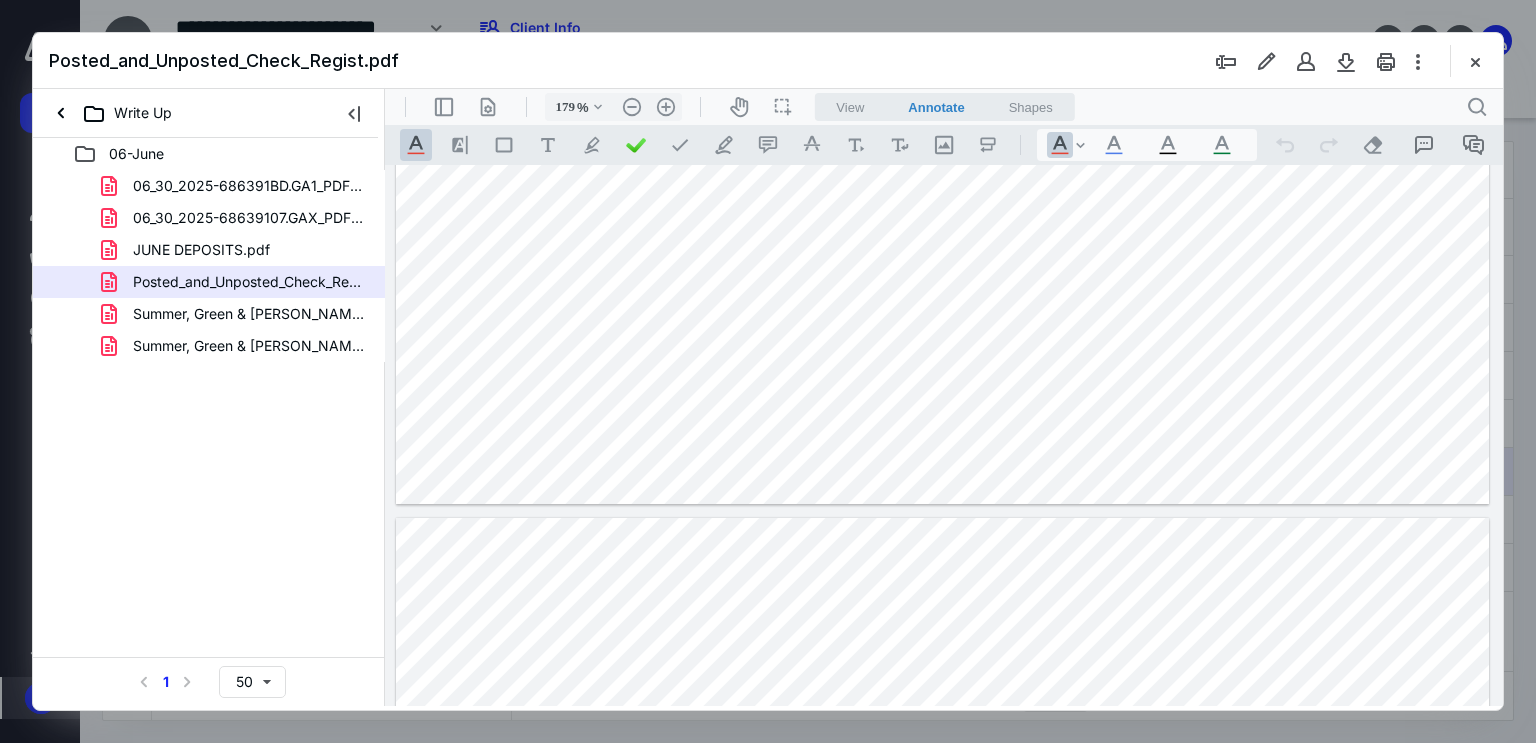 click at bounding box center [943, -203] 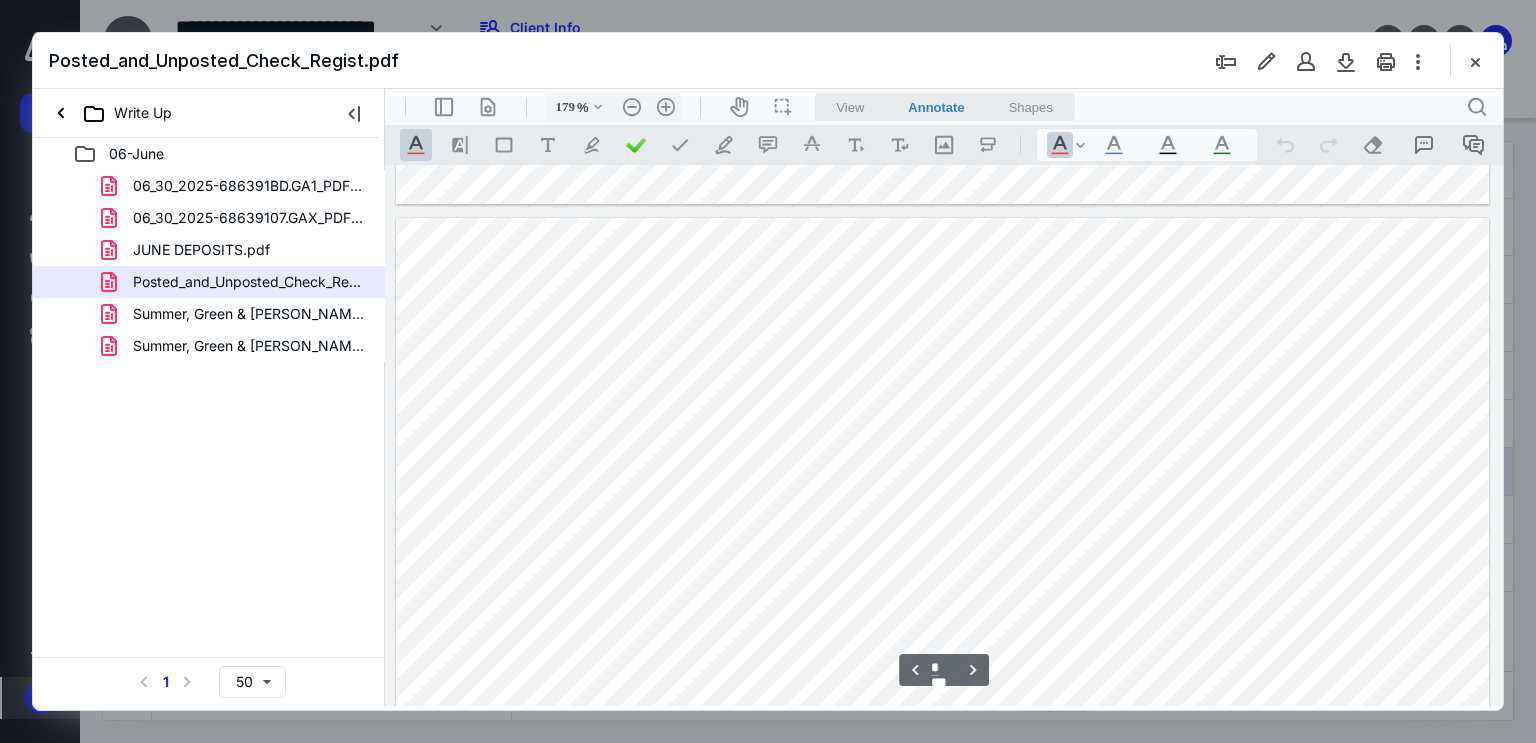 scroll, scrollTop: 1483, scrollLeft: 0, axis: vertical 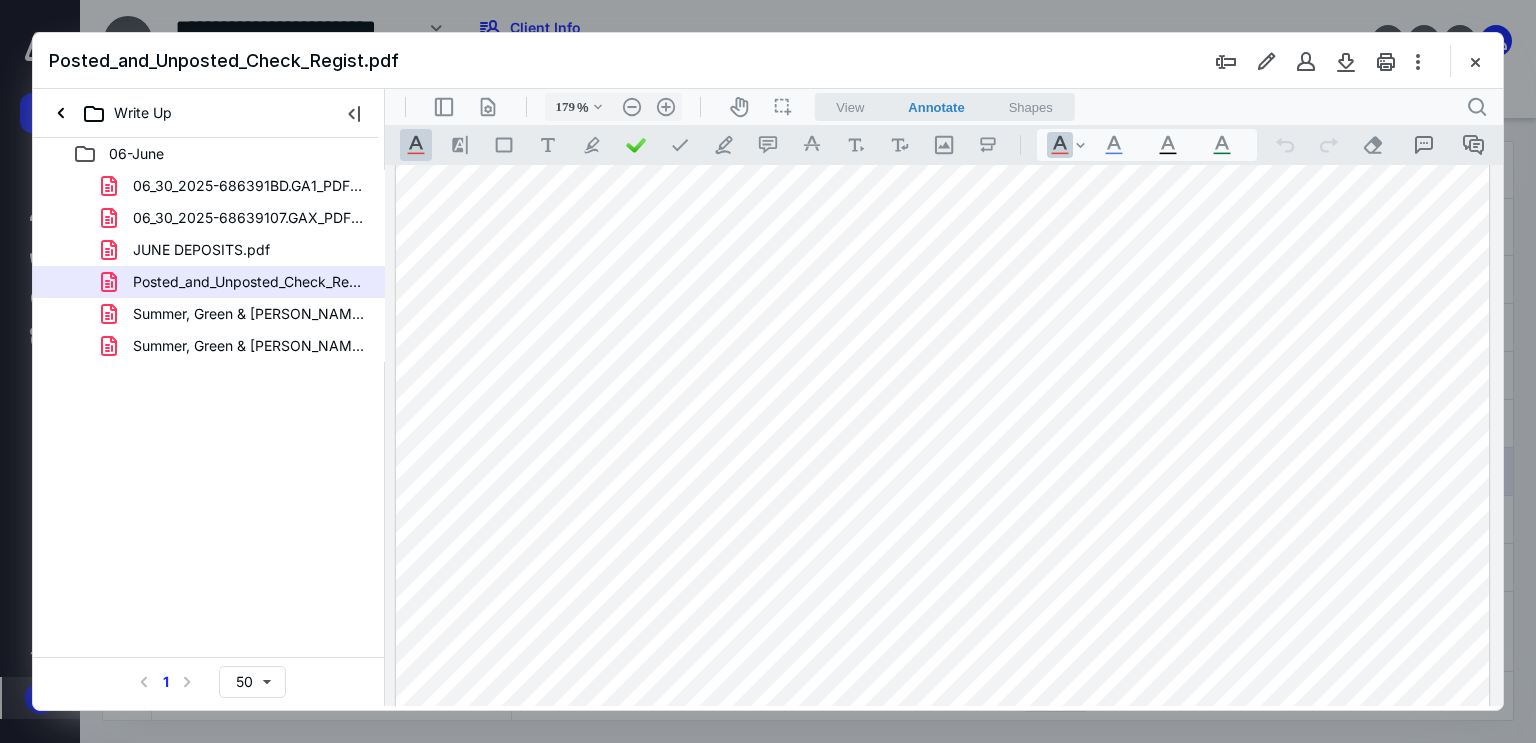 click at bounding box center [943, 826] 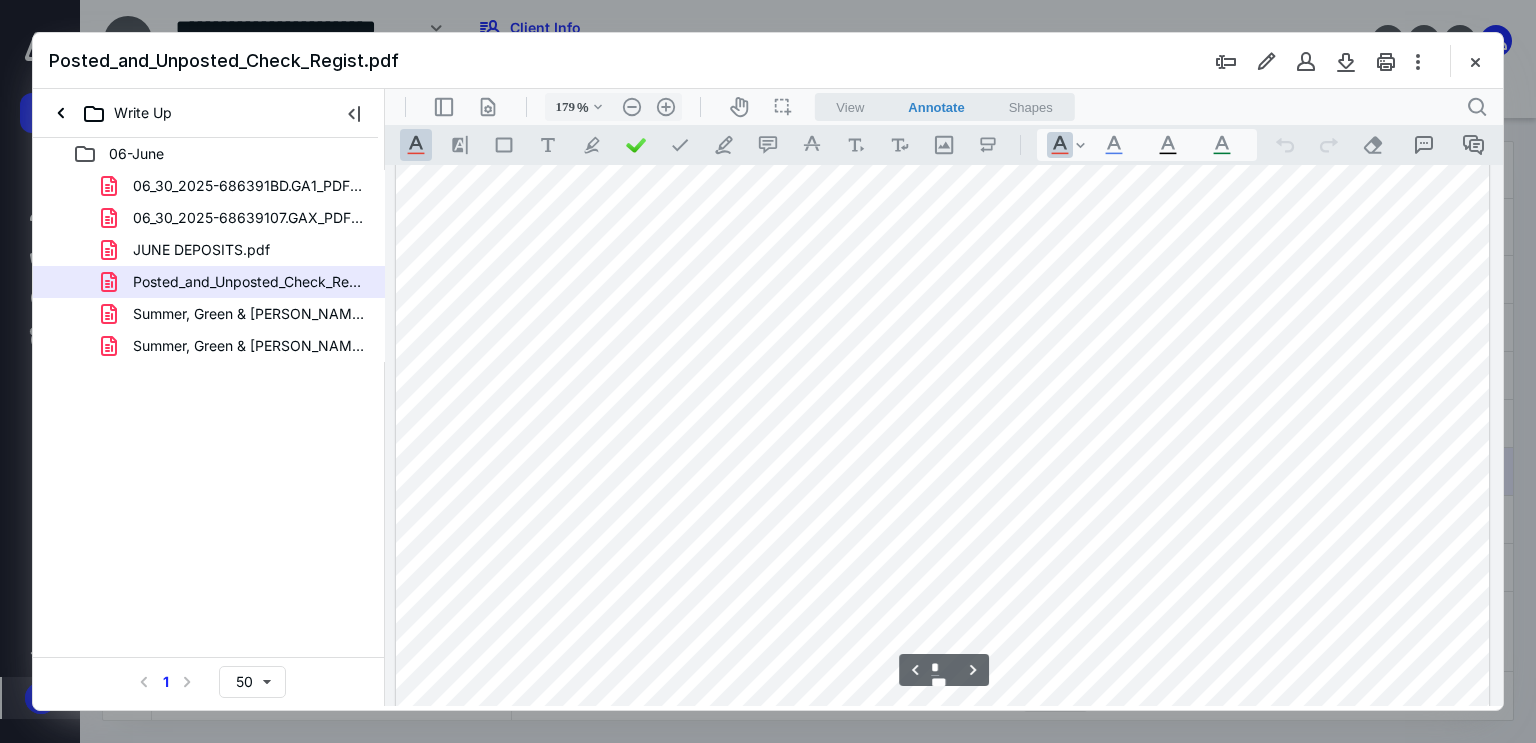 scroll, scrollTop: 1983, scrollLeft: 0, axis: vertical 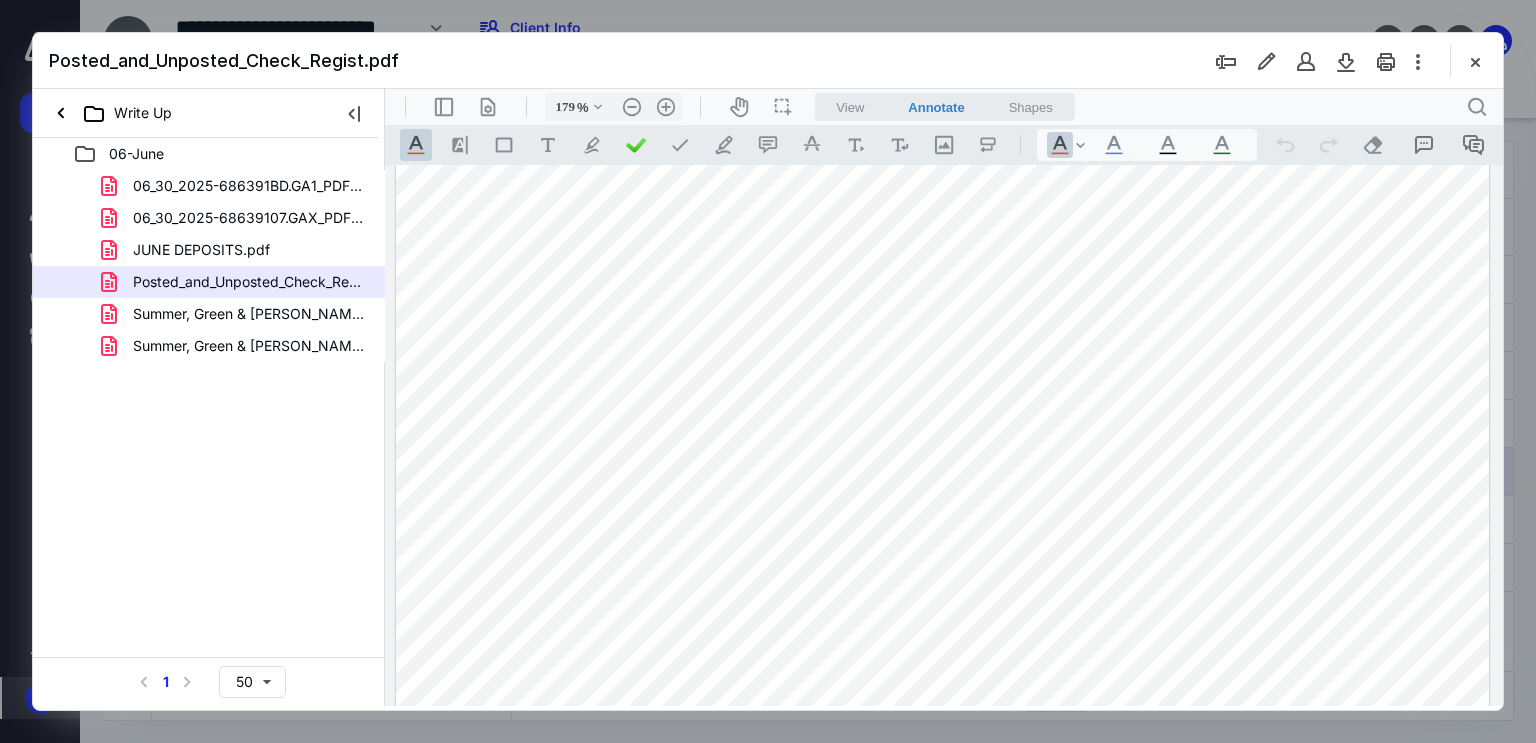 click at bounding box center (943, 326) 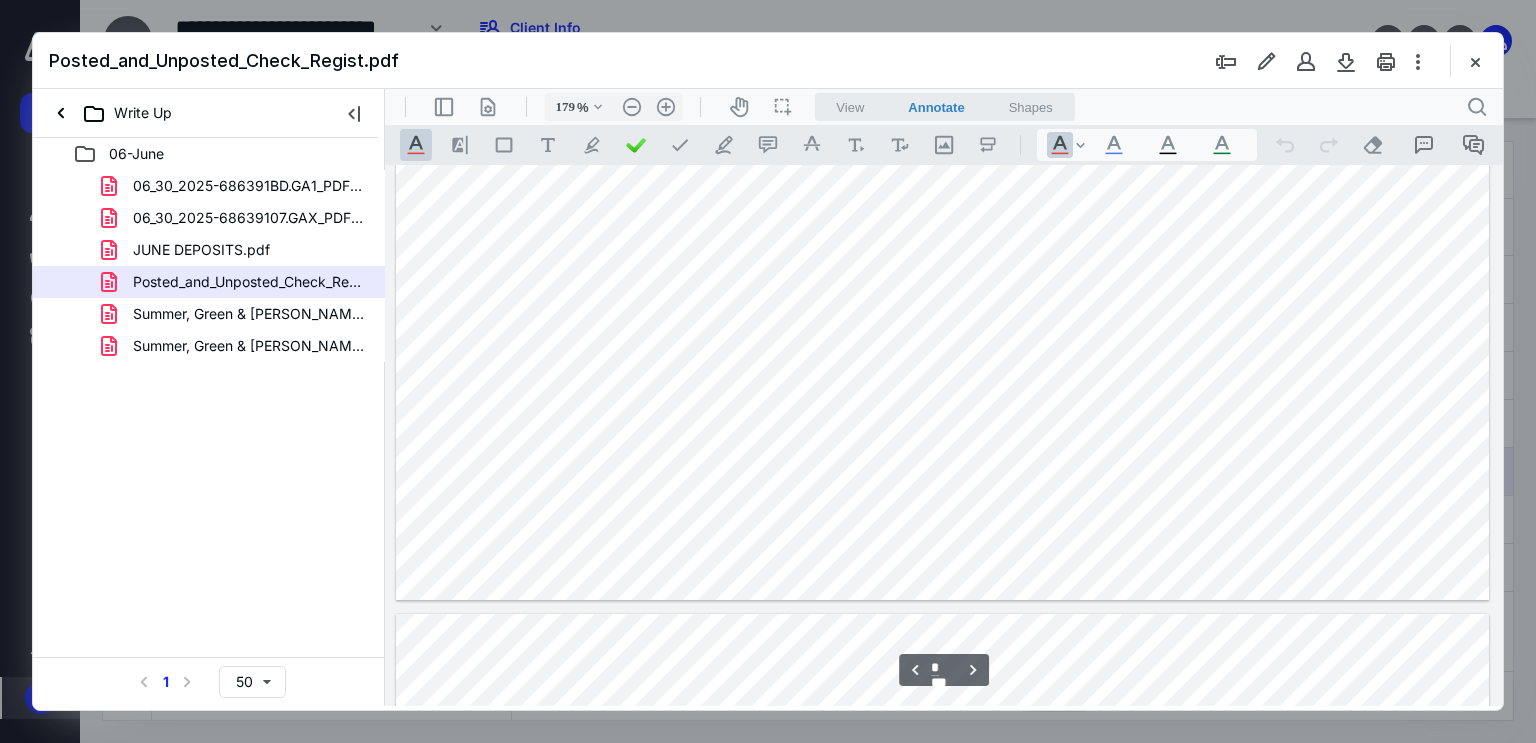 scroll, scrollTop: 2483, scrollLeft: 0, axis: vertical 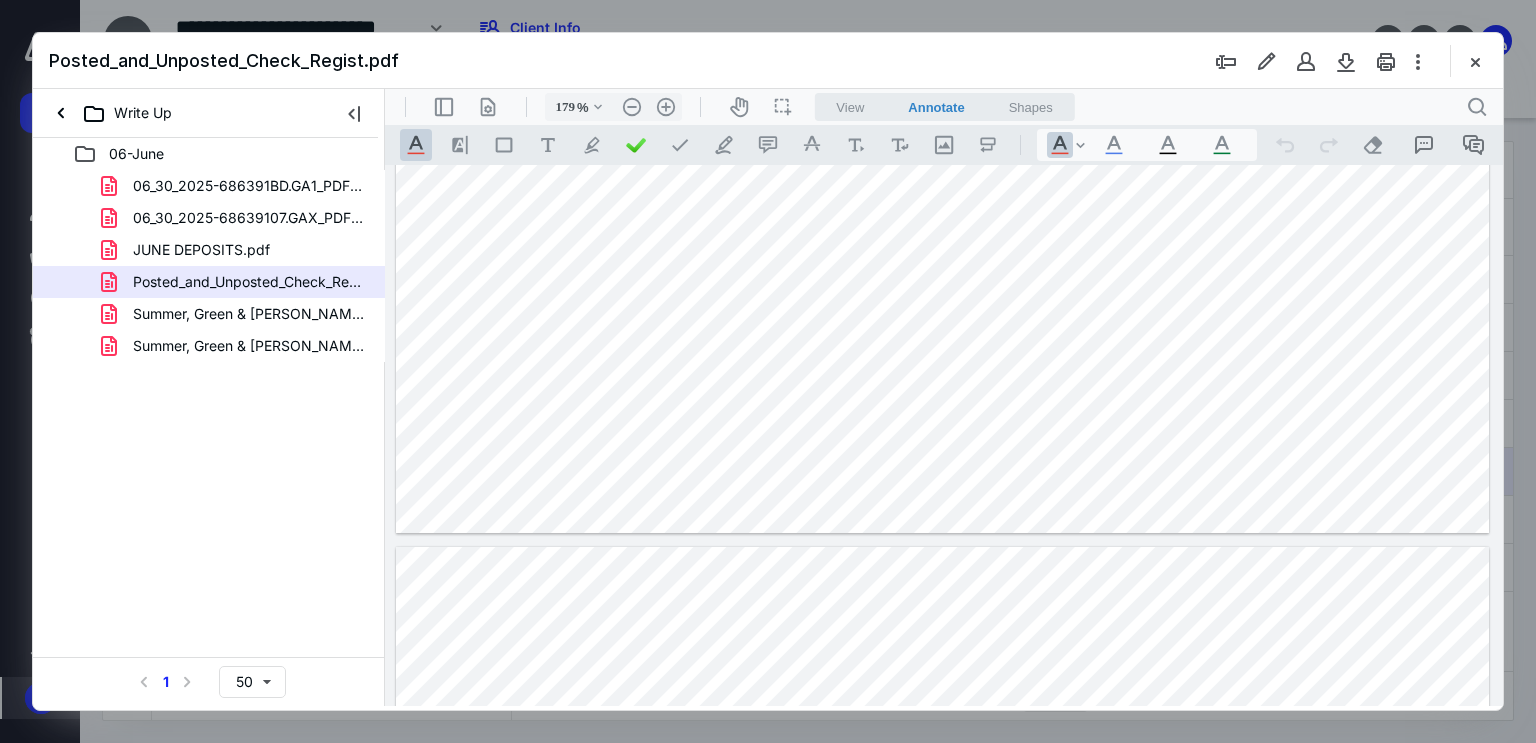 click at bounding box center [943, -174] 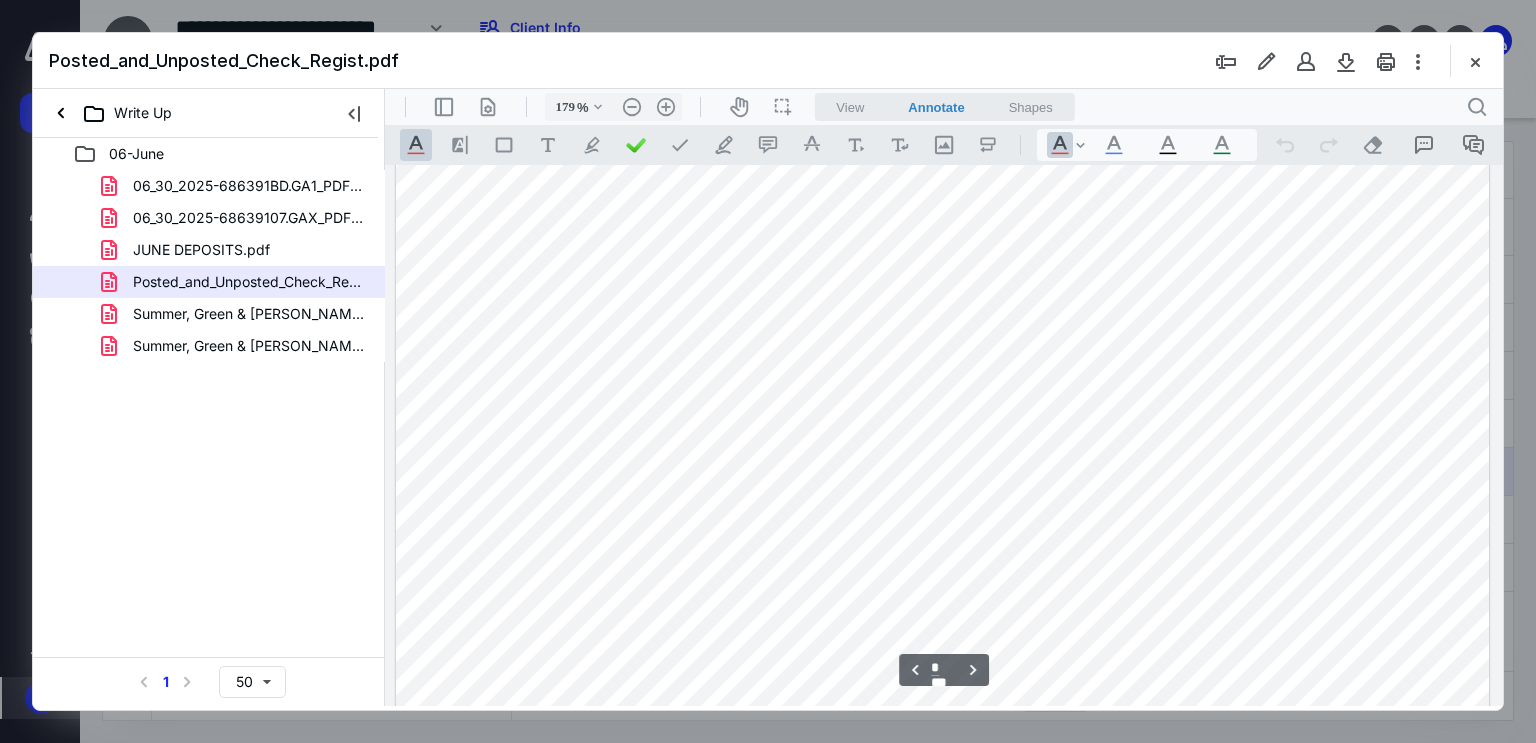 scroll, scrollTop: 2983, scrollLeft: 0, axis: vertical 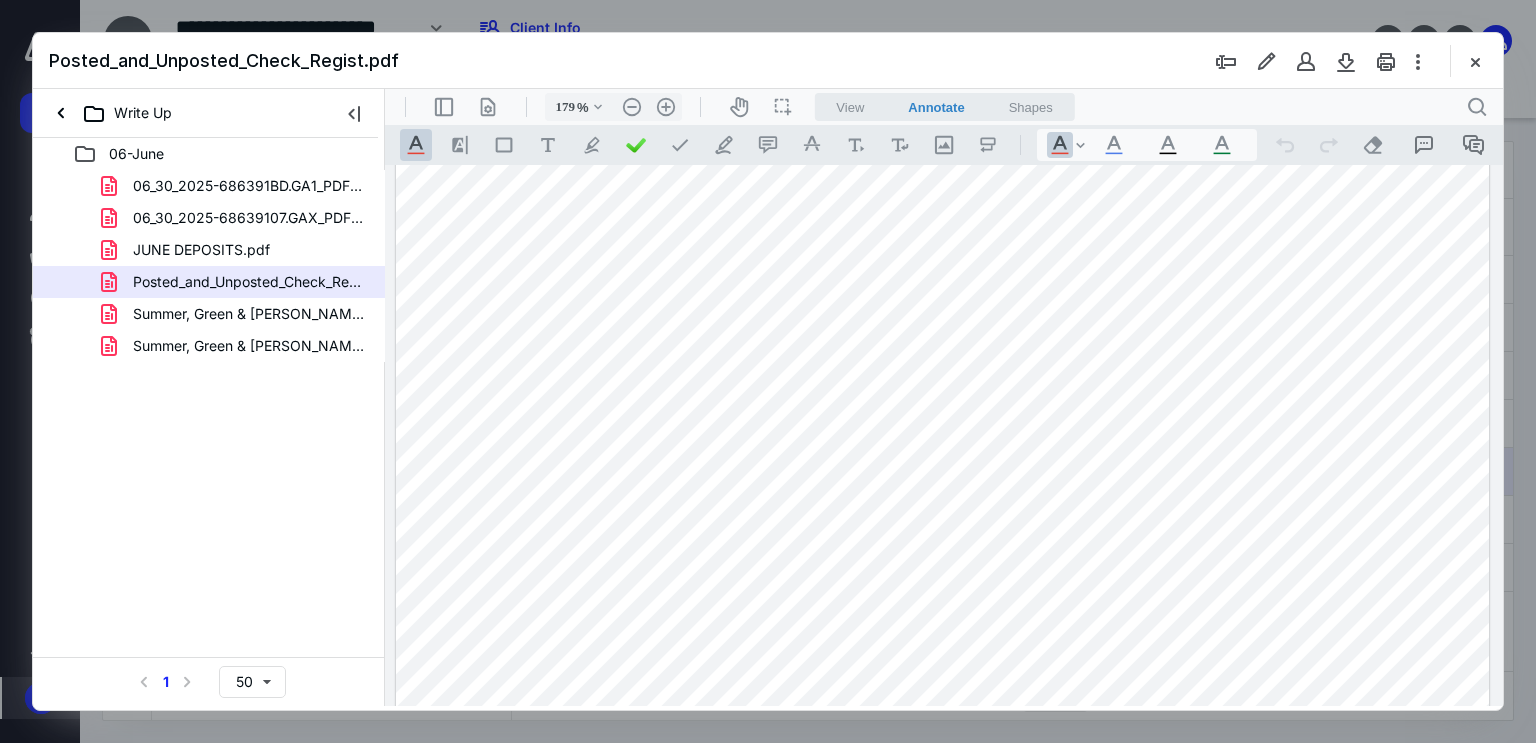 click at bounding box center [943, 755] 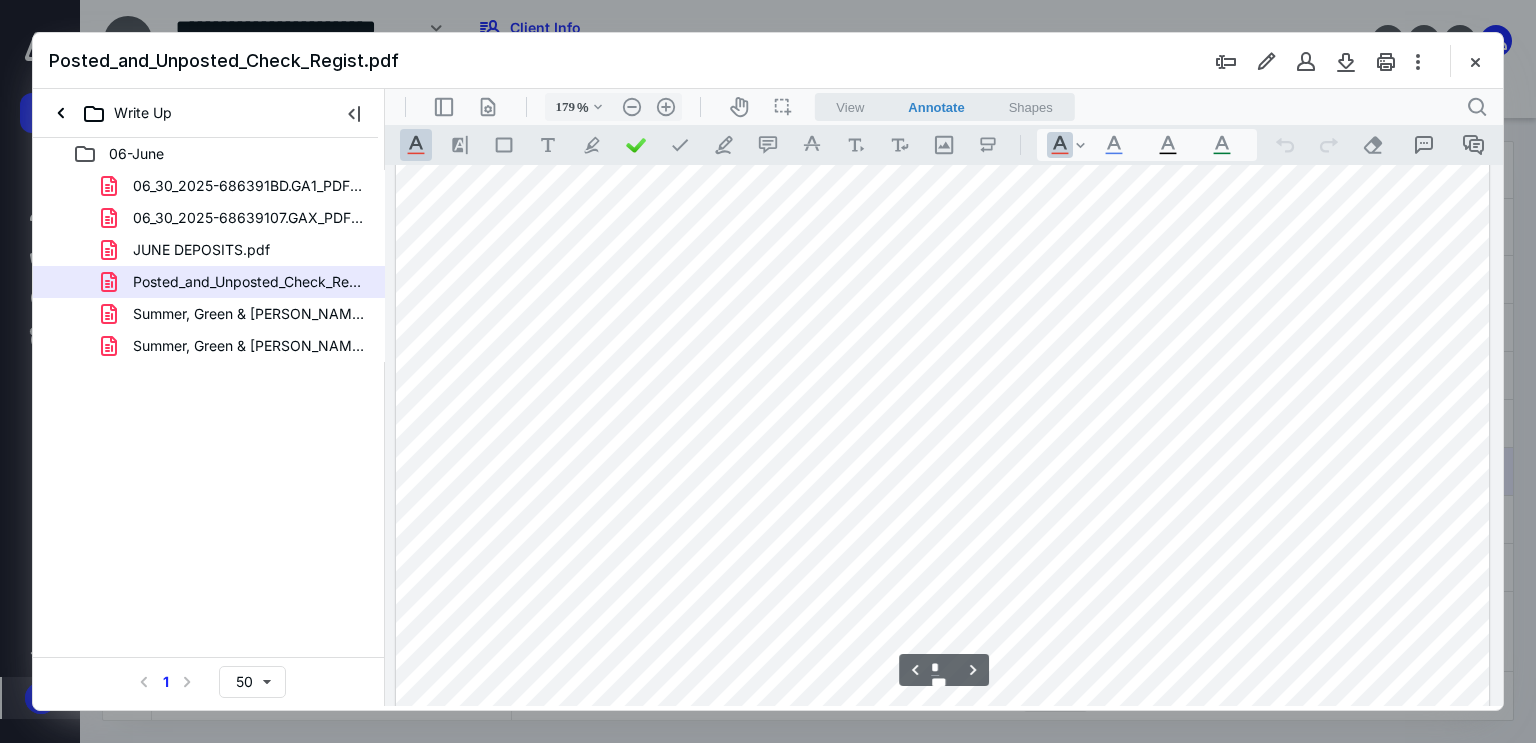 scroll, scrollTop: 3483, scrollLeft: 0, axis: vertical 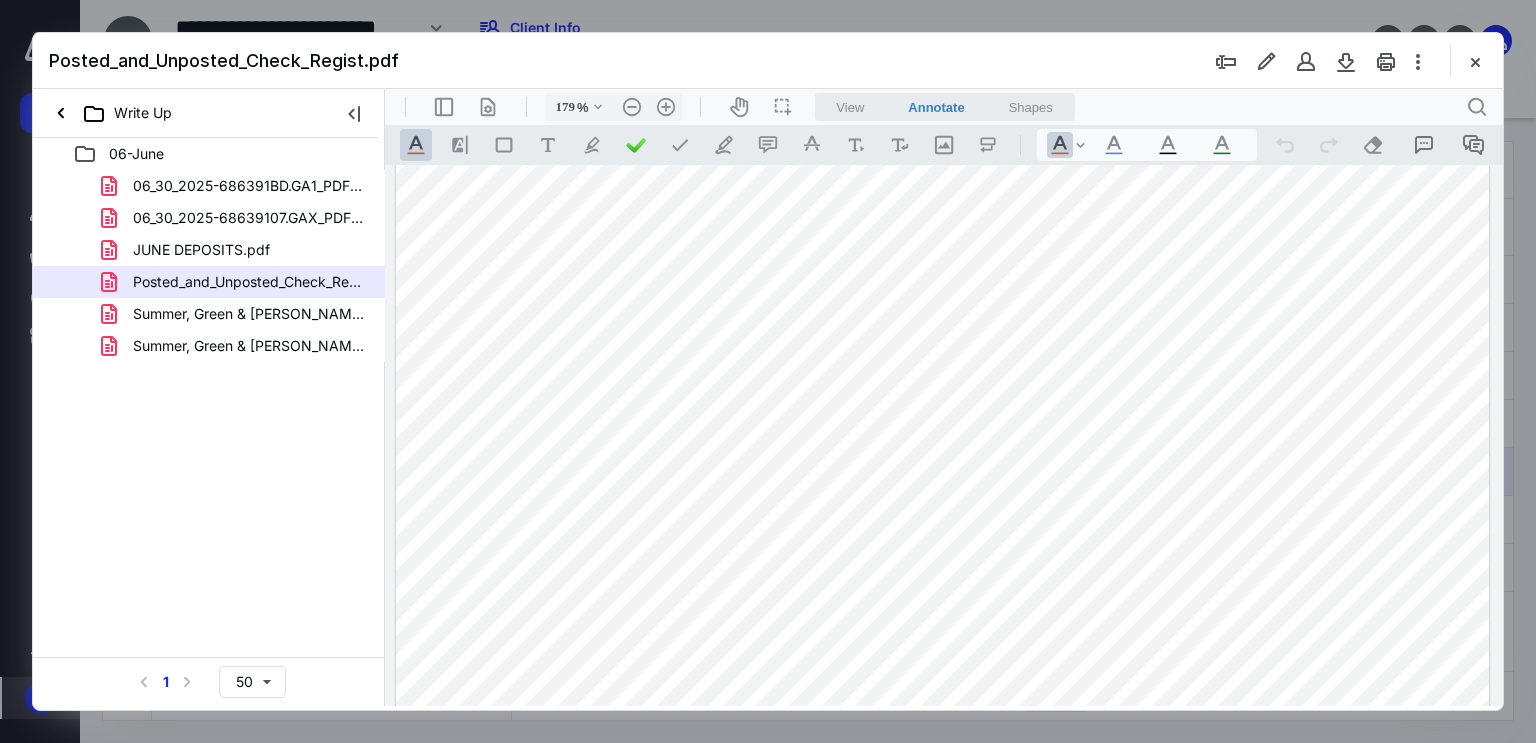 click at bounding box center [943, 255] 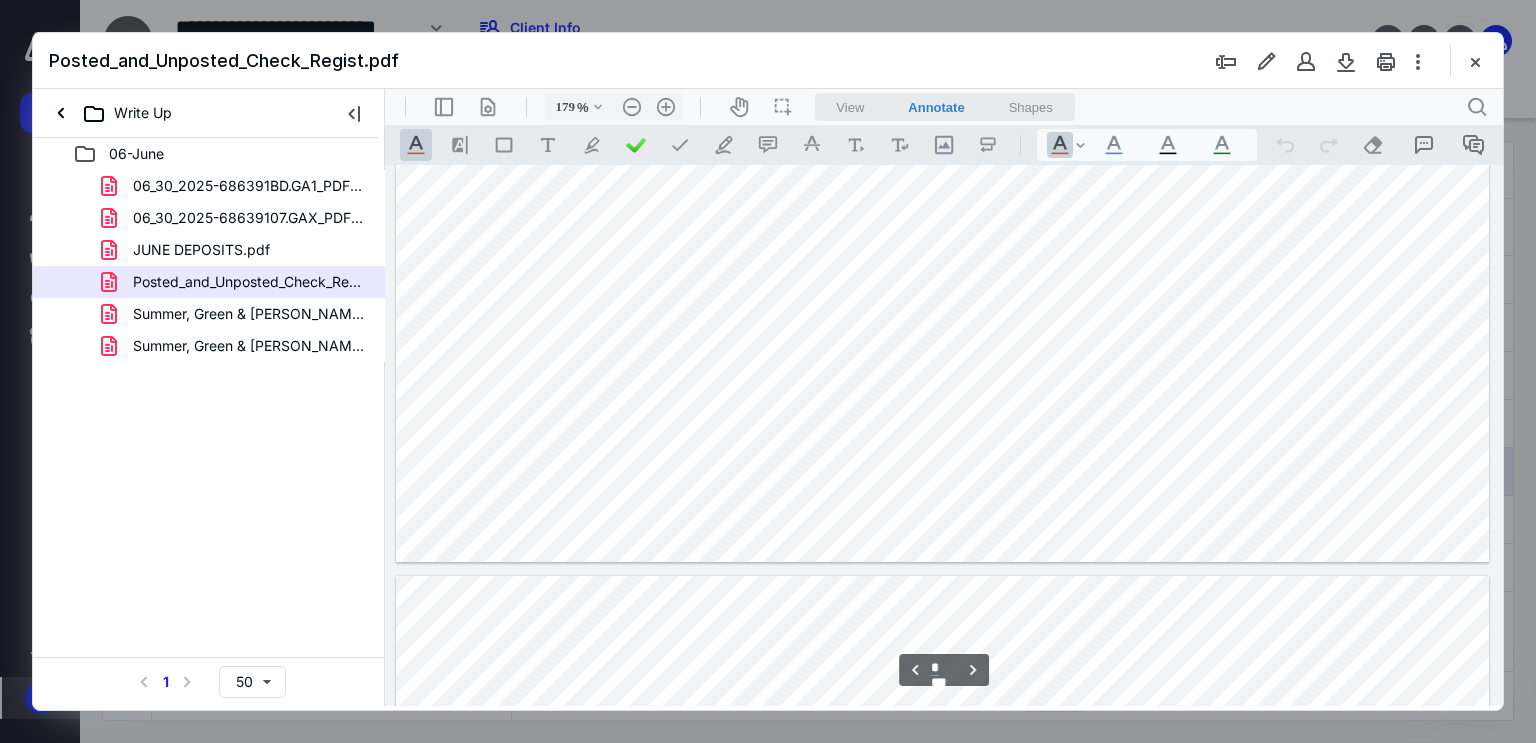 scroll, scrollTop: 3983, scrollLeft: 0, axis: vertical 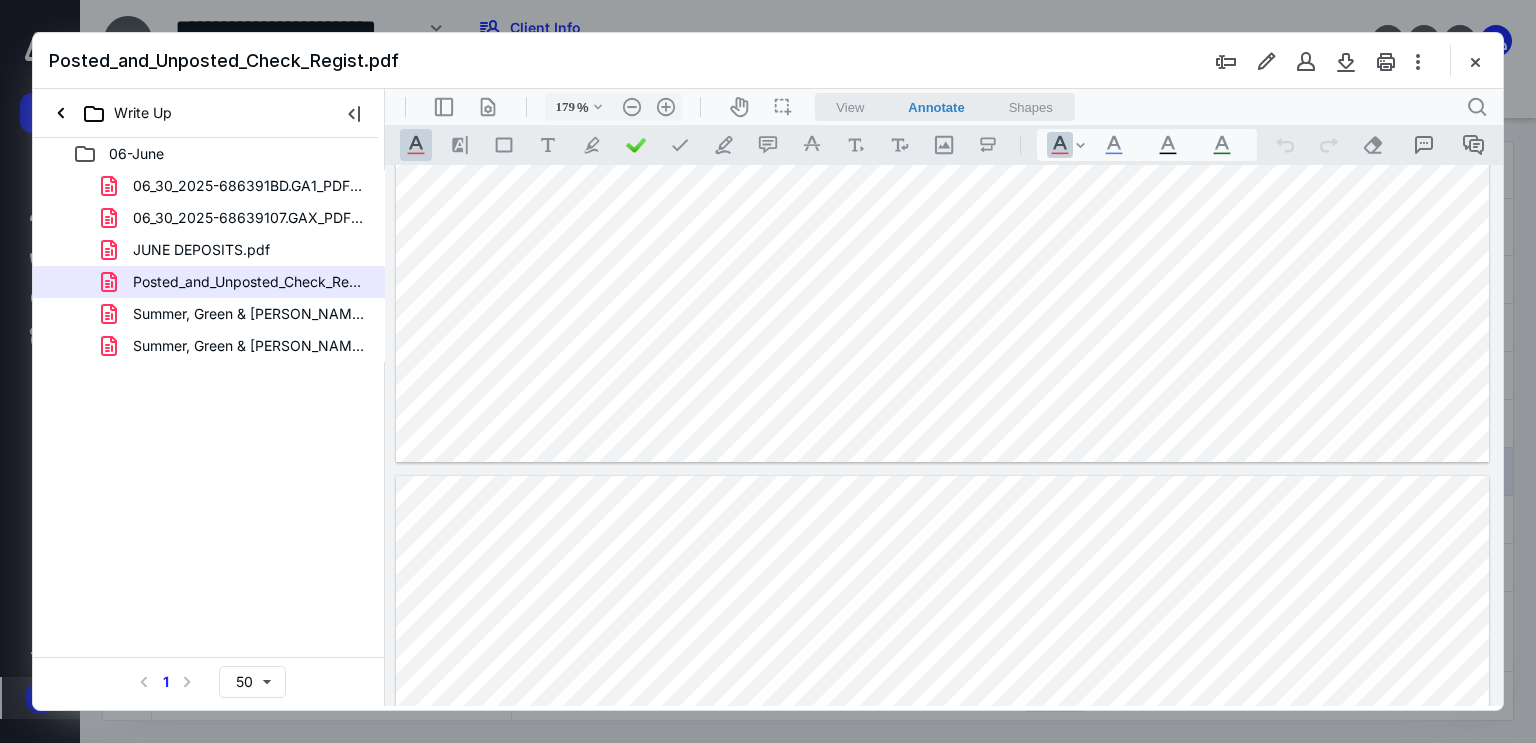 click at bounding box center [943, 1184] 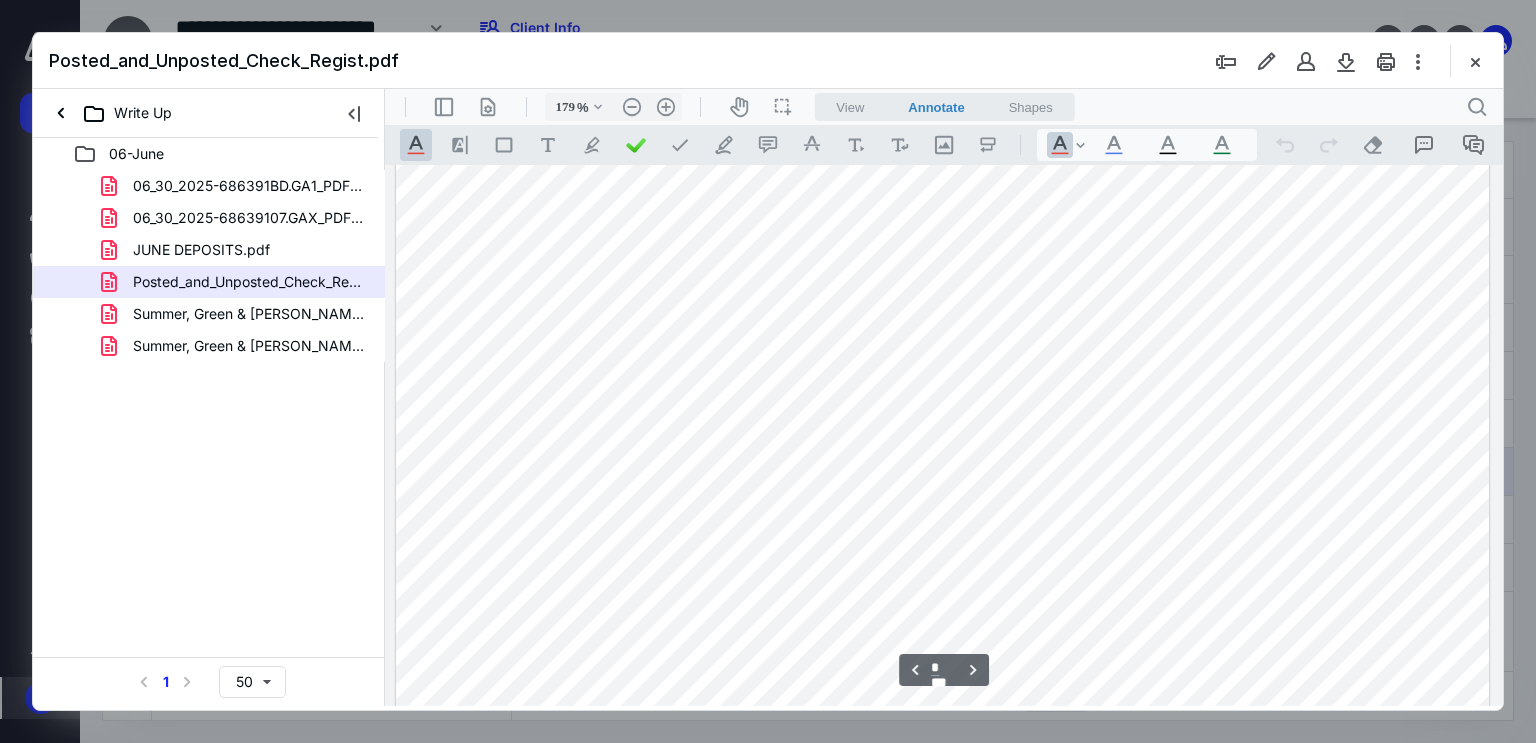scroll, scrollTop: 4483, scrollLeft: 0, axis: vertical 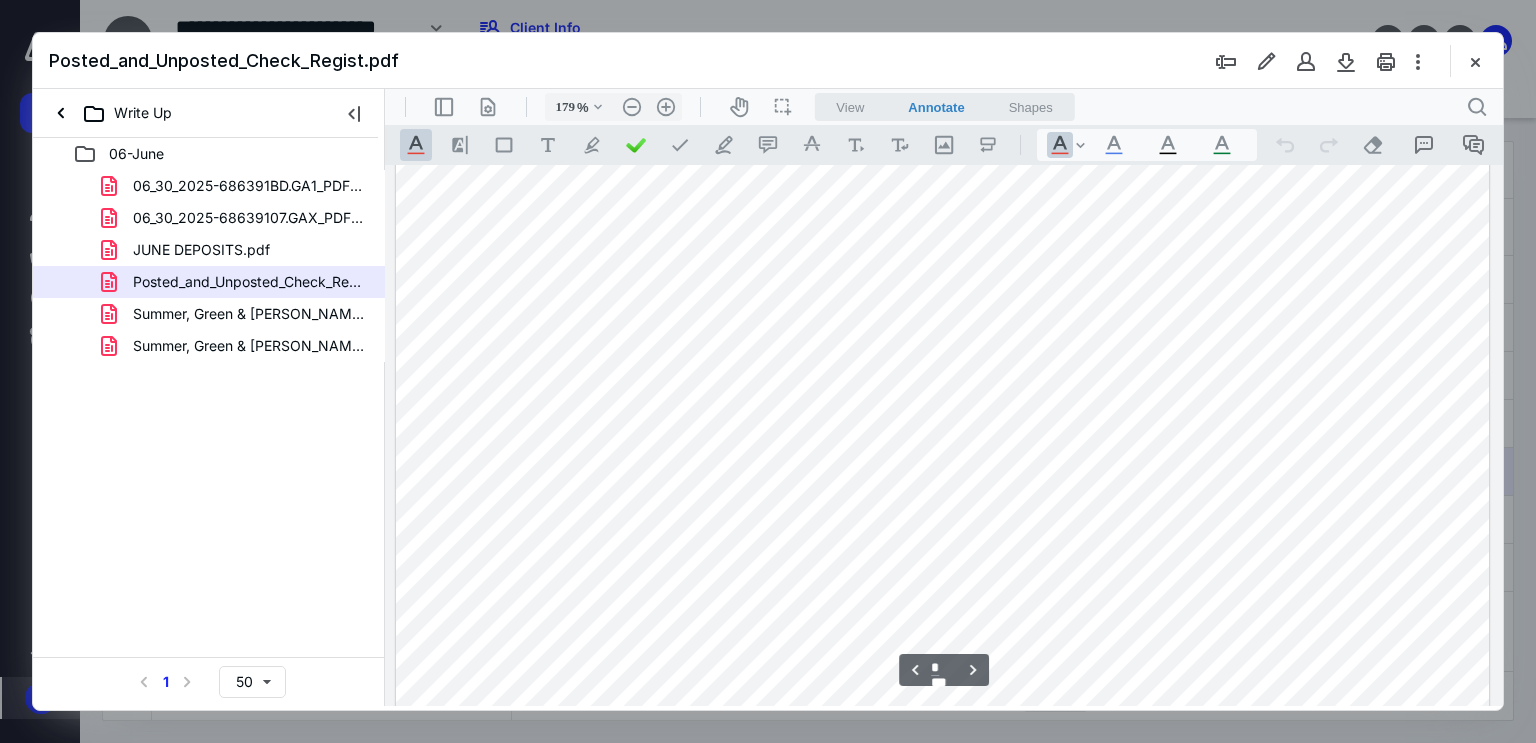 click at bounding box center (943, 684) 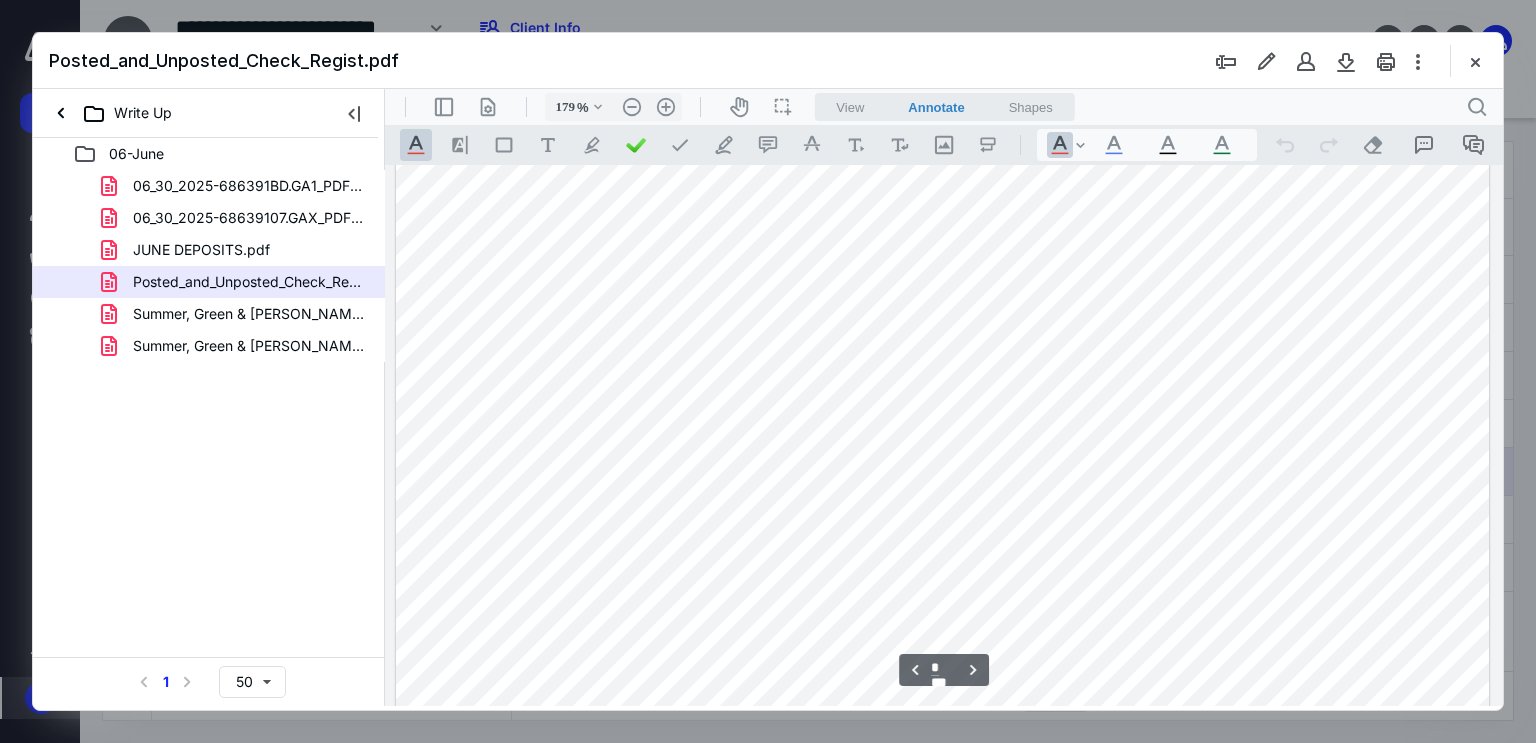 scroll, scrollTop: 5083, scrollLeft: 0, axis: vertical 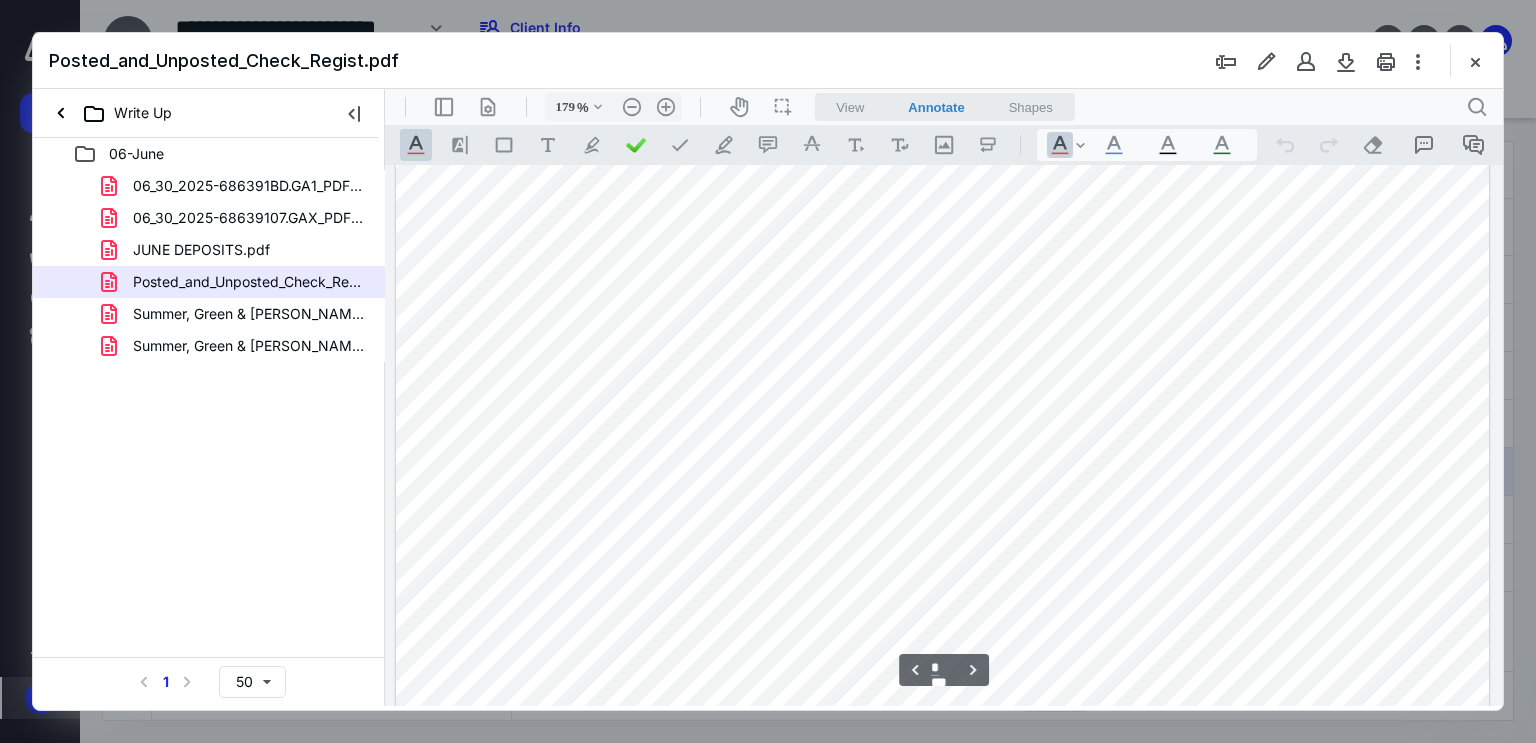 type on "*" 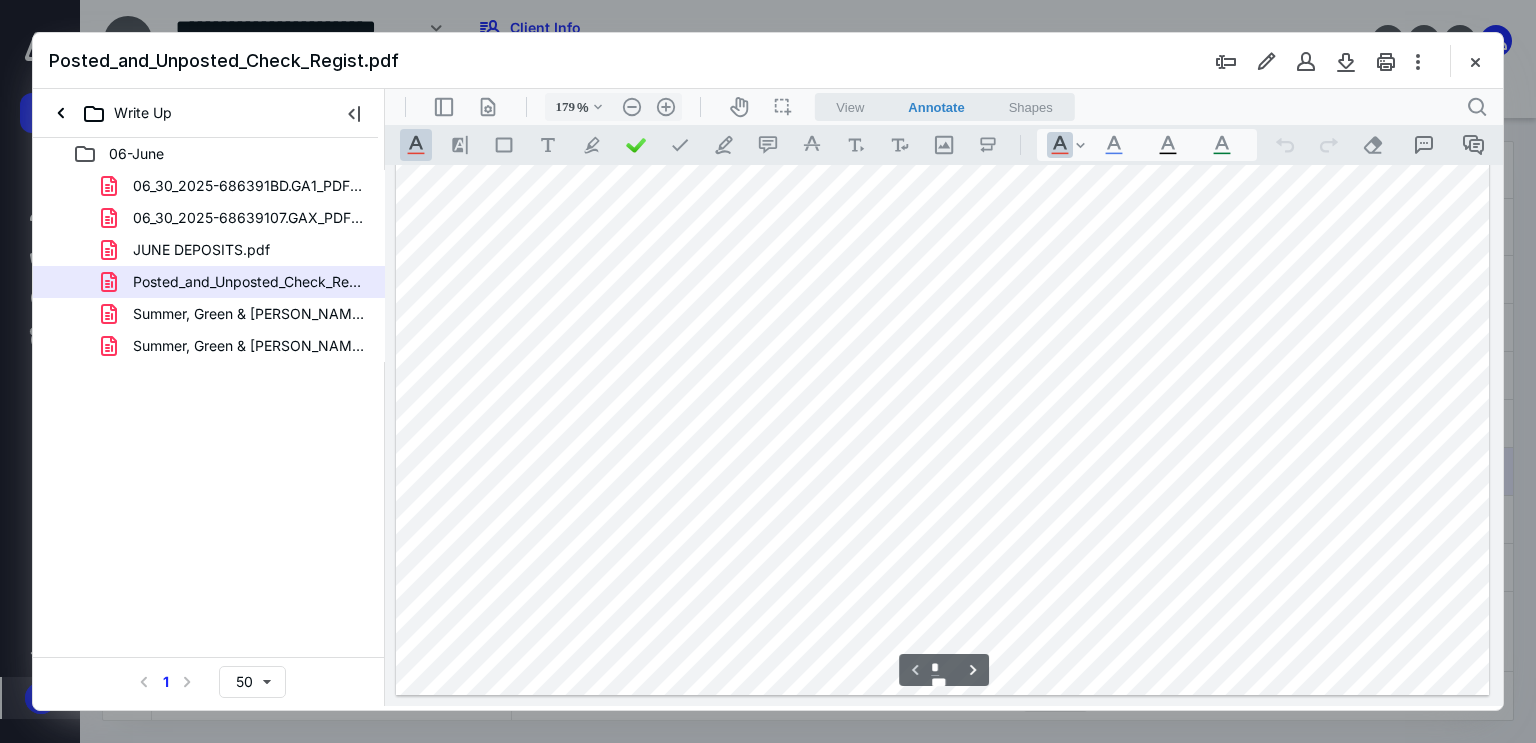 scroll, scrollTop: 0, scrollLeft: 0, axis: both 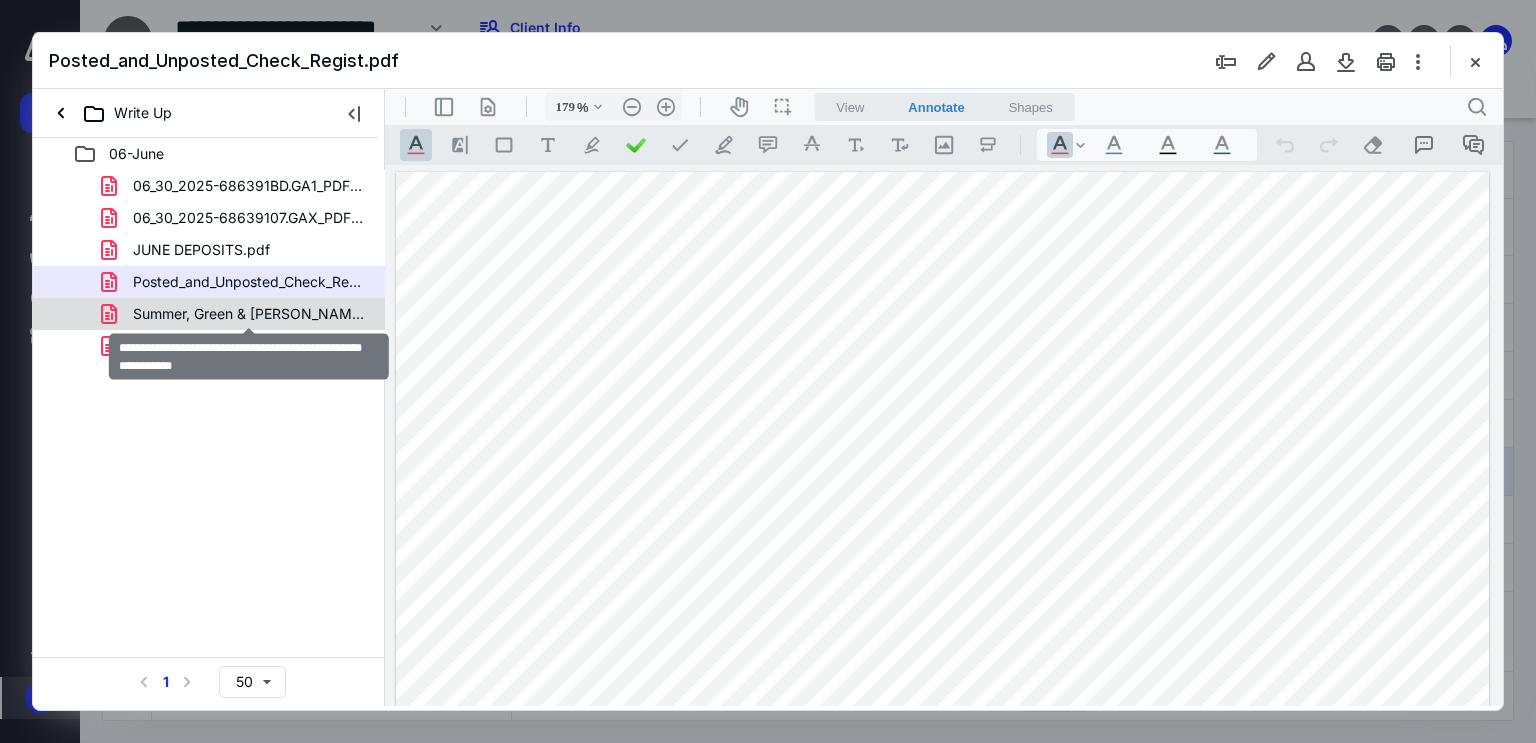 click on "Summer, Green & [PERSON_NAME], LLP Mail - CADENCE - DEPOSIT $400.pdf" at bounding box center [249, 314] 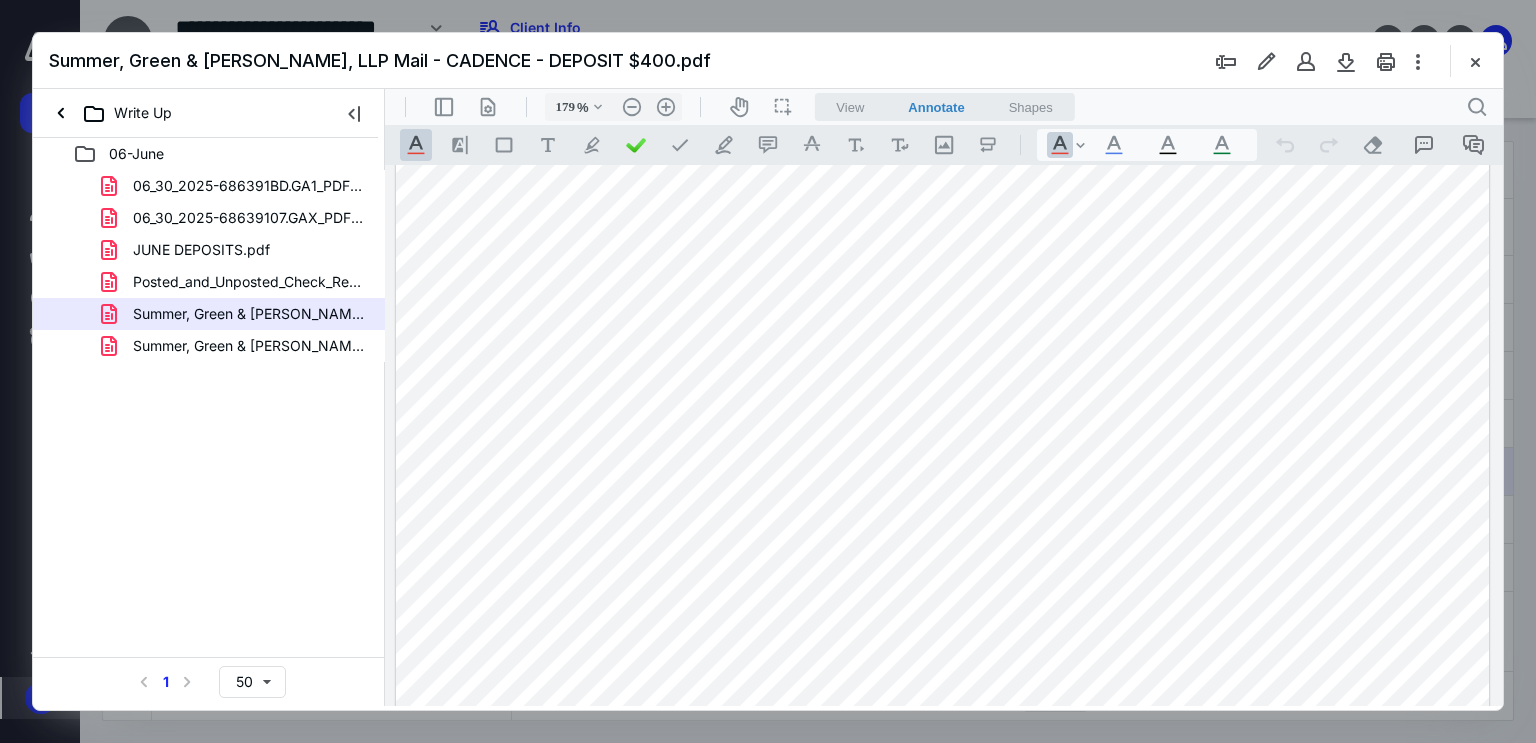 scroll, scrollTop: 200, scrollLeft: 0, axis: vertical 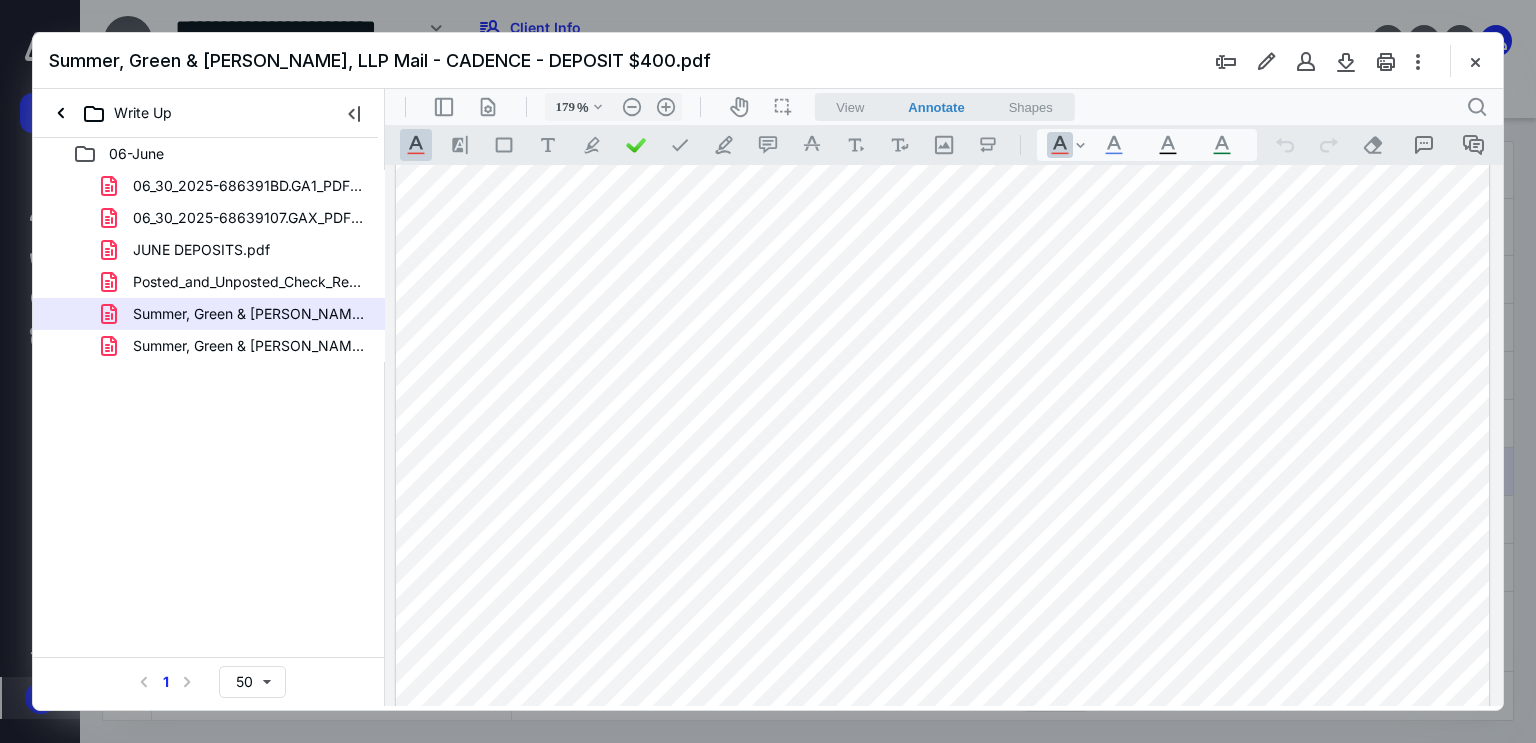 click at bounding box center [943, 680] 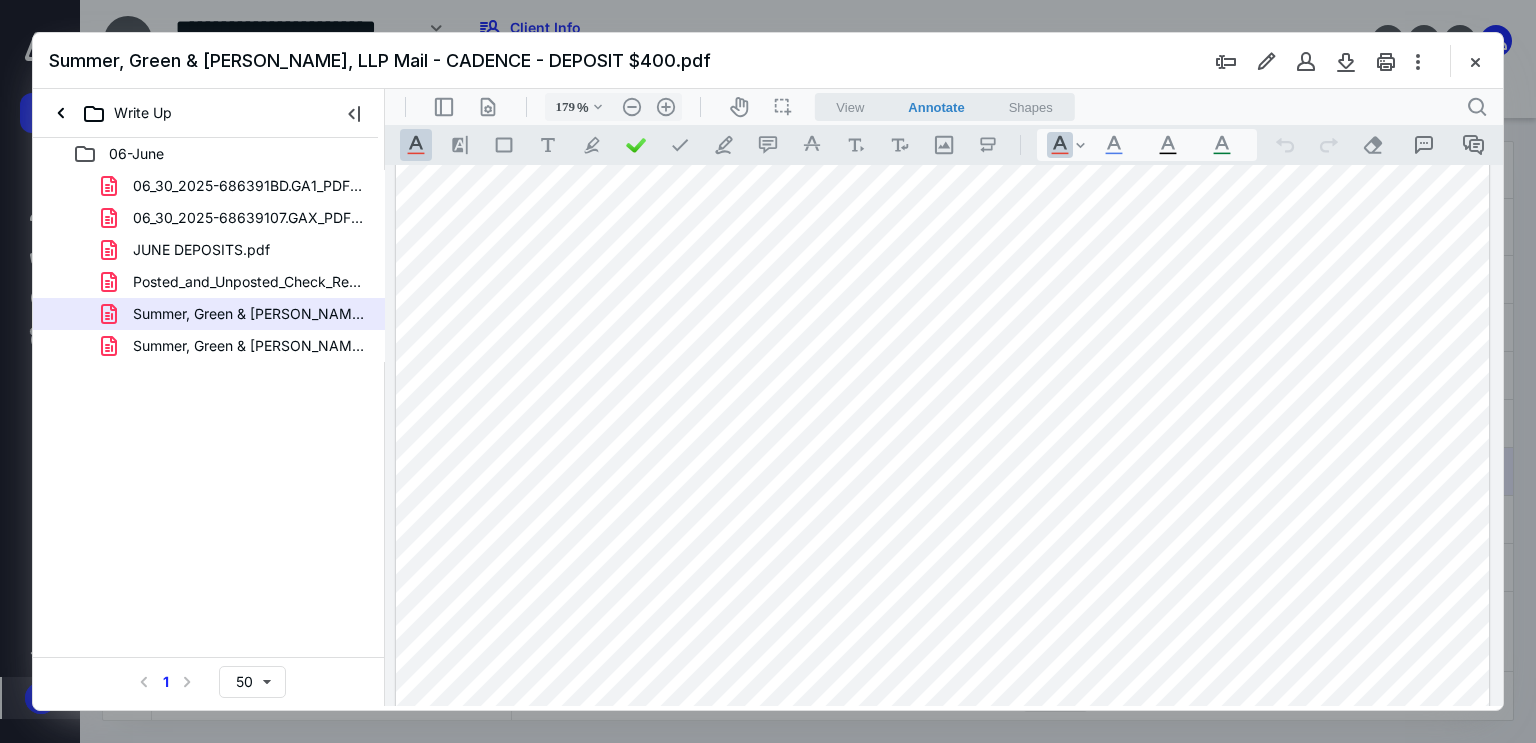 scroll, scrollTop: 287, scrollLeft: 0, axis: vertical 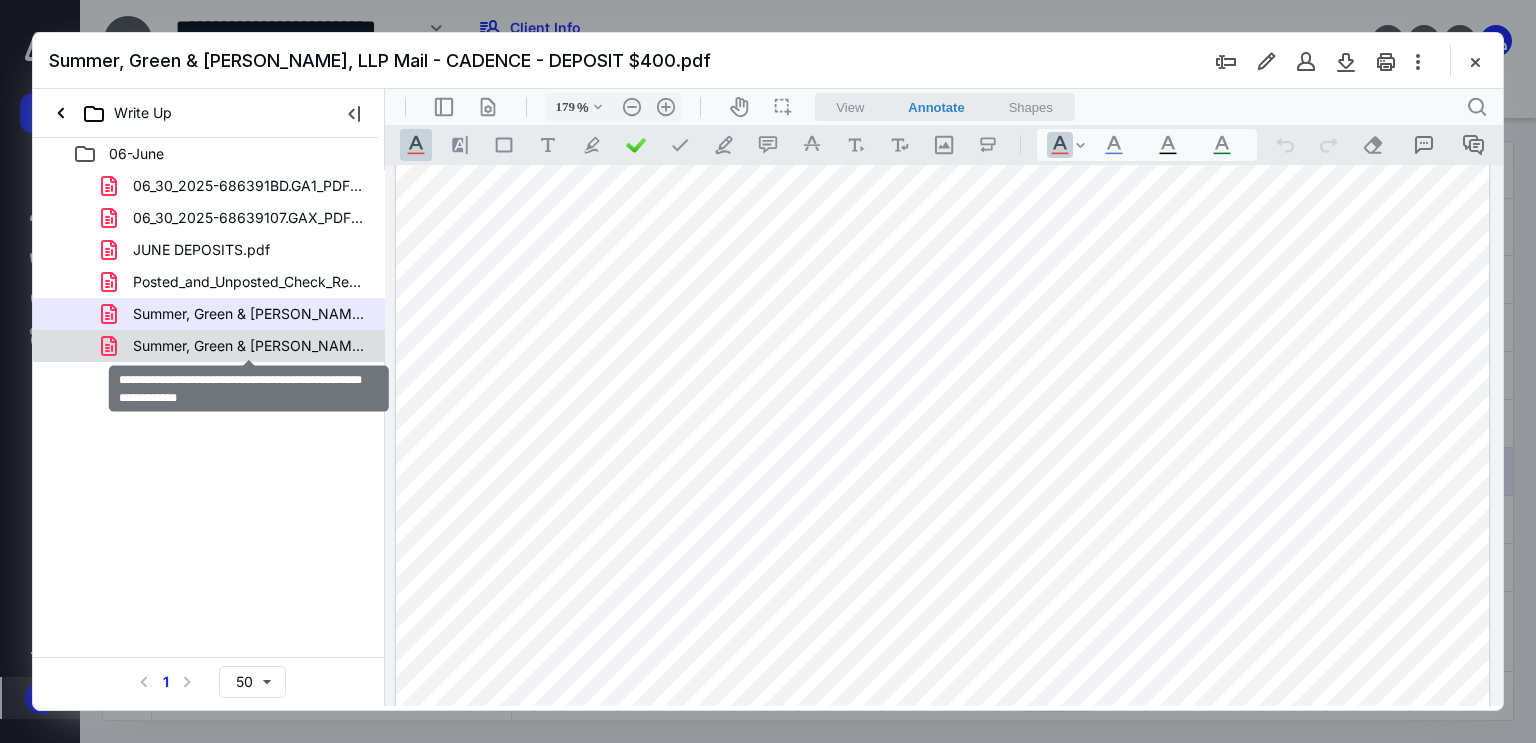 click on "Summer, Green & [PERSON_NAME], LLP Mail - [PERSON_NAME] time for Ju.pdf" at bounding box center [249, 346] 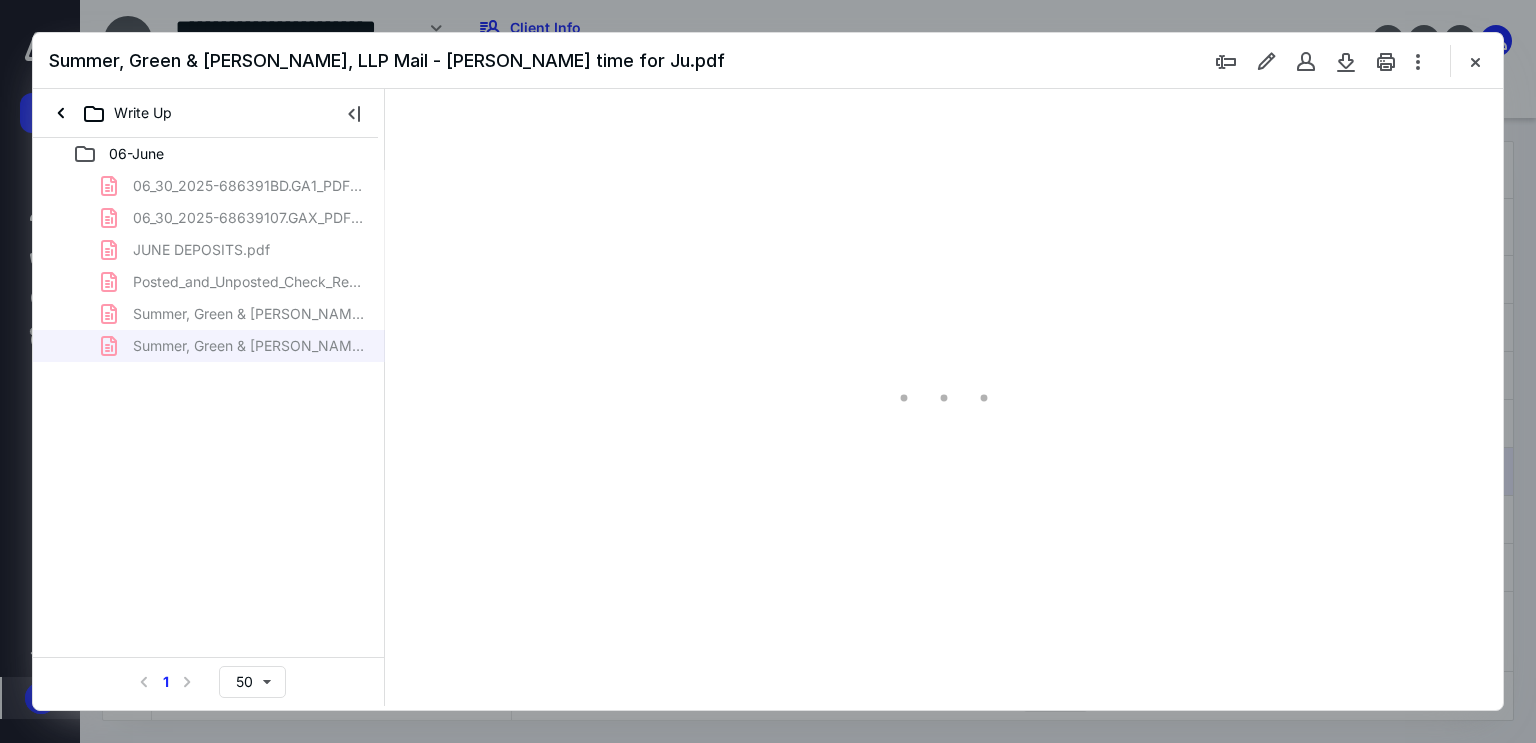 scroll, scrollTop: 0, scrollLeft: 0, axis: both 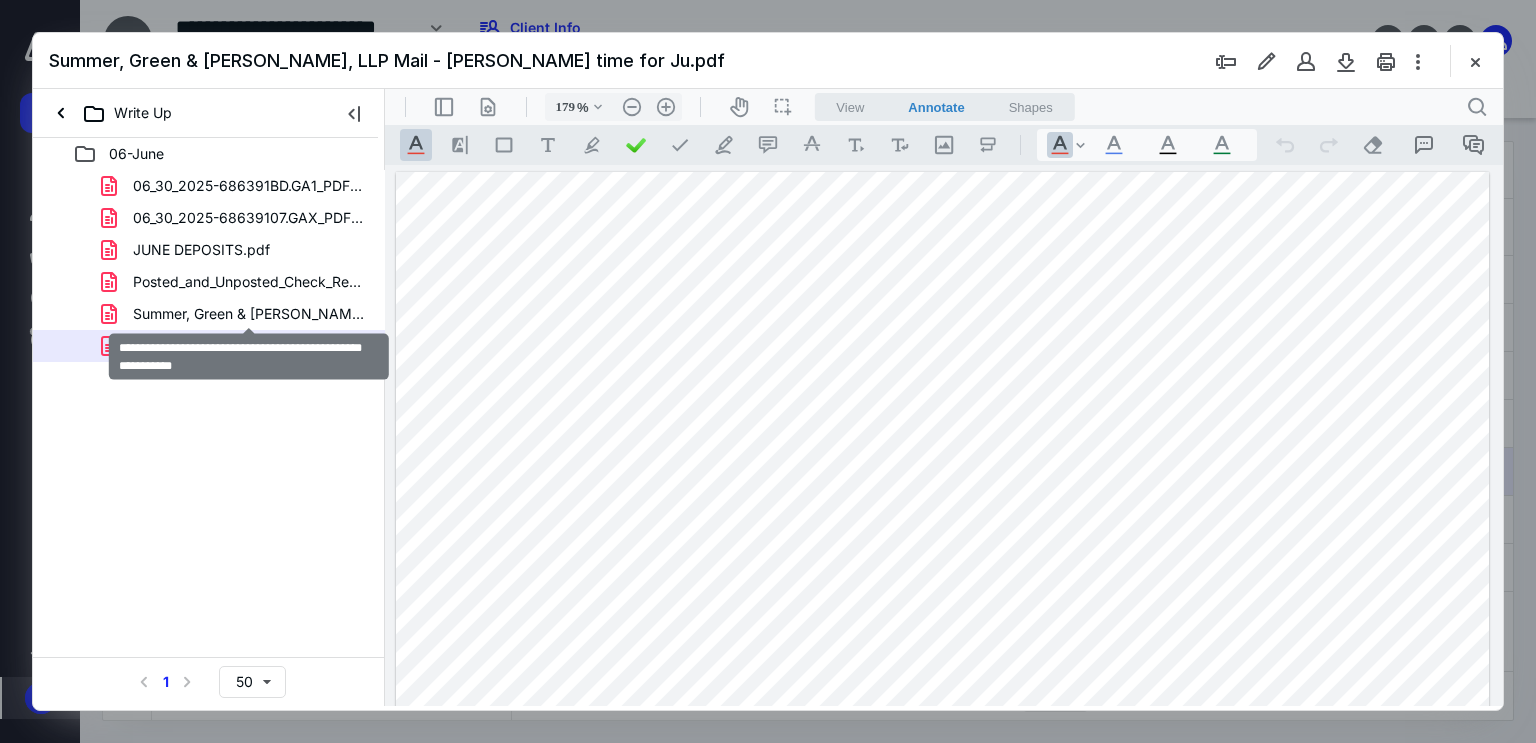 drag, startPoint x: 235, startPoint y: 317, endPoint x: 39, endPoint y: 334, distance: 196.73587 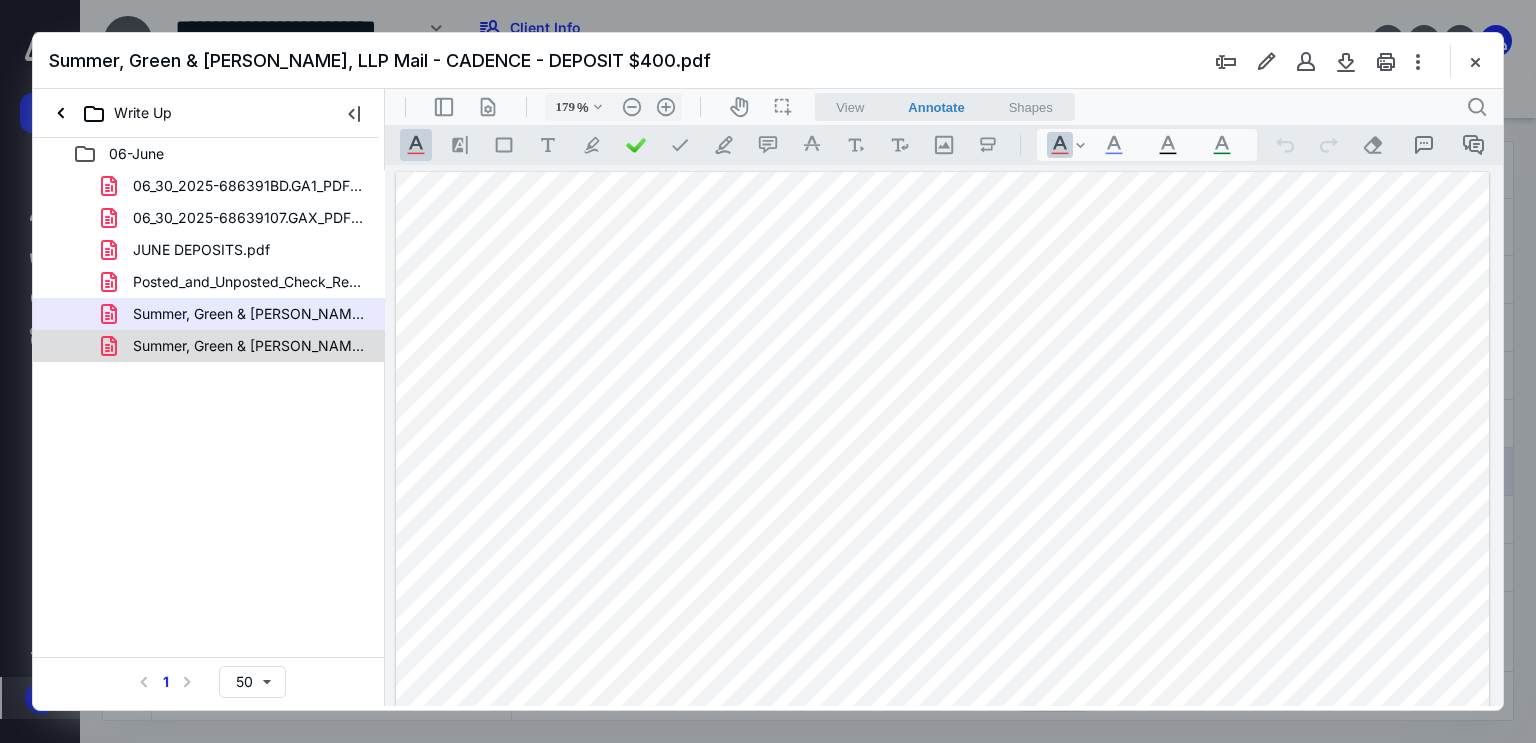 click on "Summer, Green & [PERSON_NAME], LLP Mail - [PERSON_NAME] time for Ju.pdf" at bounding box center [249, 346] 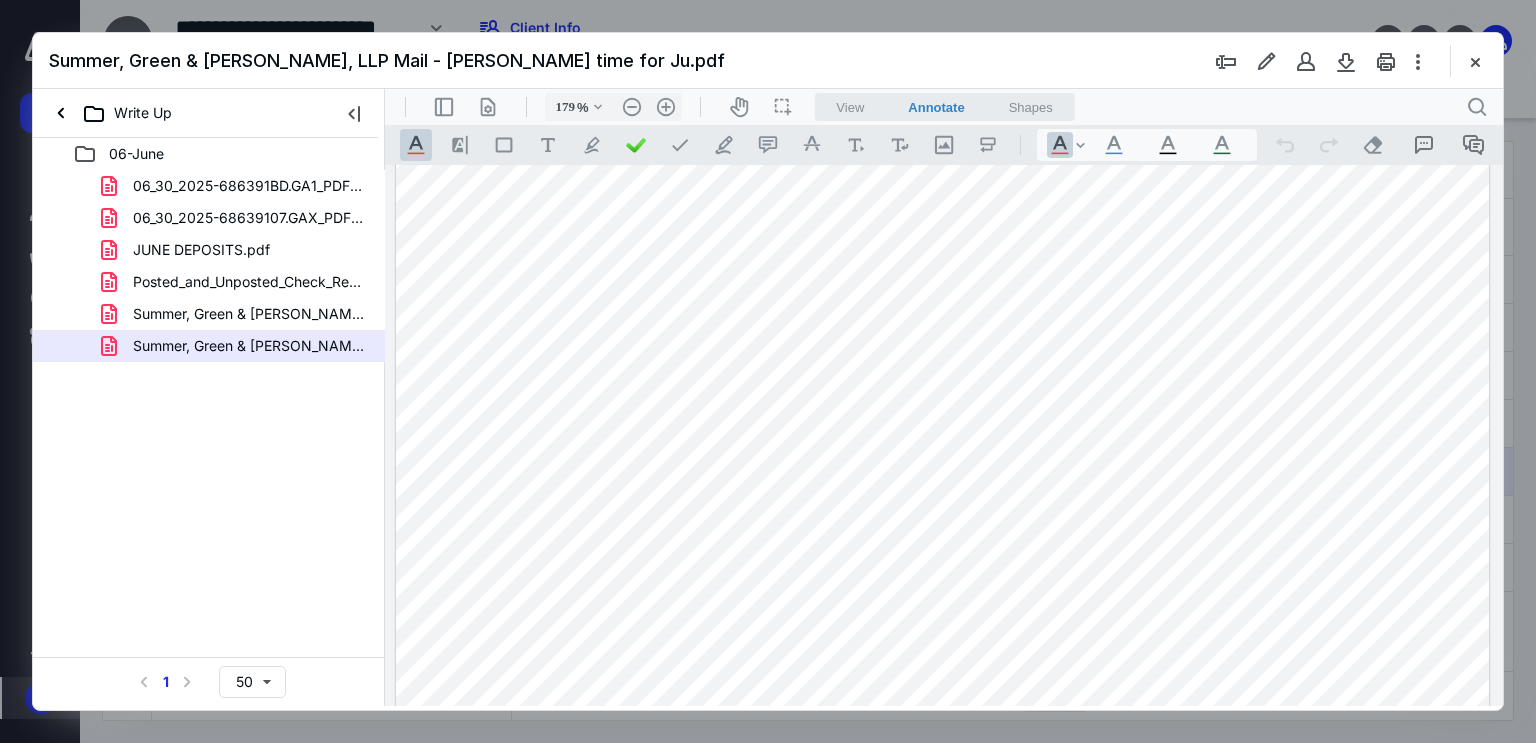 scroll, scrollTop: 100, scrollLeft: 0, axis: vertical 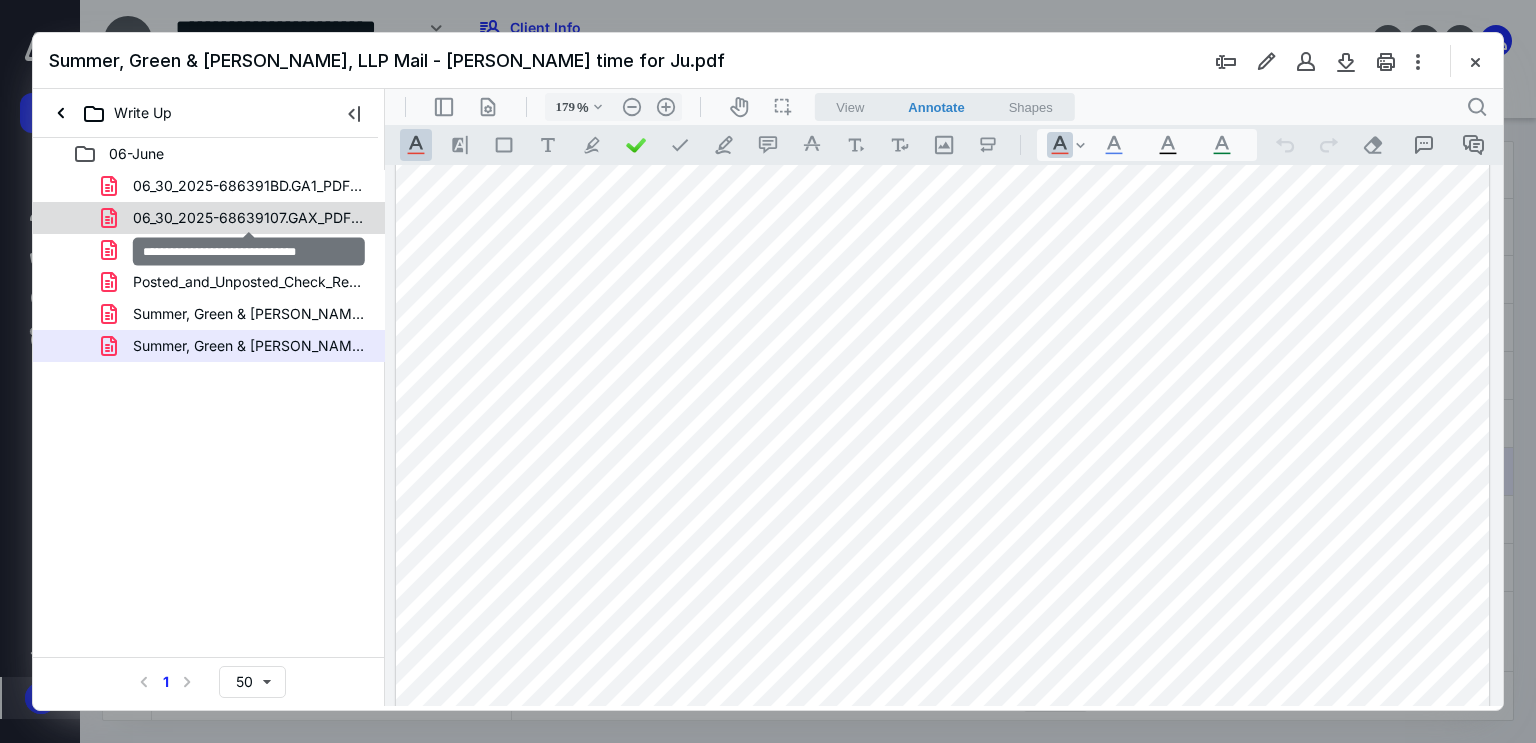click on "06_30_2025-68639107.GAX_PDF.pdf" at bounding box center (249, 218) 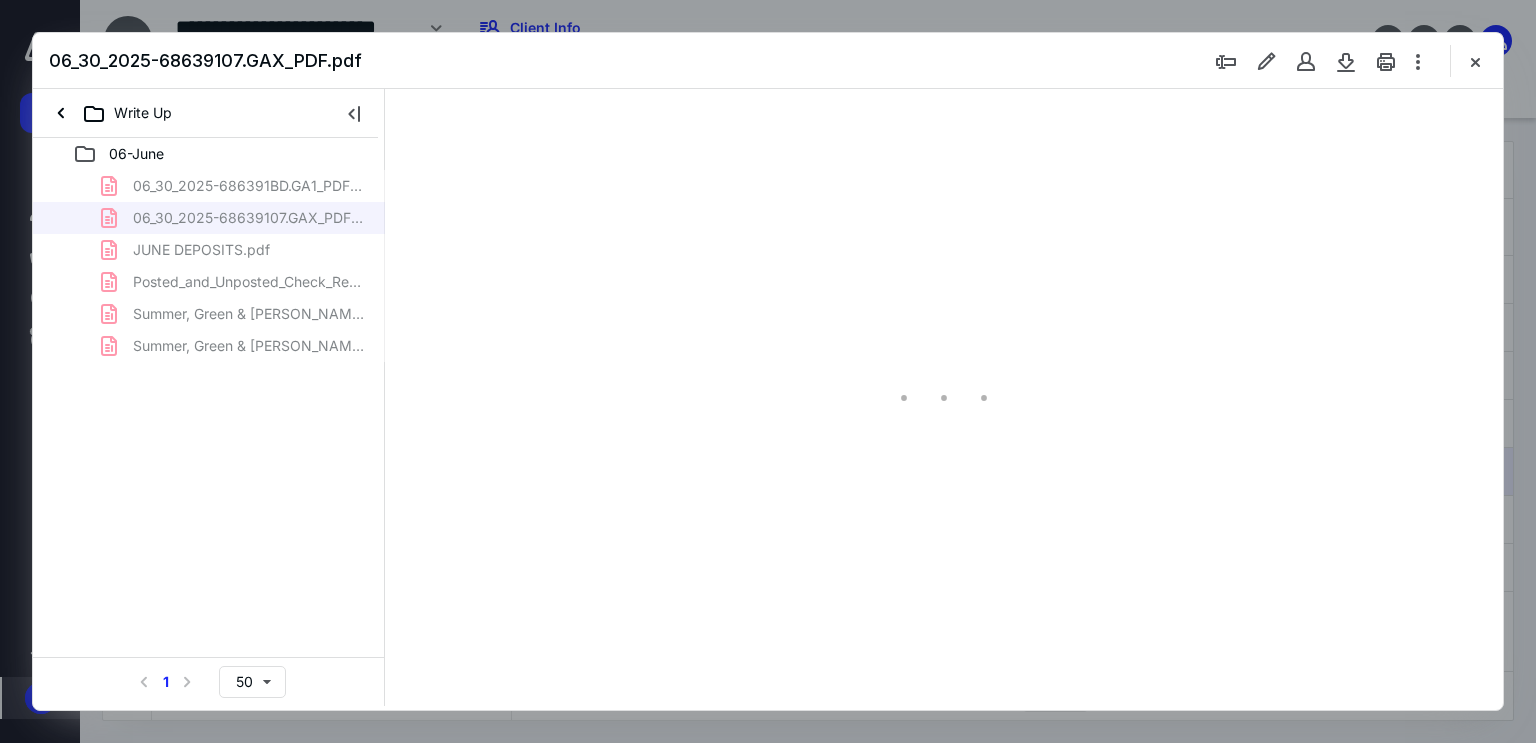 scroll, scrollTop: 83, scrollLeft: 0, axis: vertical 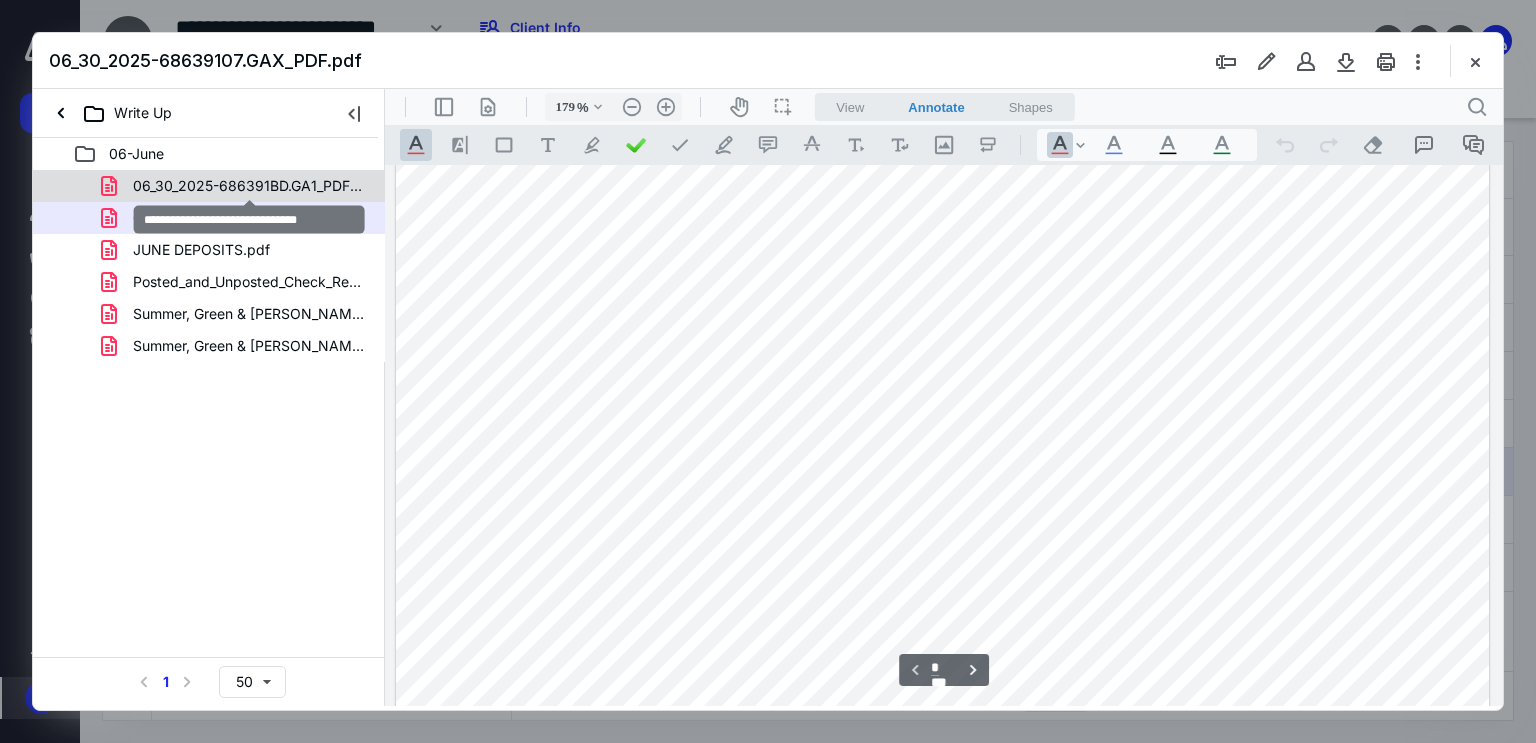 click on "06_30_2025-686391BD.GA1_PDF.pdf" at bounding box center (249, 186) 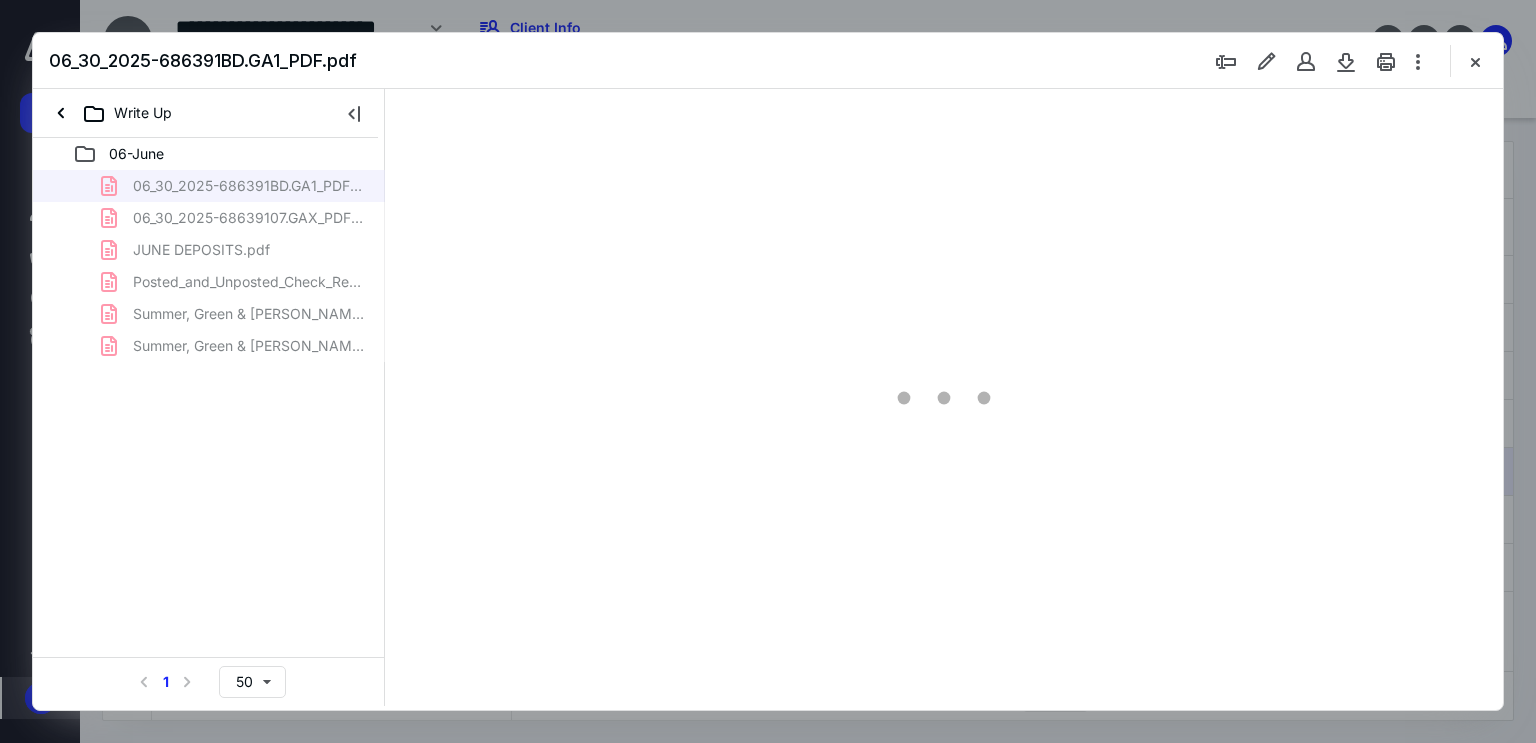 type on "179" 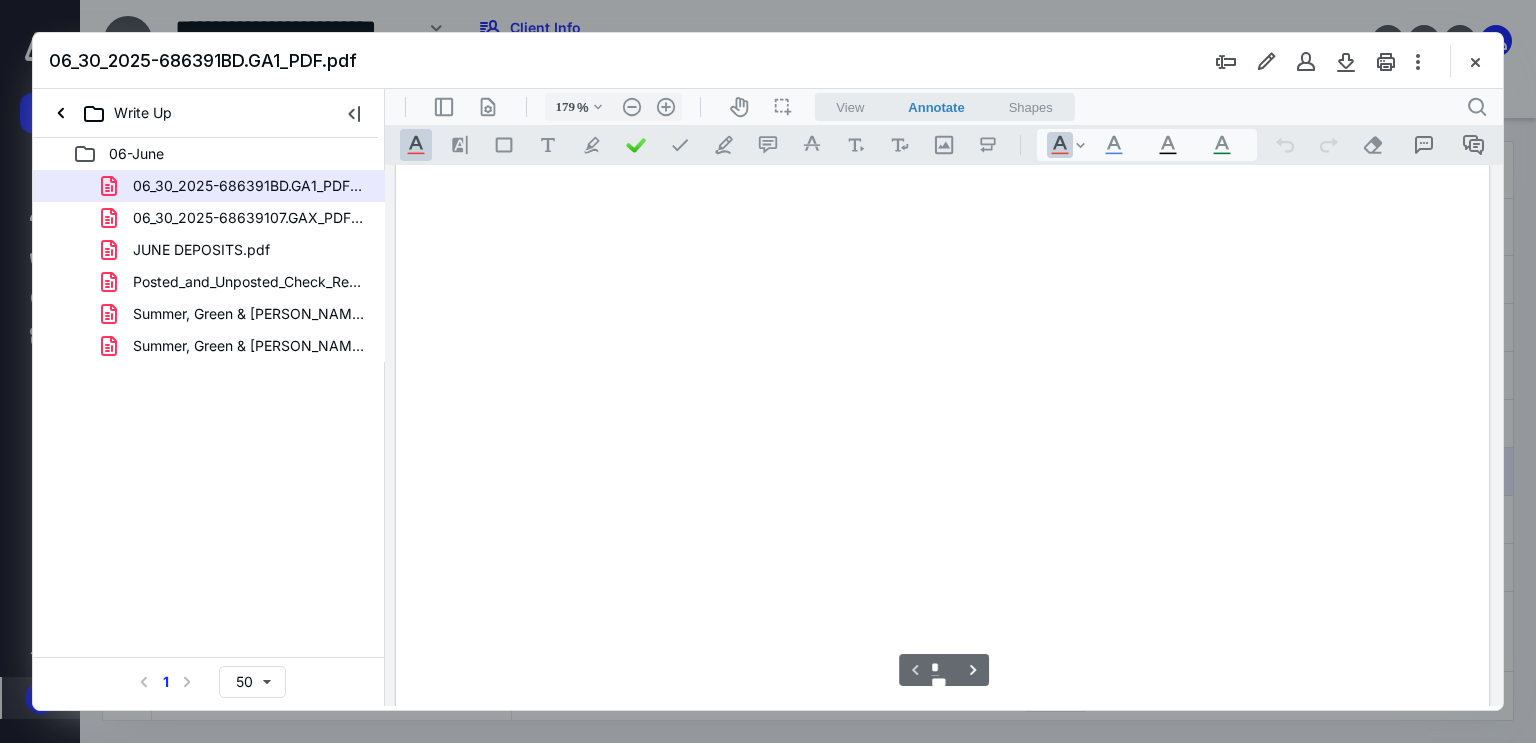 scroll, scrollTop: 83, scrollLeft: 0, axis: vertical 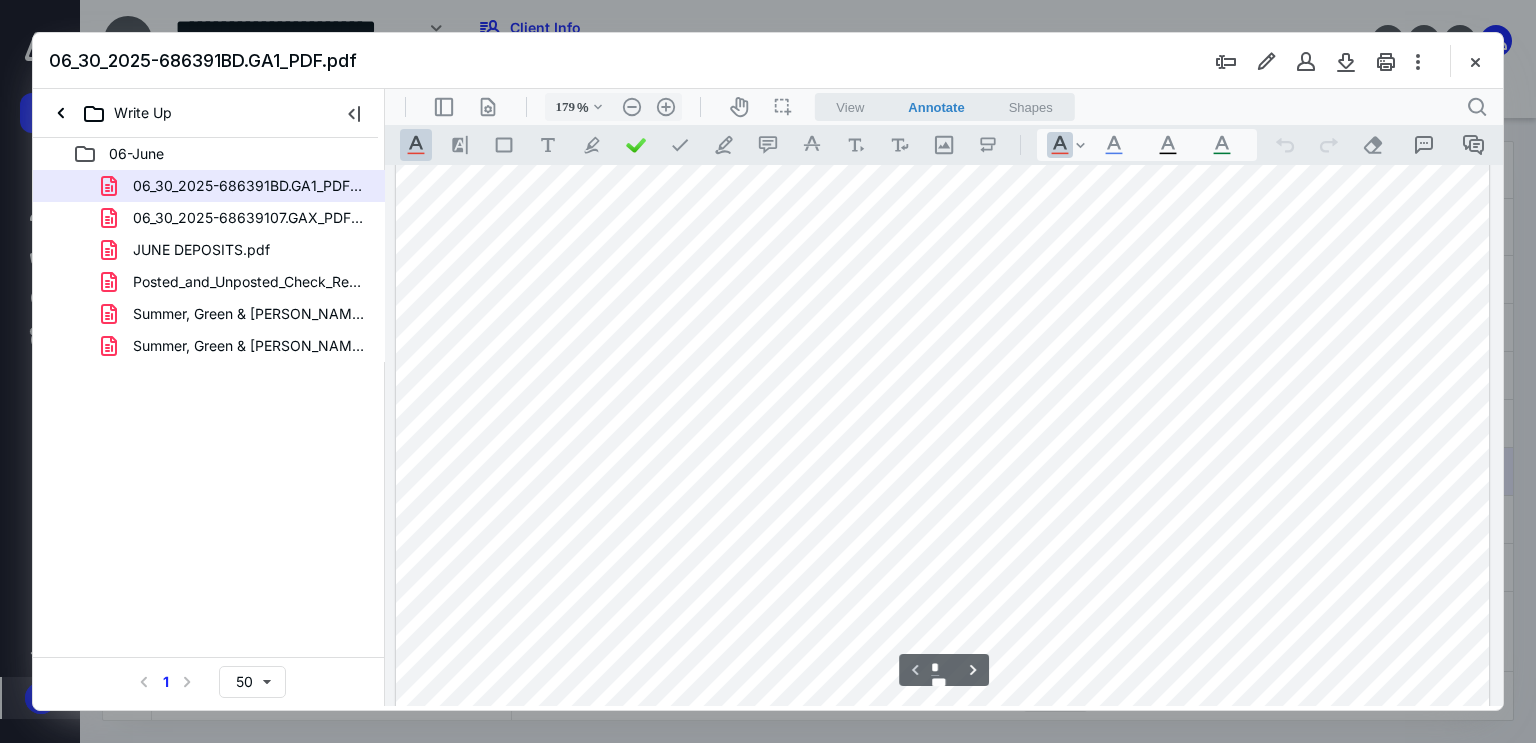 click at bounding box center (943, 797) 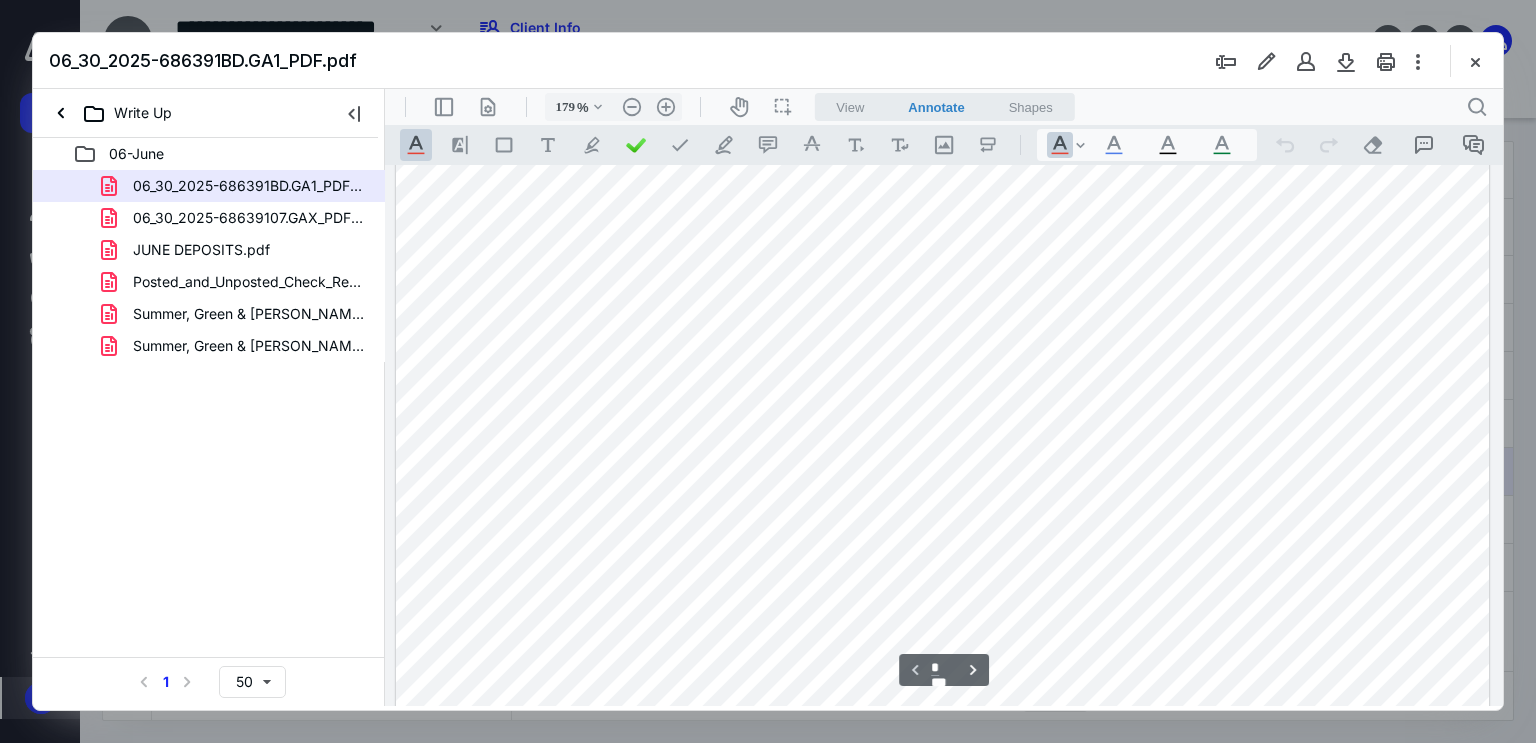 scroll, scrollTop: 383, scrollLeft: 0, axis: vertical 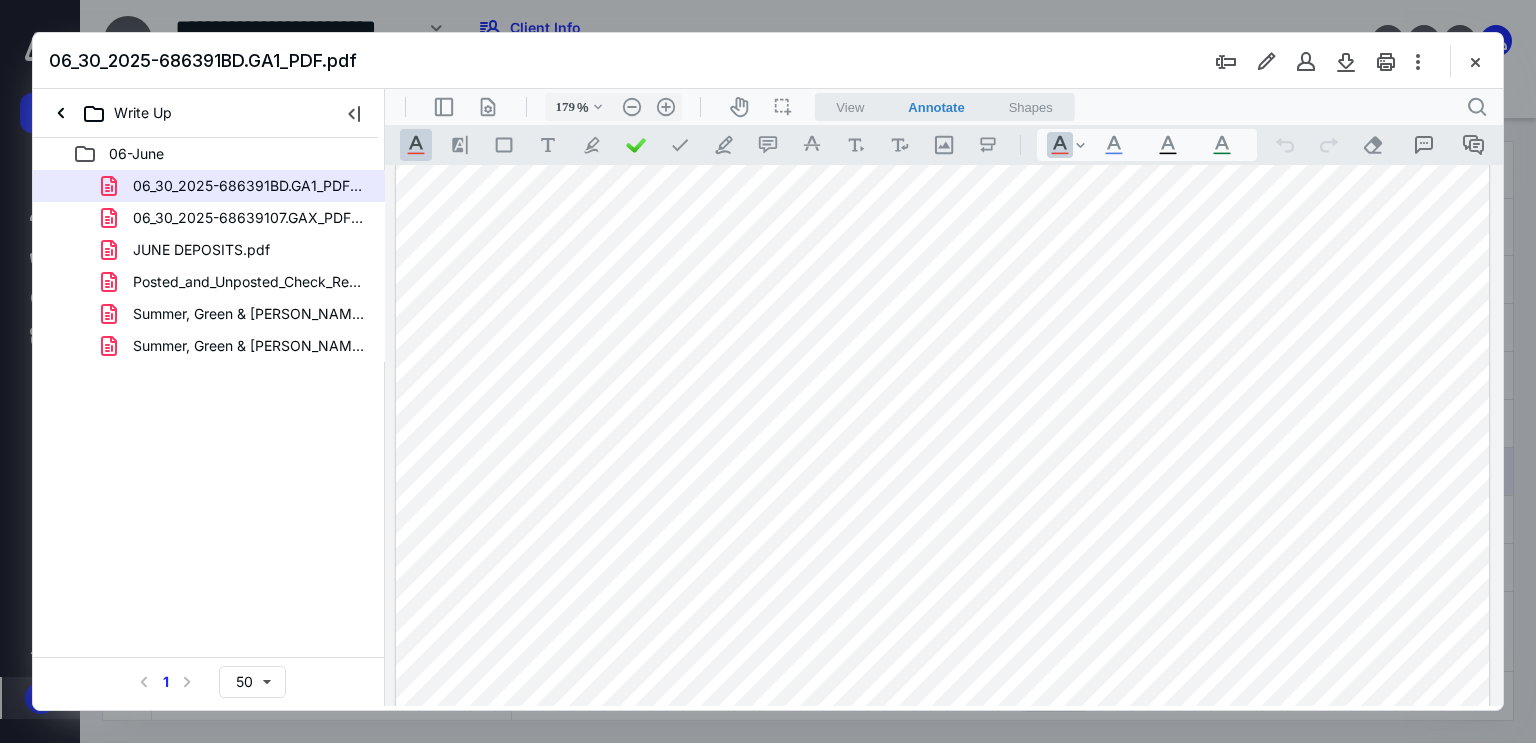 click at bounding box center [943, 497] 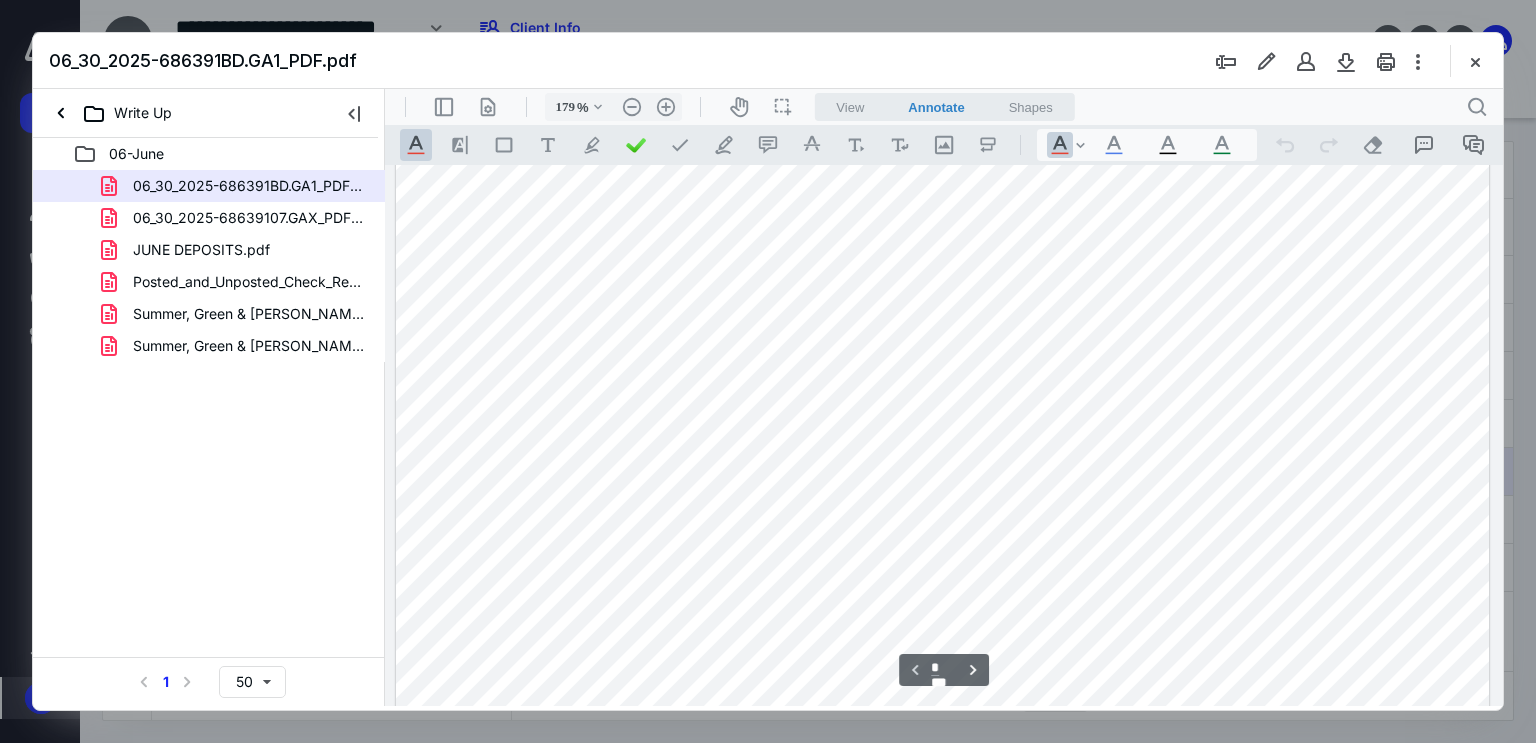 scroll, scrollTop: 583, scrollLeft: 0, axis: vertical 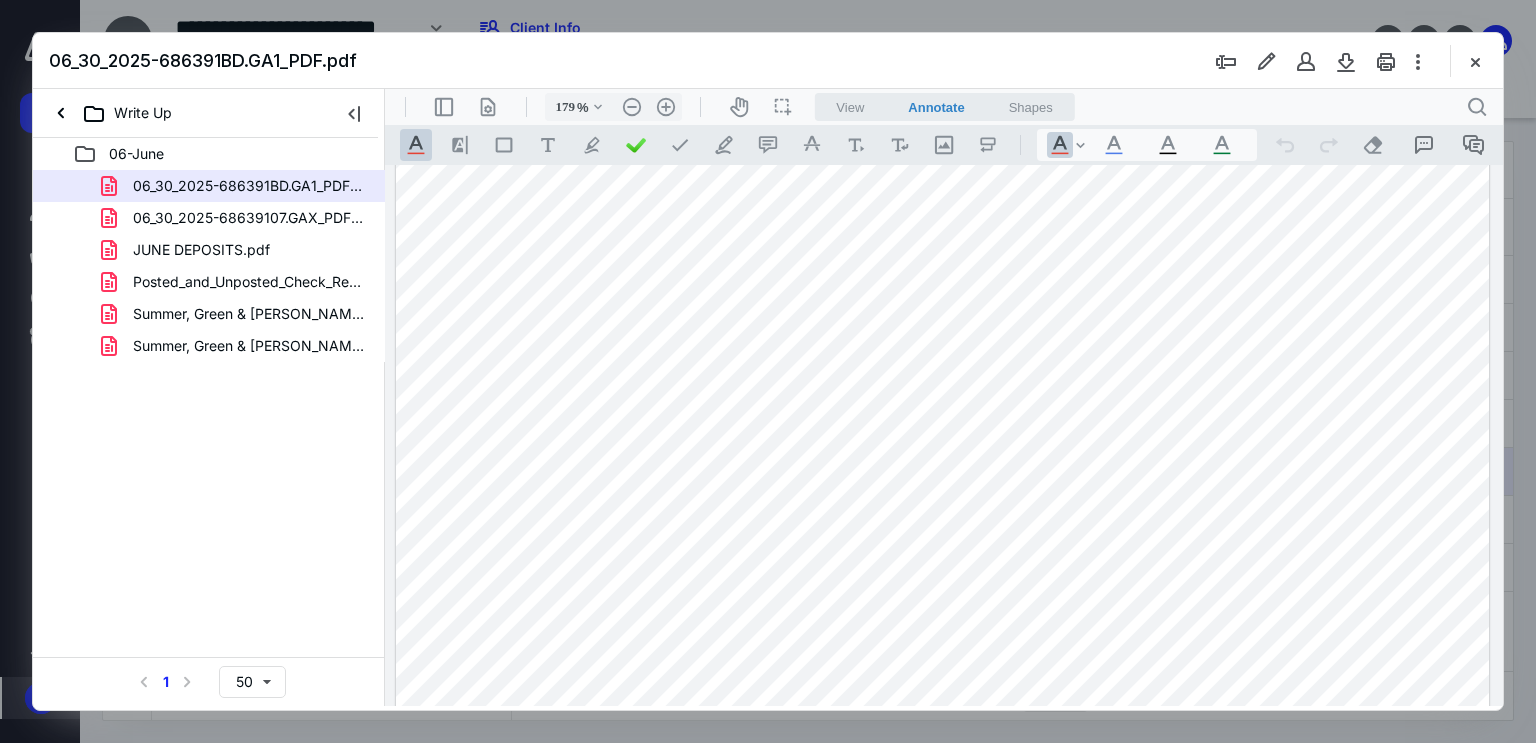 click at bounding box center [943, 297] 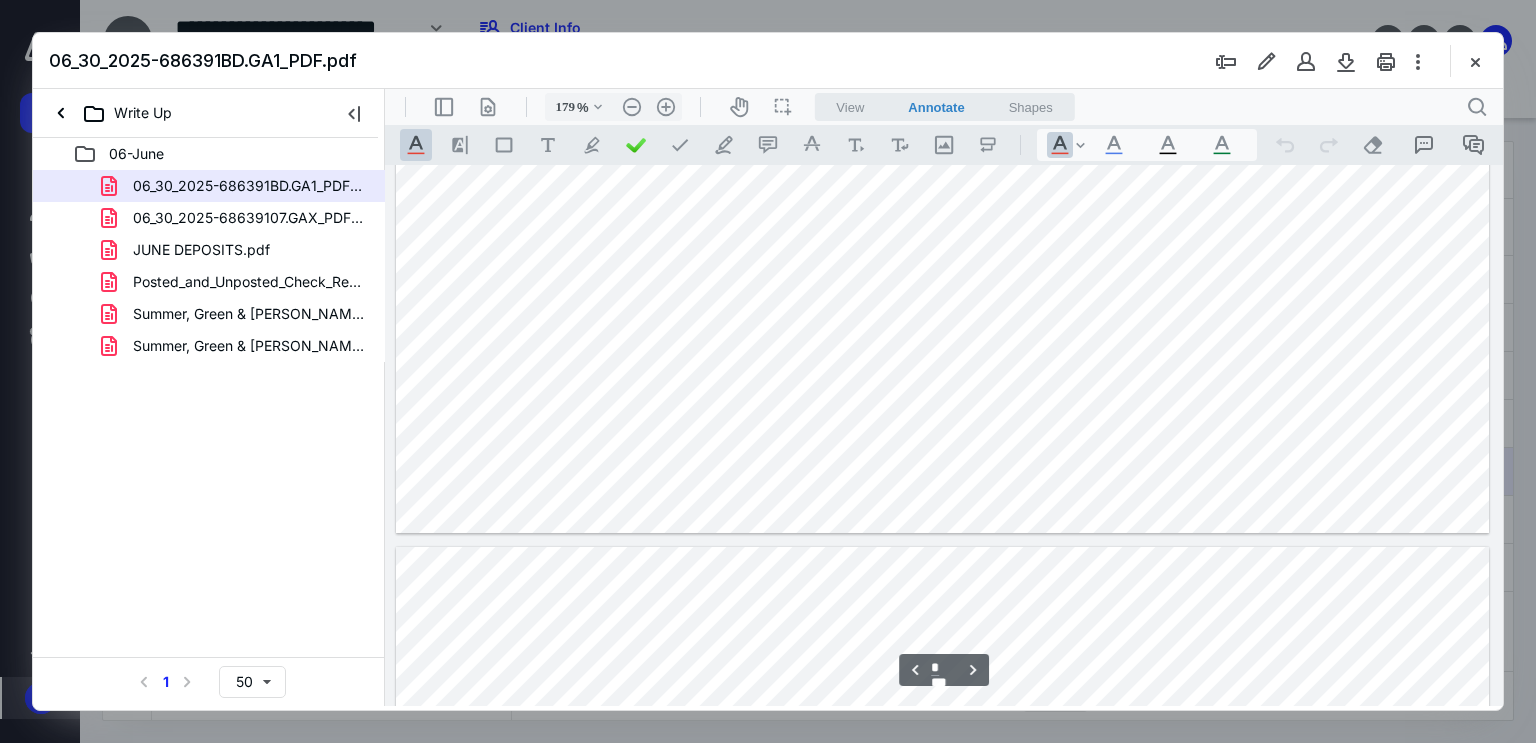 type on "*" 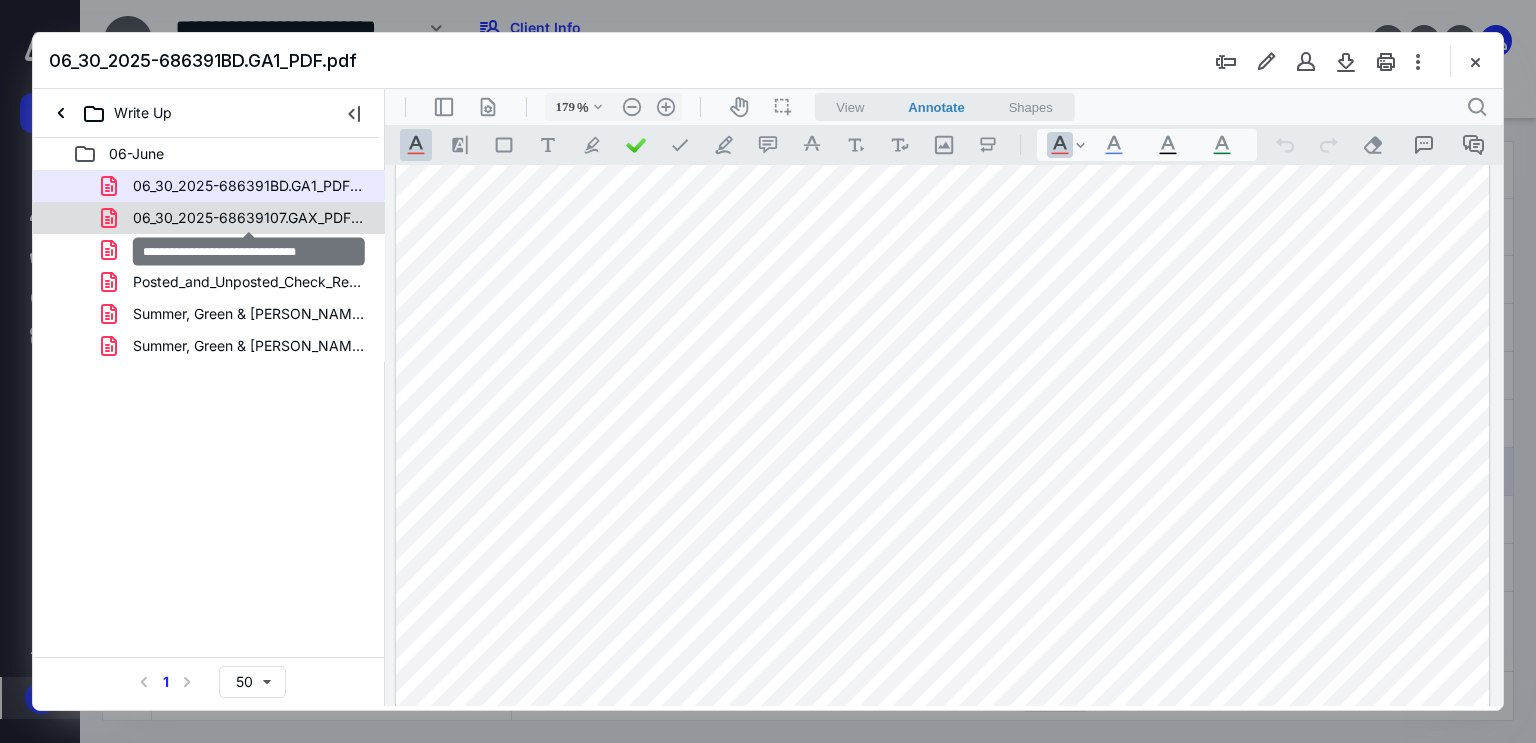 click on "06_30_2025-68639107.GAX_PDF.pdf" at bounding box center (249, 218) 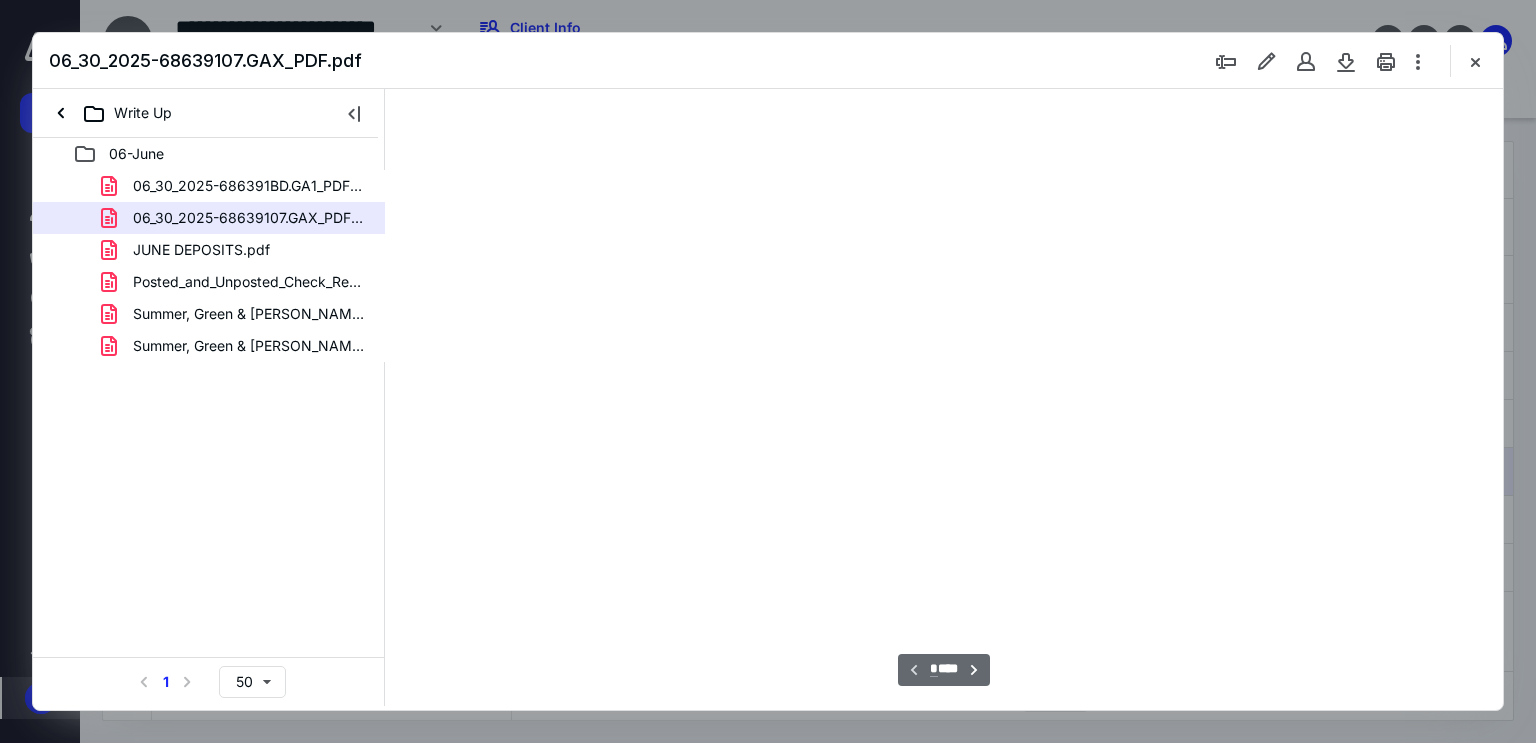 scroll, scrollTop: 83, scrollLeft: 0, axis: vertical 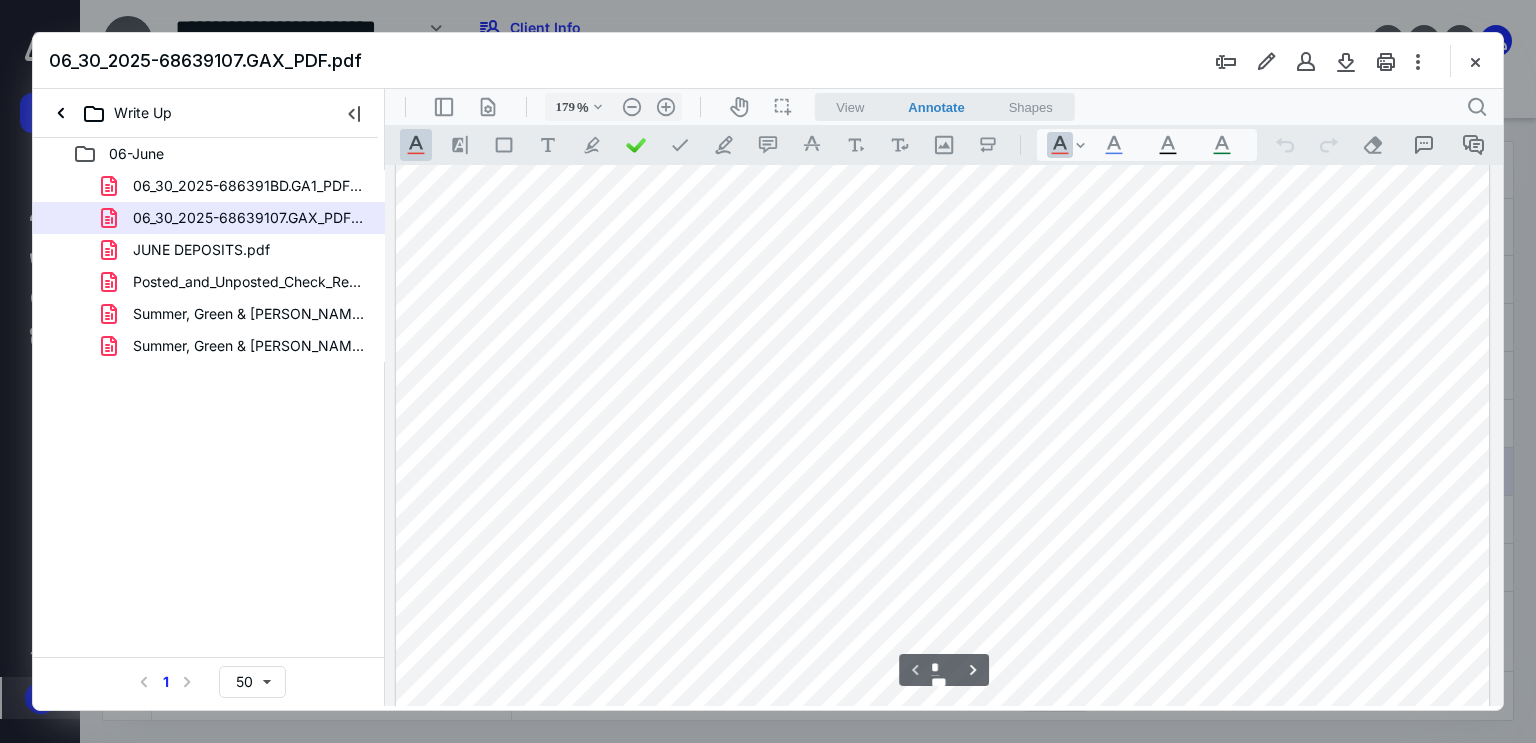 click at bounding box center [943, 797] 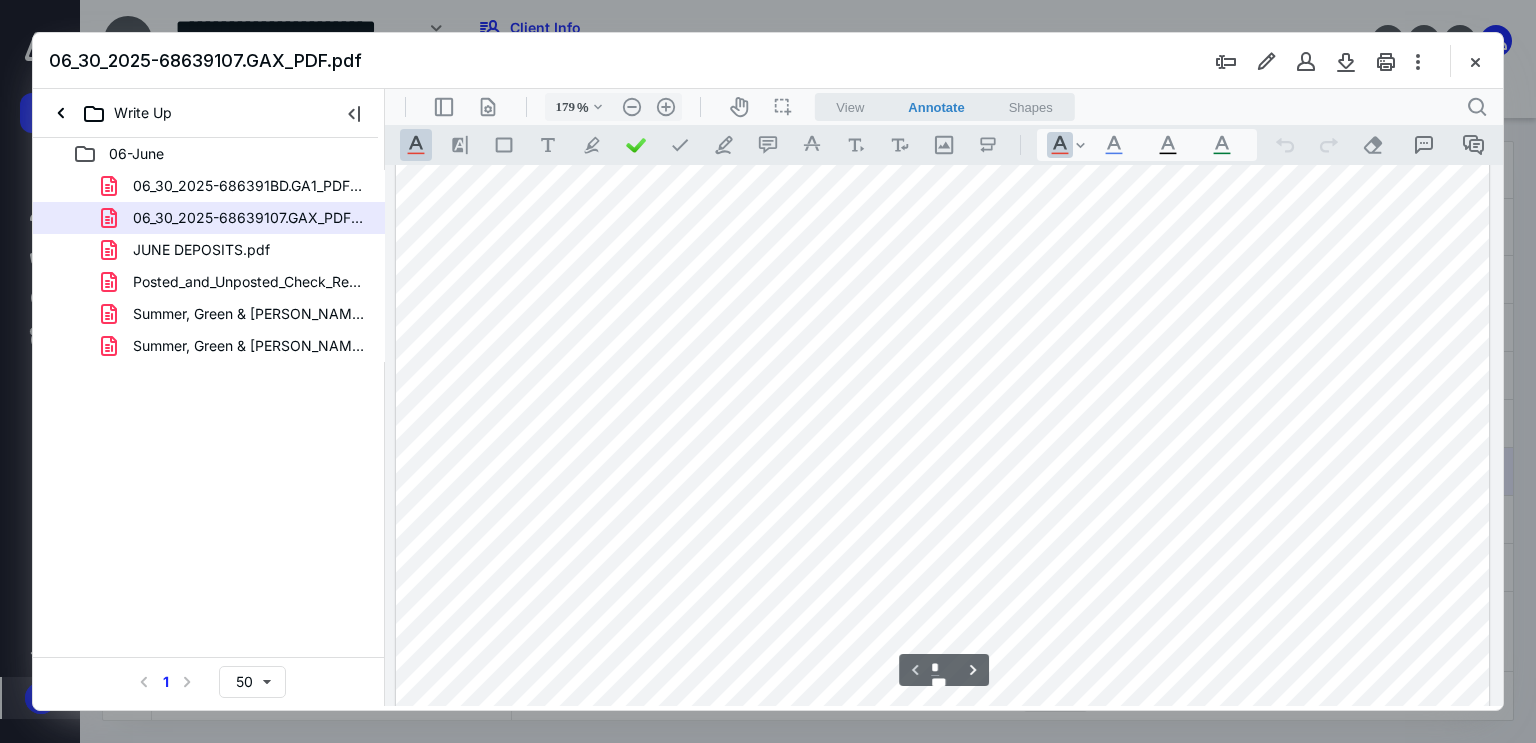 scroll, scrollTop: 683, scrollLeft: 0, axis: vertical 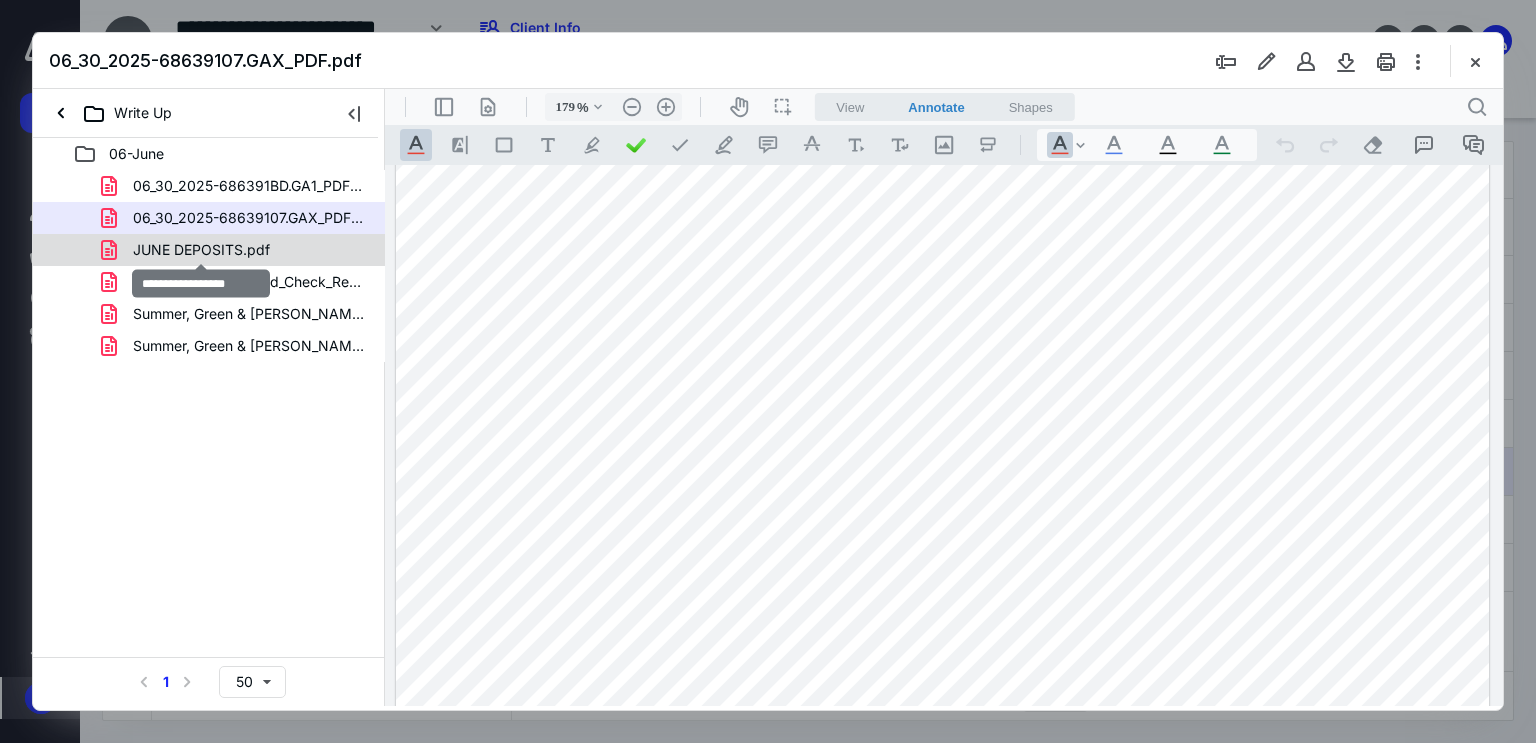 click on "JUNE DEPOSITS.pdf" at bounding box center [201, 250] 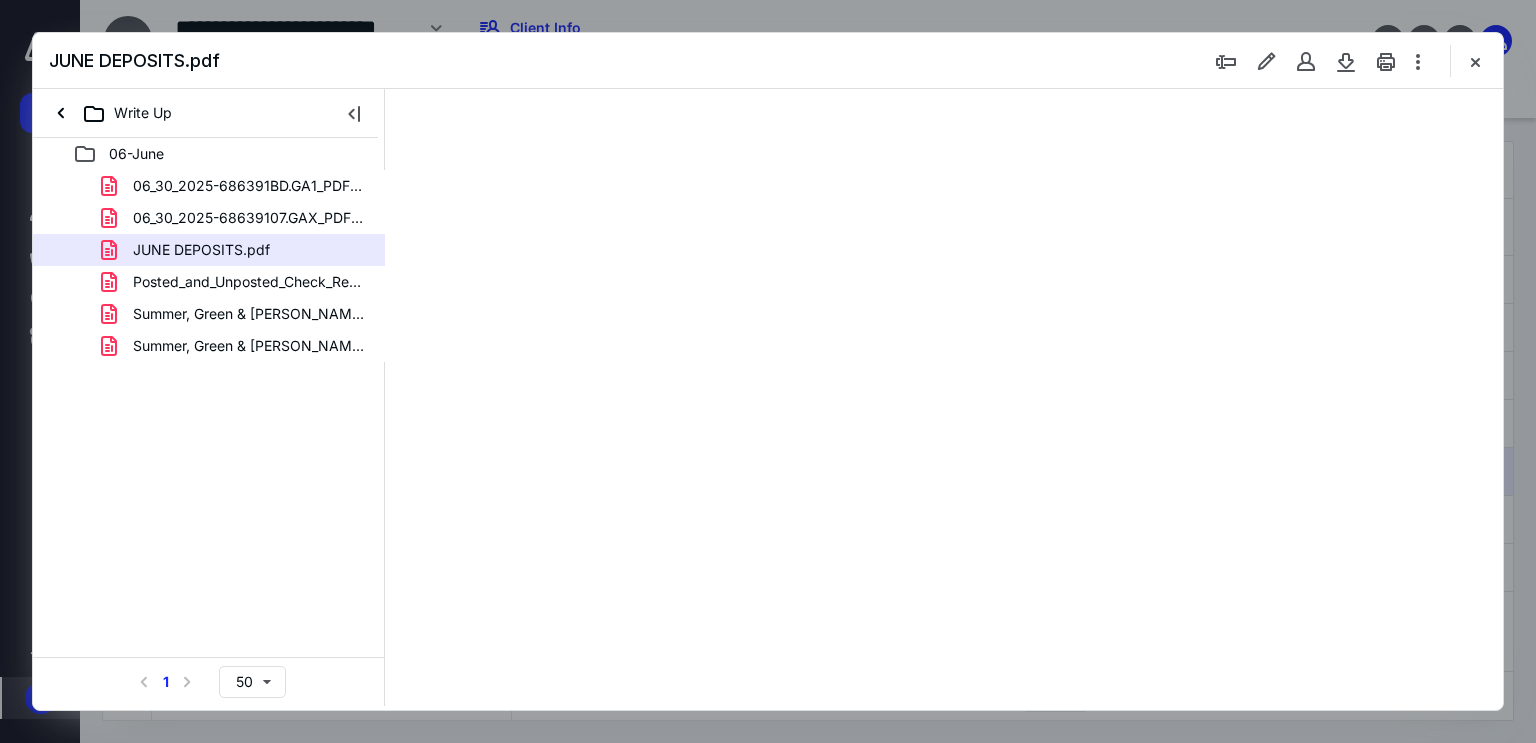 scroll, scrollTop: 0, scrollLeft: 0, axis: both 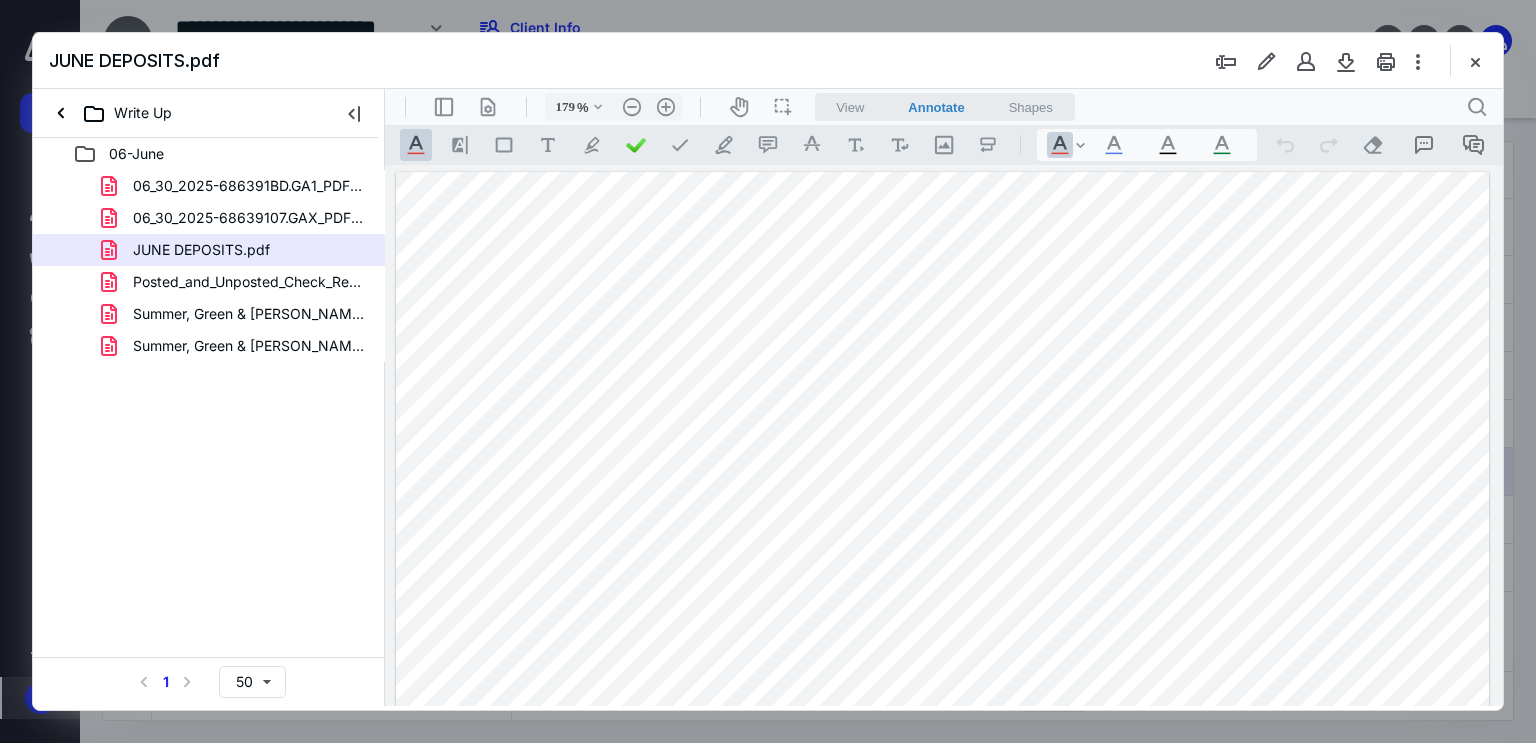click at bounding box center [943, 880] 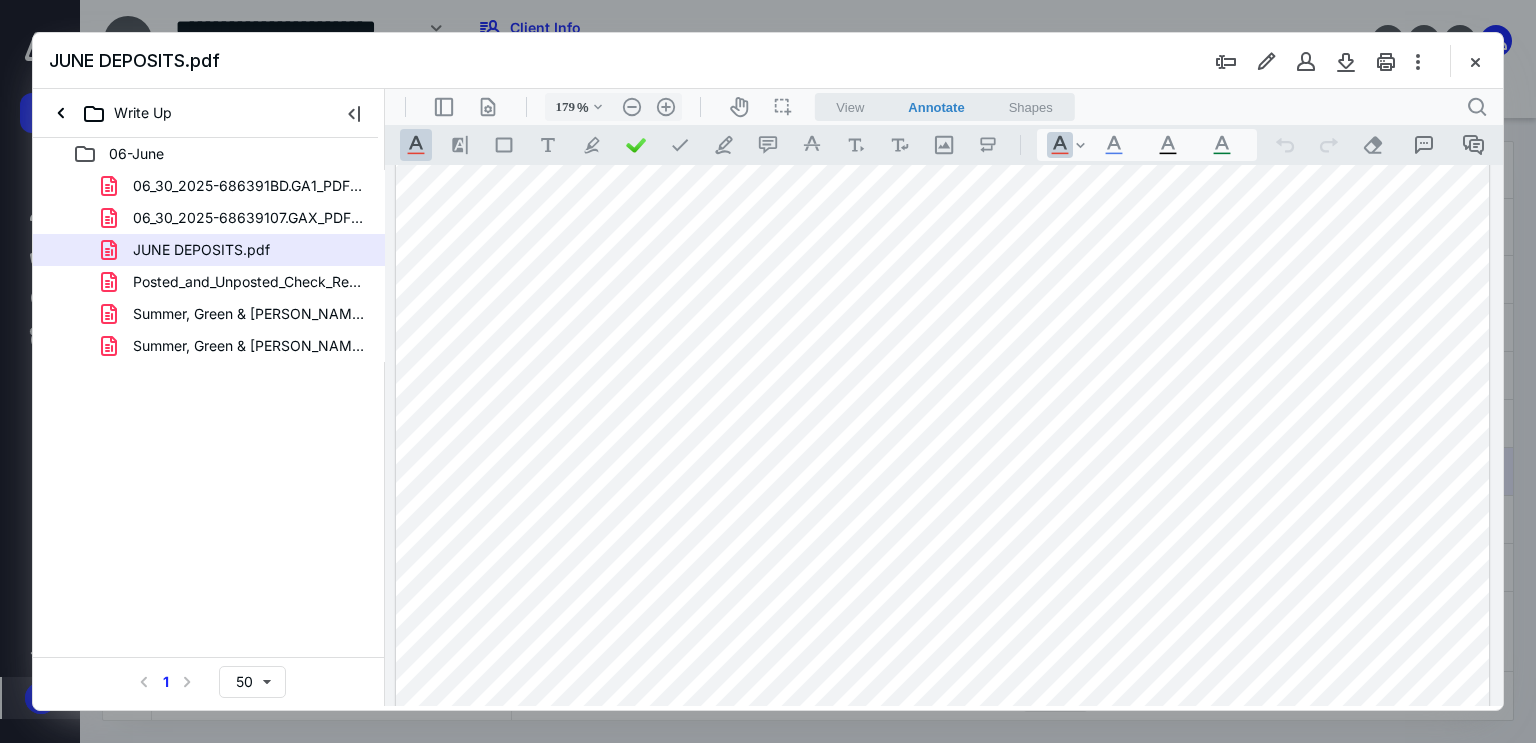scroll, scrollTop: 600, scrollLeft: 0, axis: vertical 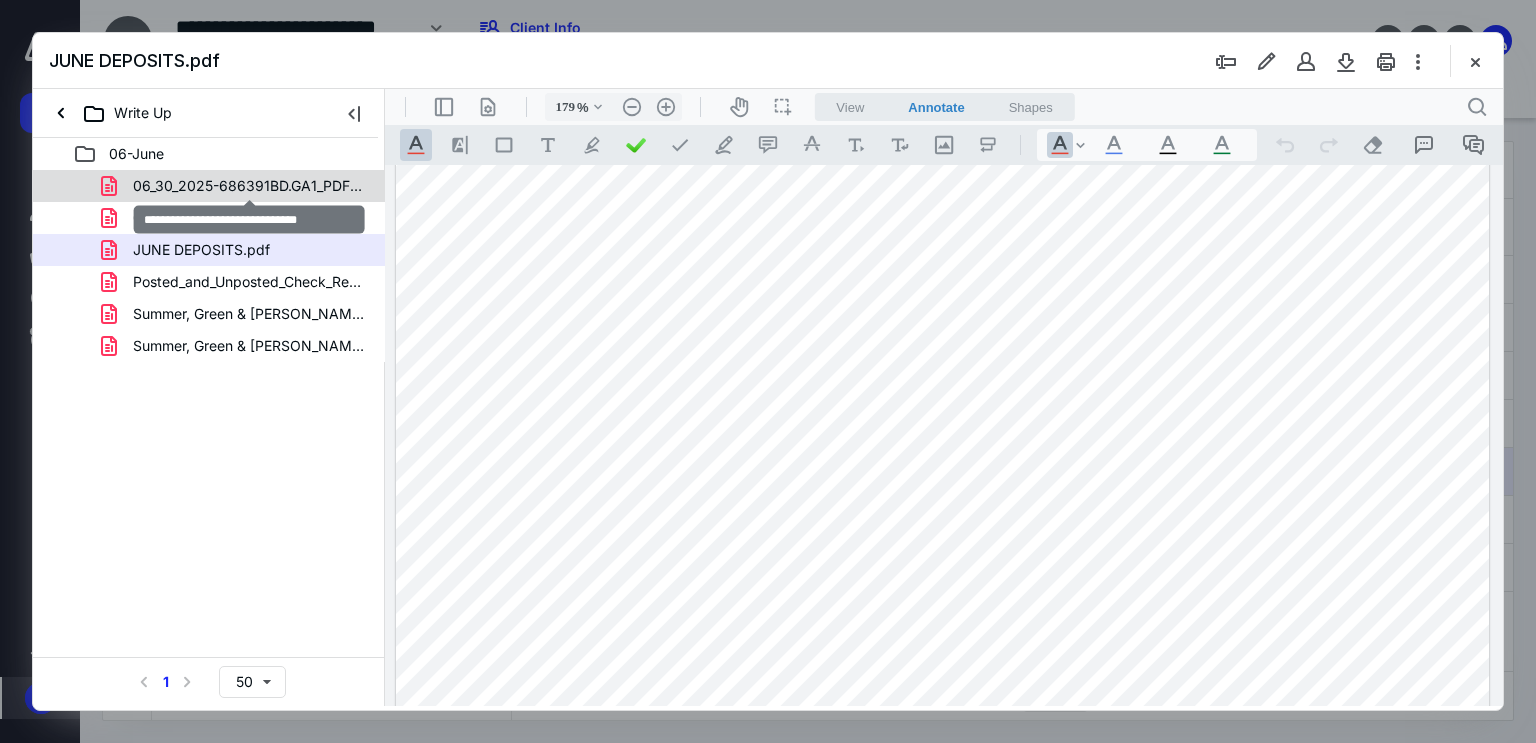 click on "06_30_2025-686391BD.GA1_PDF.pdf" at bounding box center (249, 186) 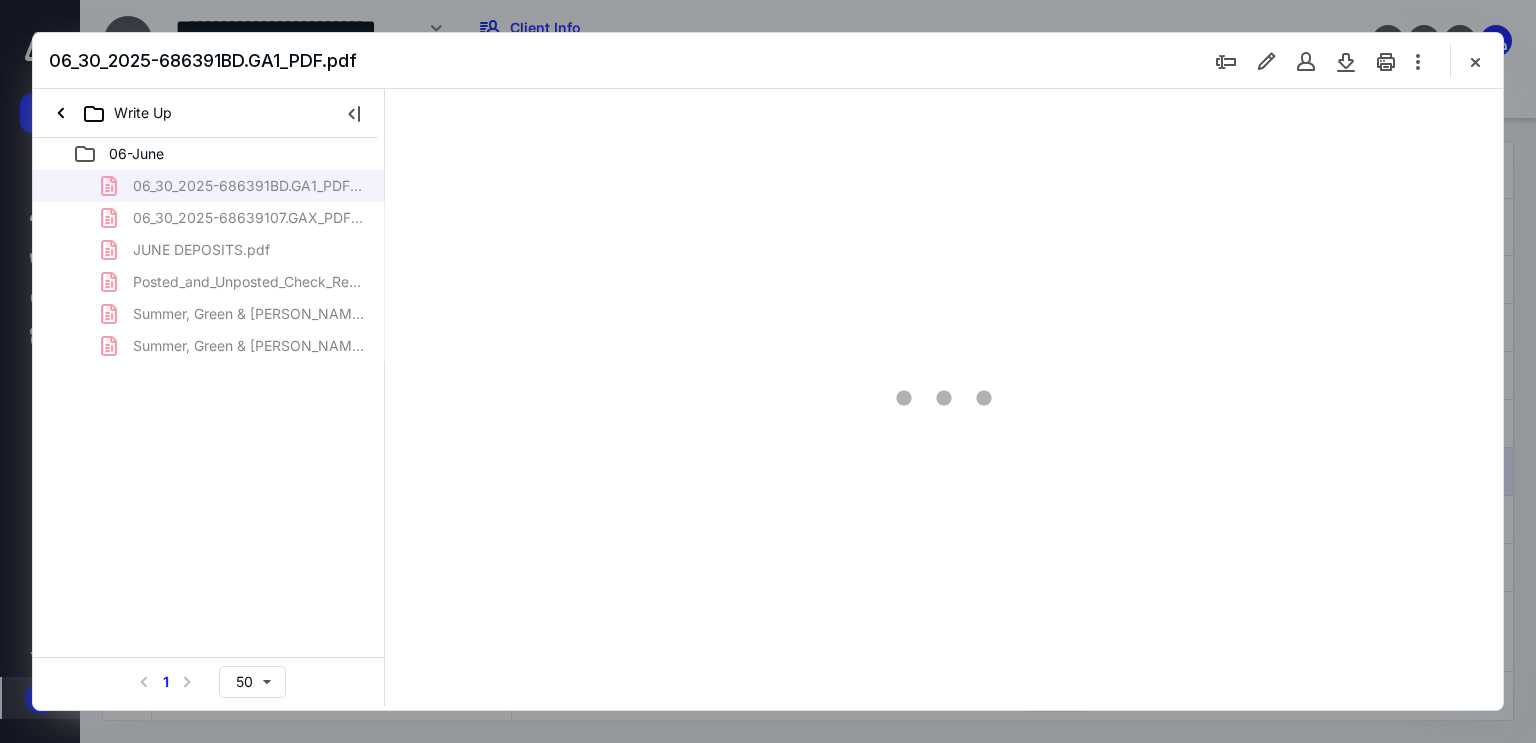 scroll, scrollTop: 83, scrollLeft: 0, axis: vertical 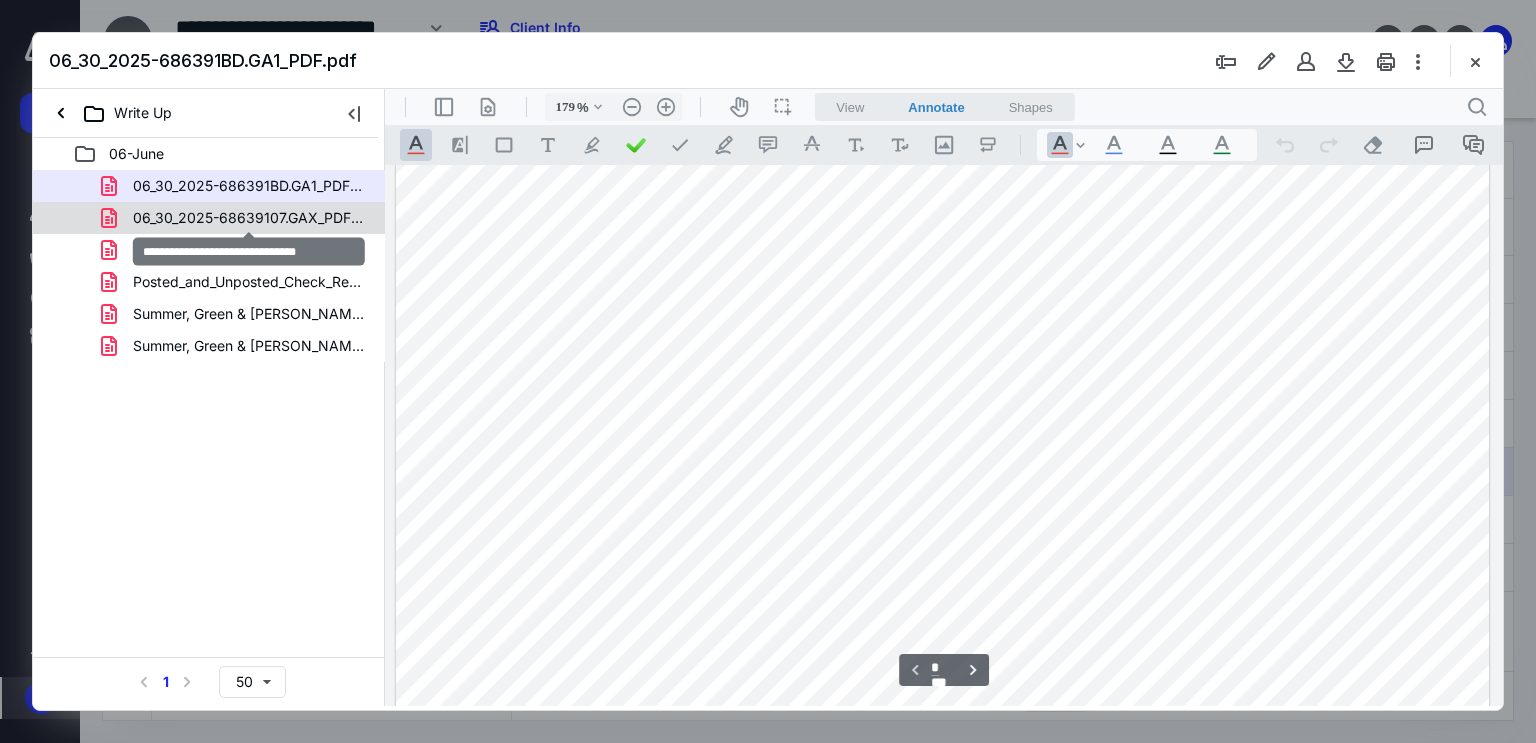 click on "06_30_2025-68639107.GAX_PDF.pdf" at bounding box center [249, 218] 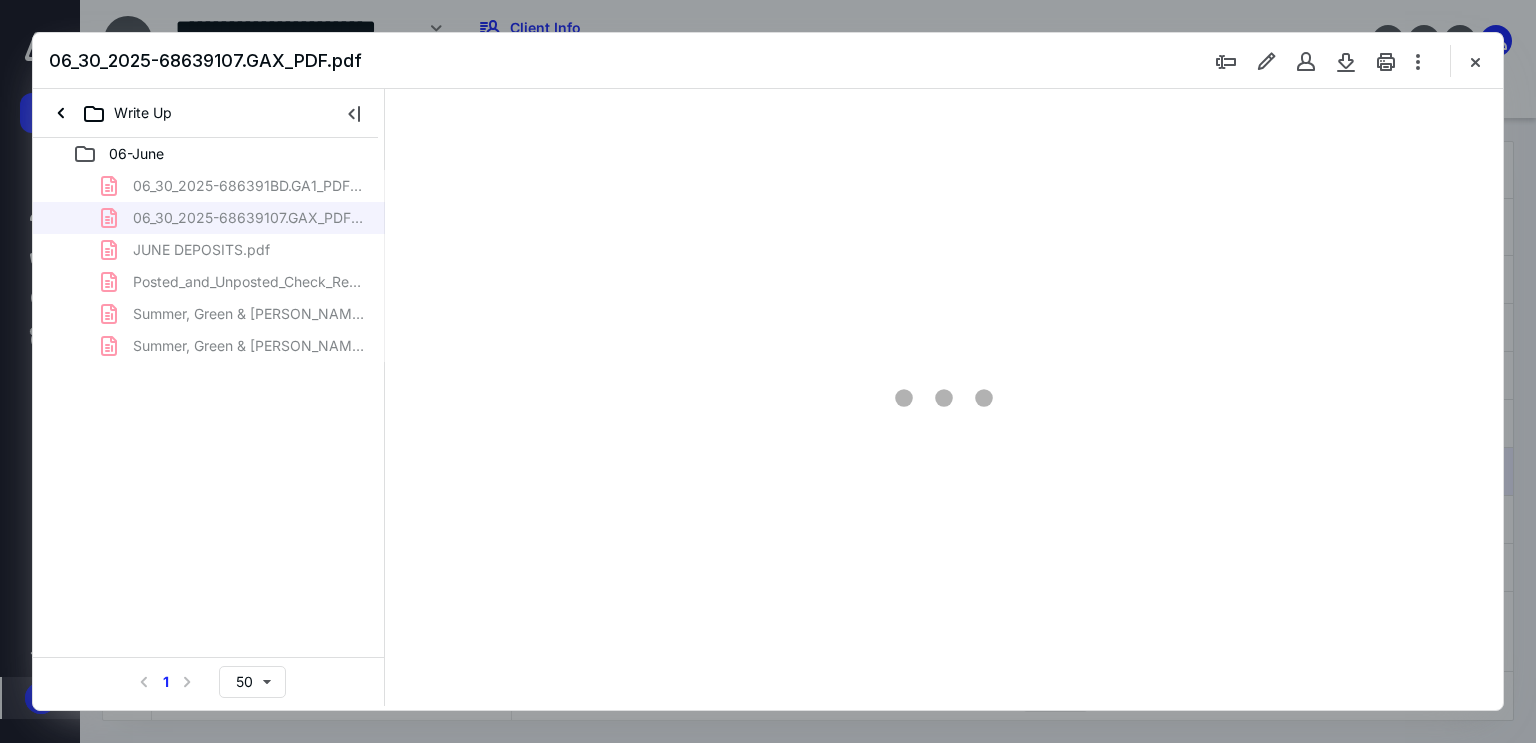 type on "179" 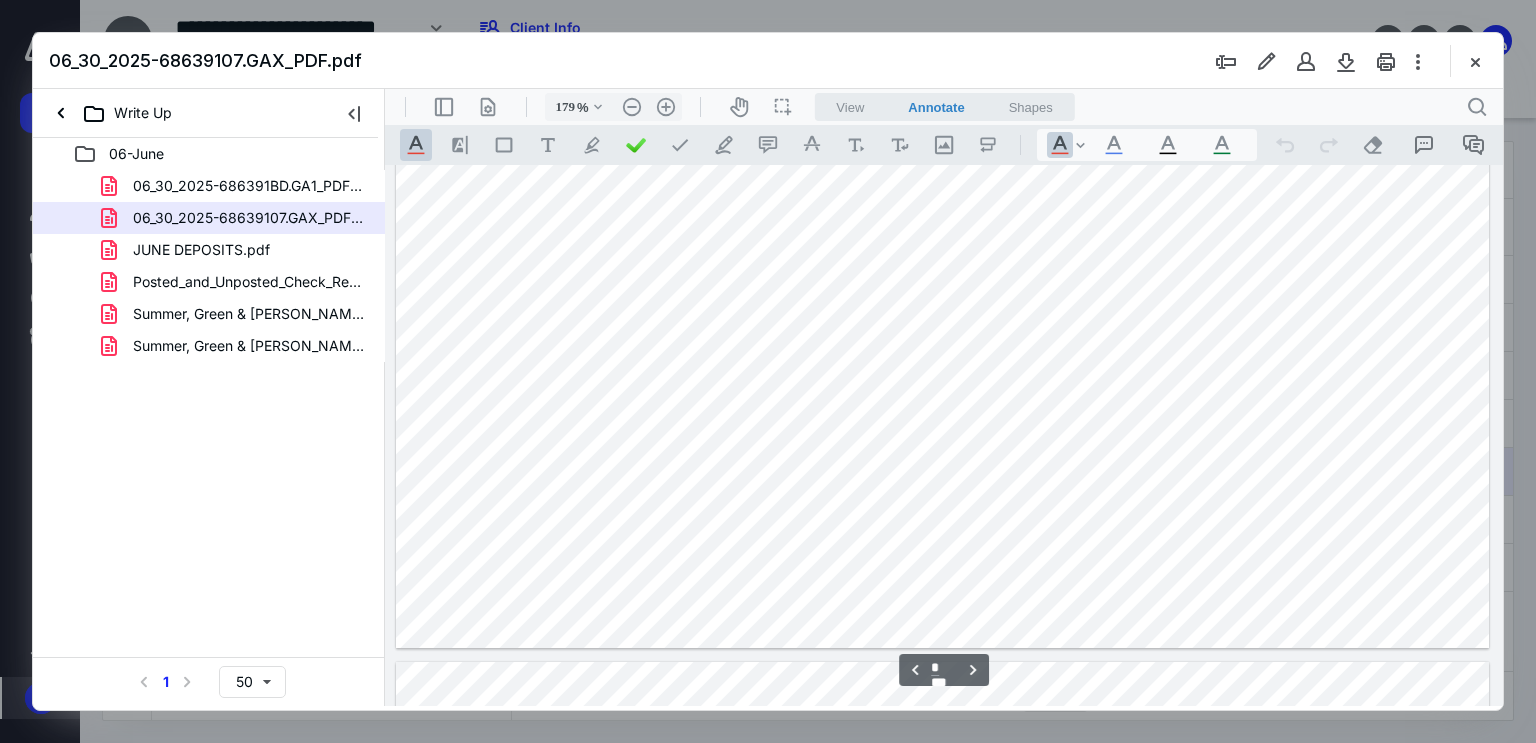 scroll, scrollTop: 2483, scrollLeft: 0, axis: vertical 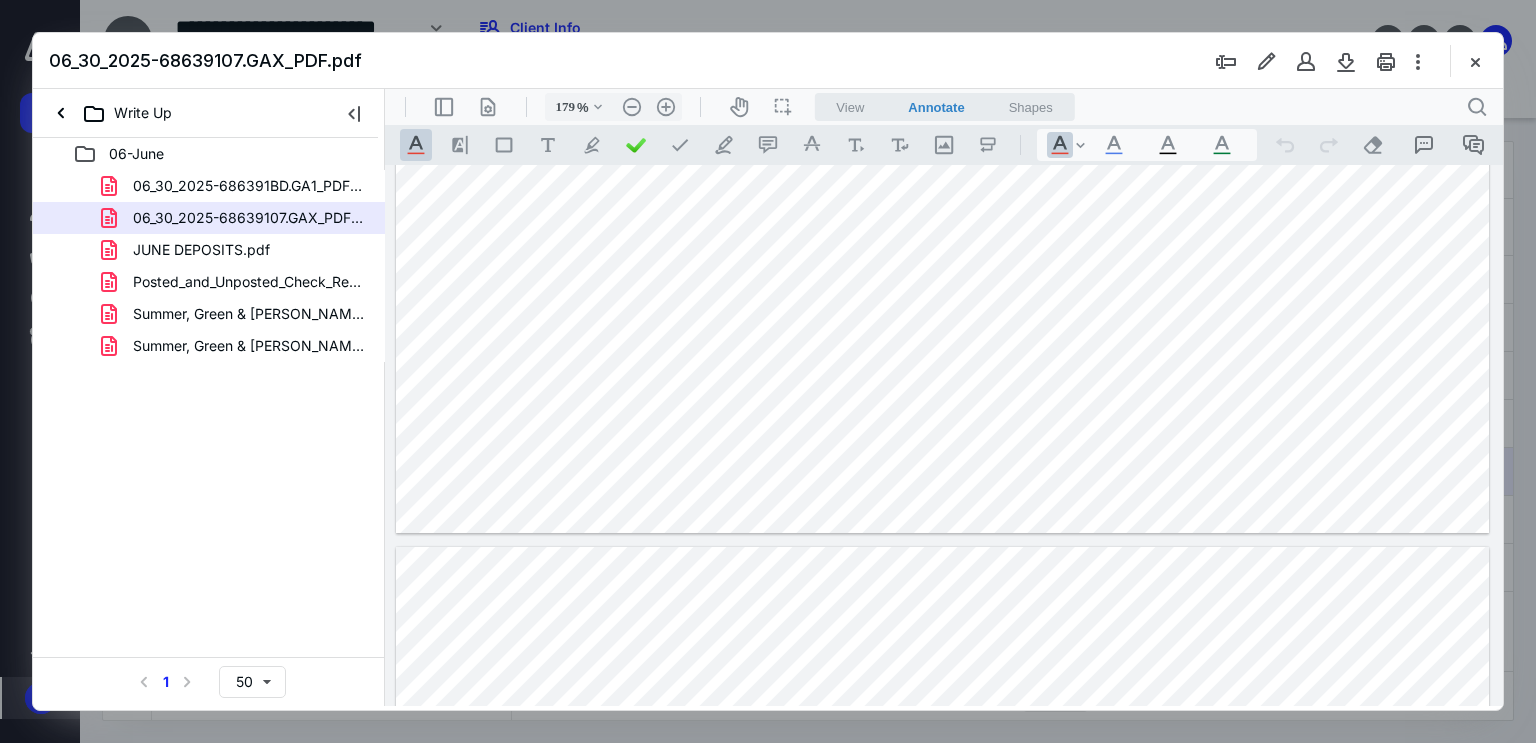 click at bounding box center [943, -174] 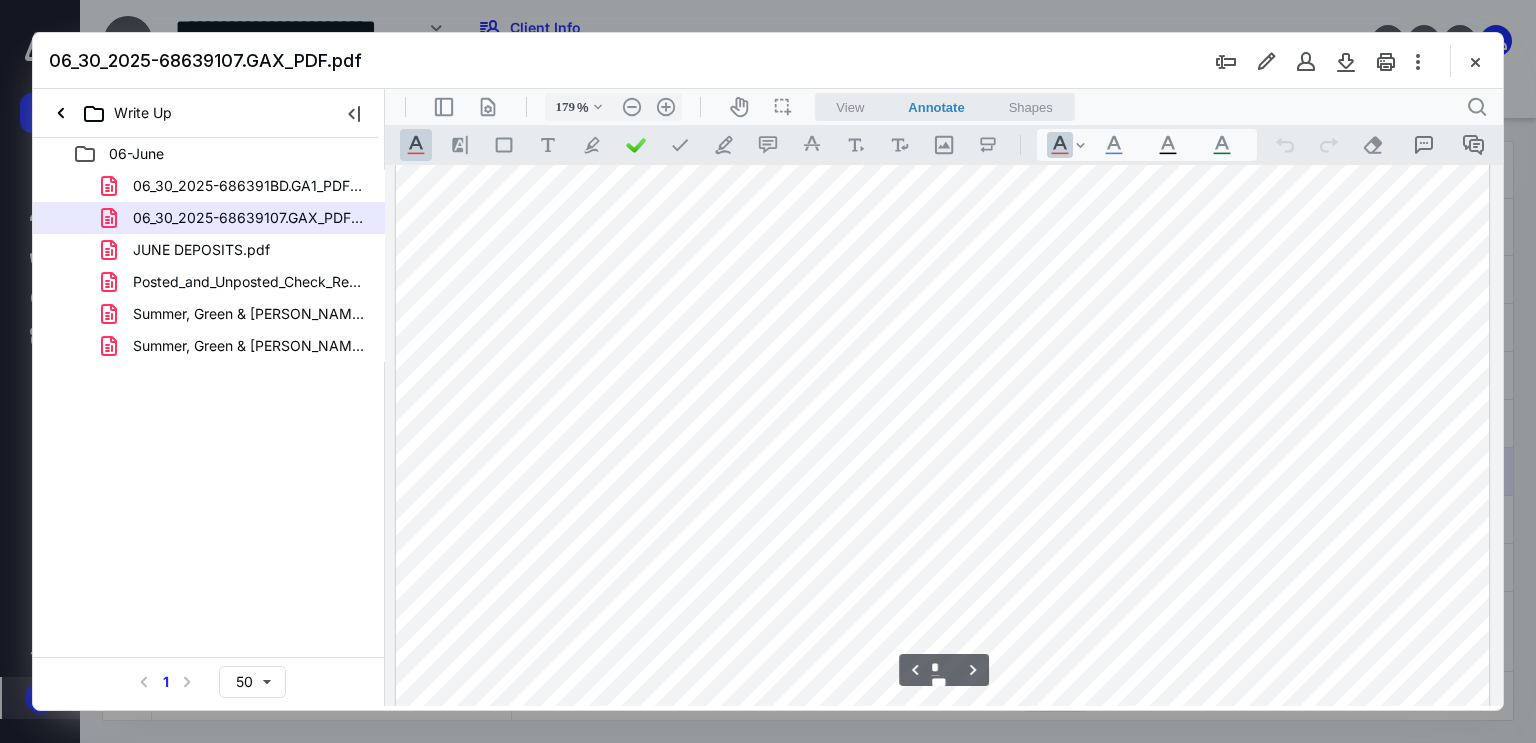 scroll, scrollTop: 3283, scrollLeft: 0, axis: vertical 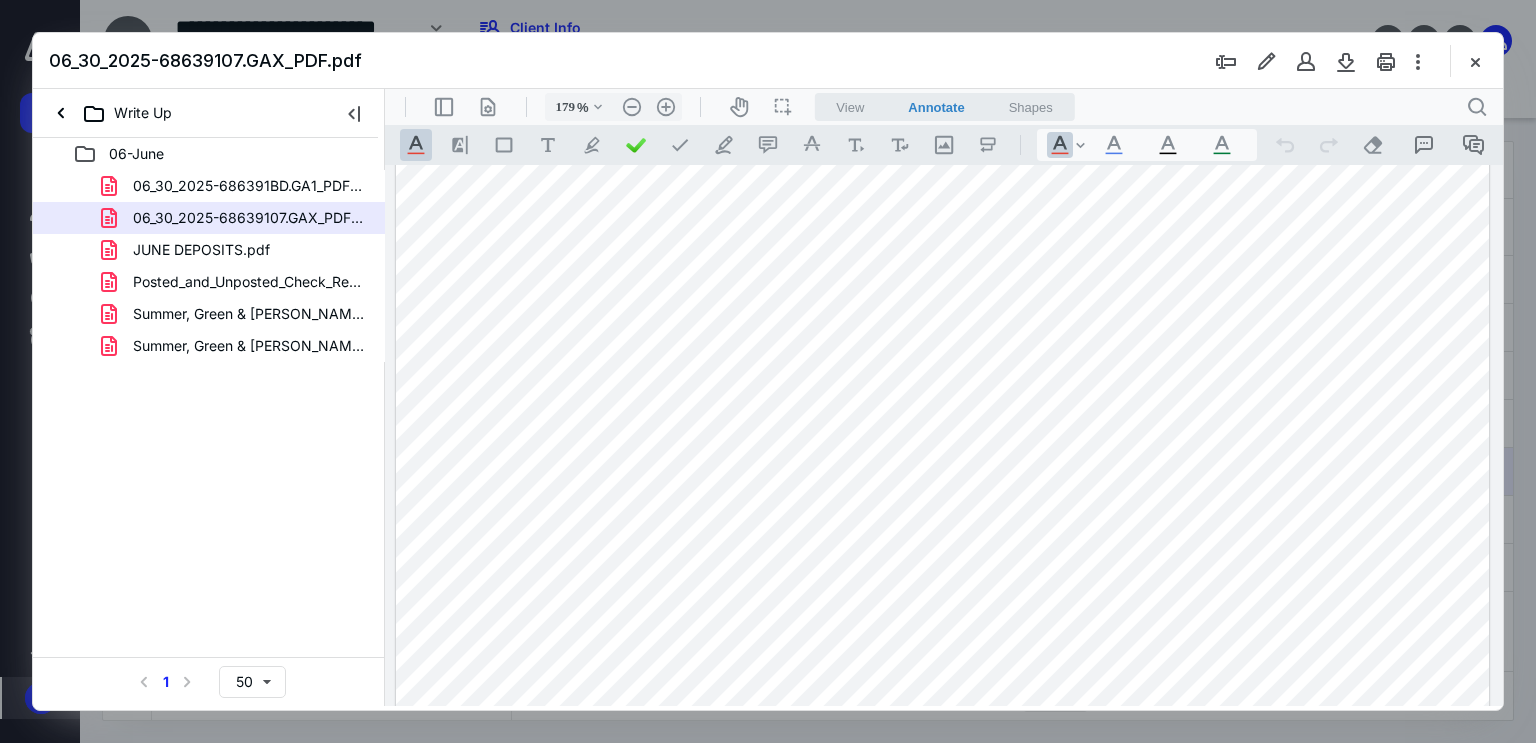 click at bounding box center [943, 455] 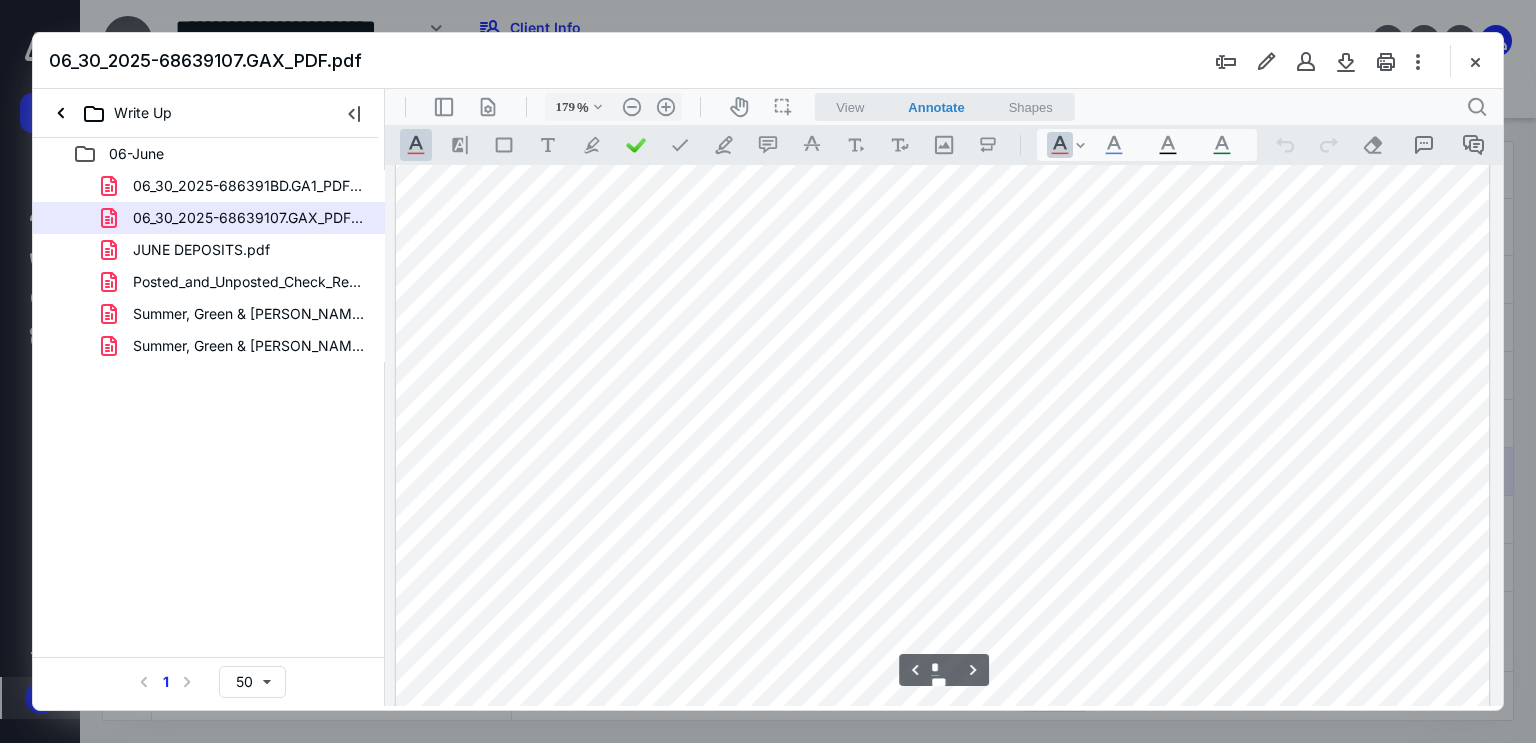 scroll, scrollTop: 3683, scrollLeft: 0, axis: vertical 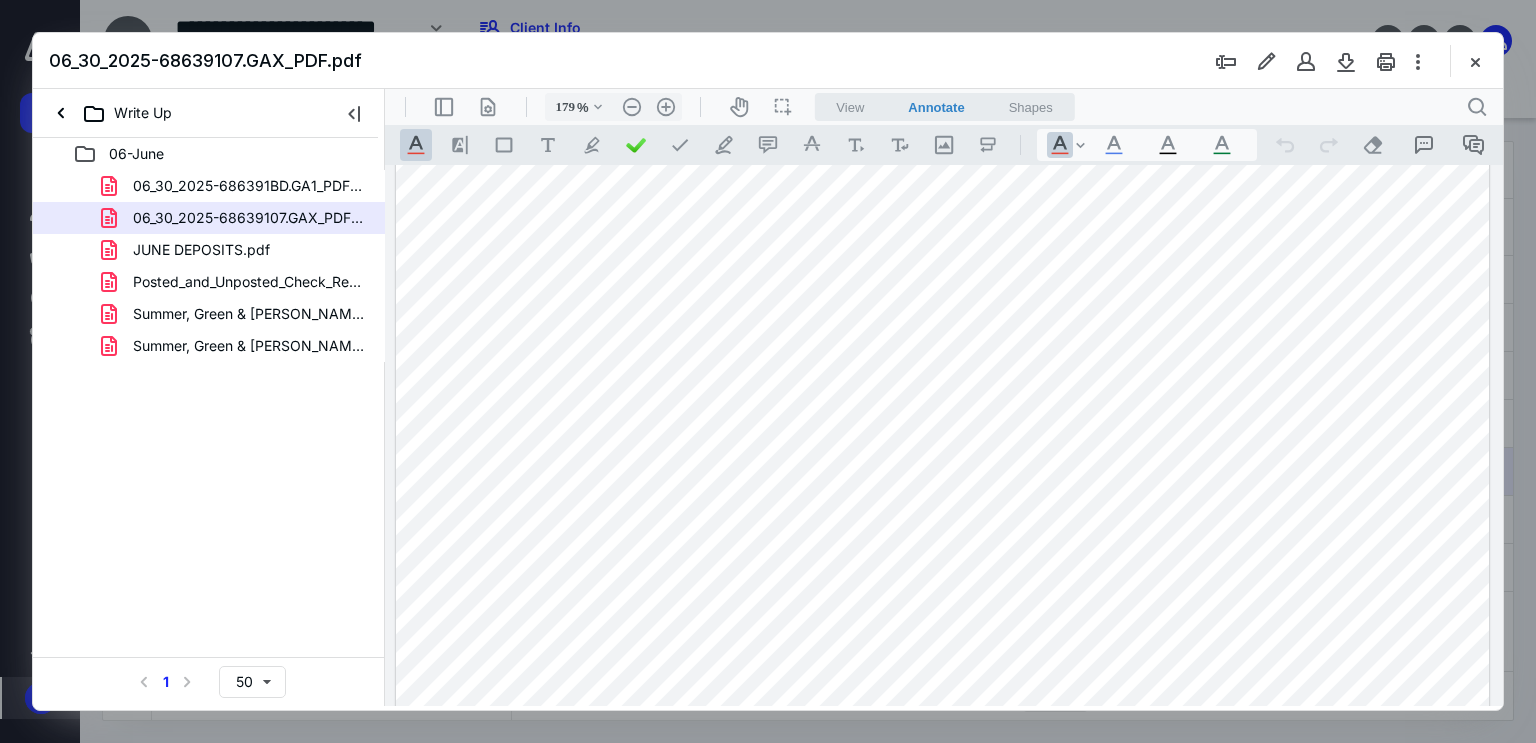 click at bounding box center (943, 55) 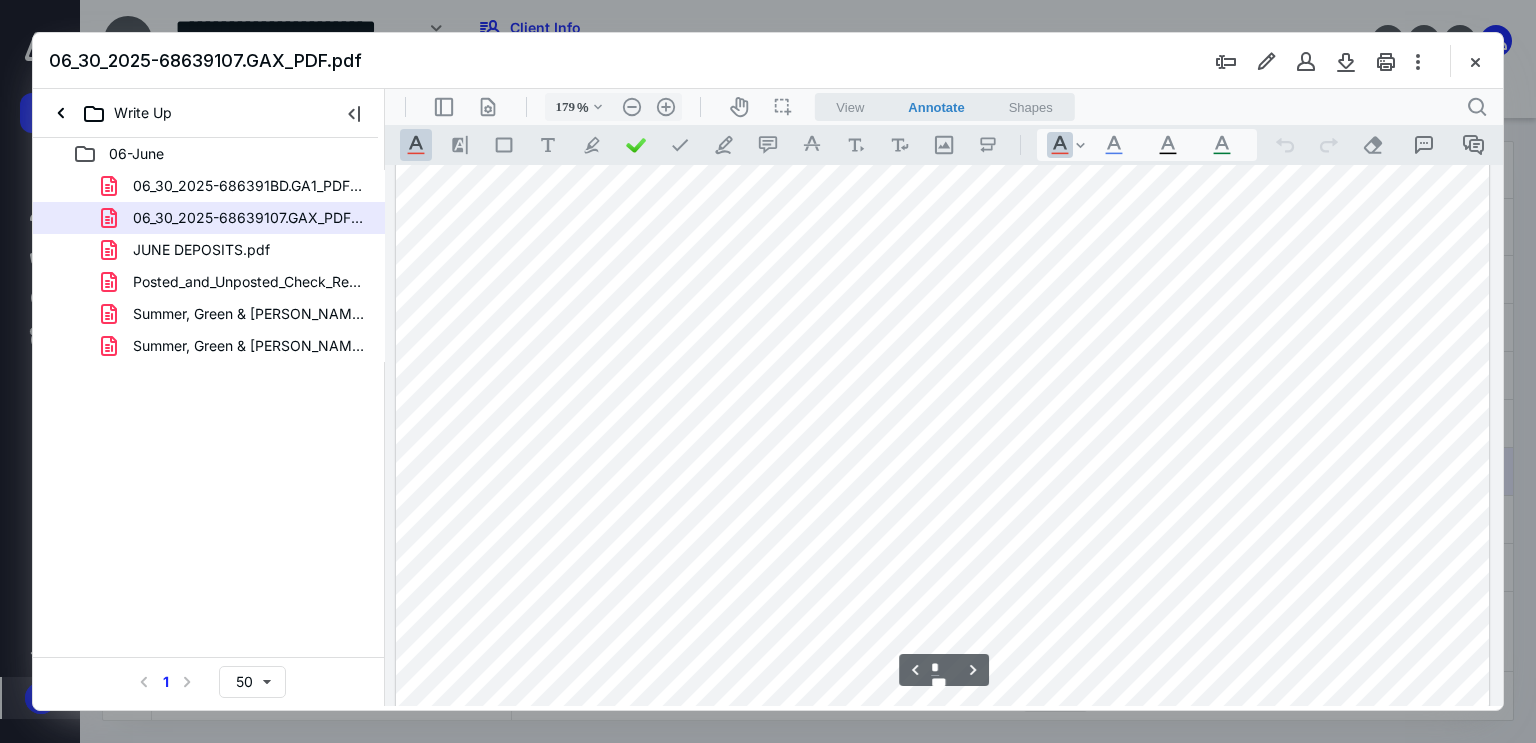 scroll, scrollTop: 1683, scrollLeft: 0, axis: vertical 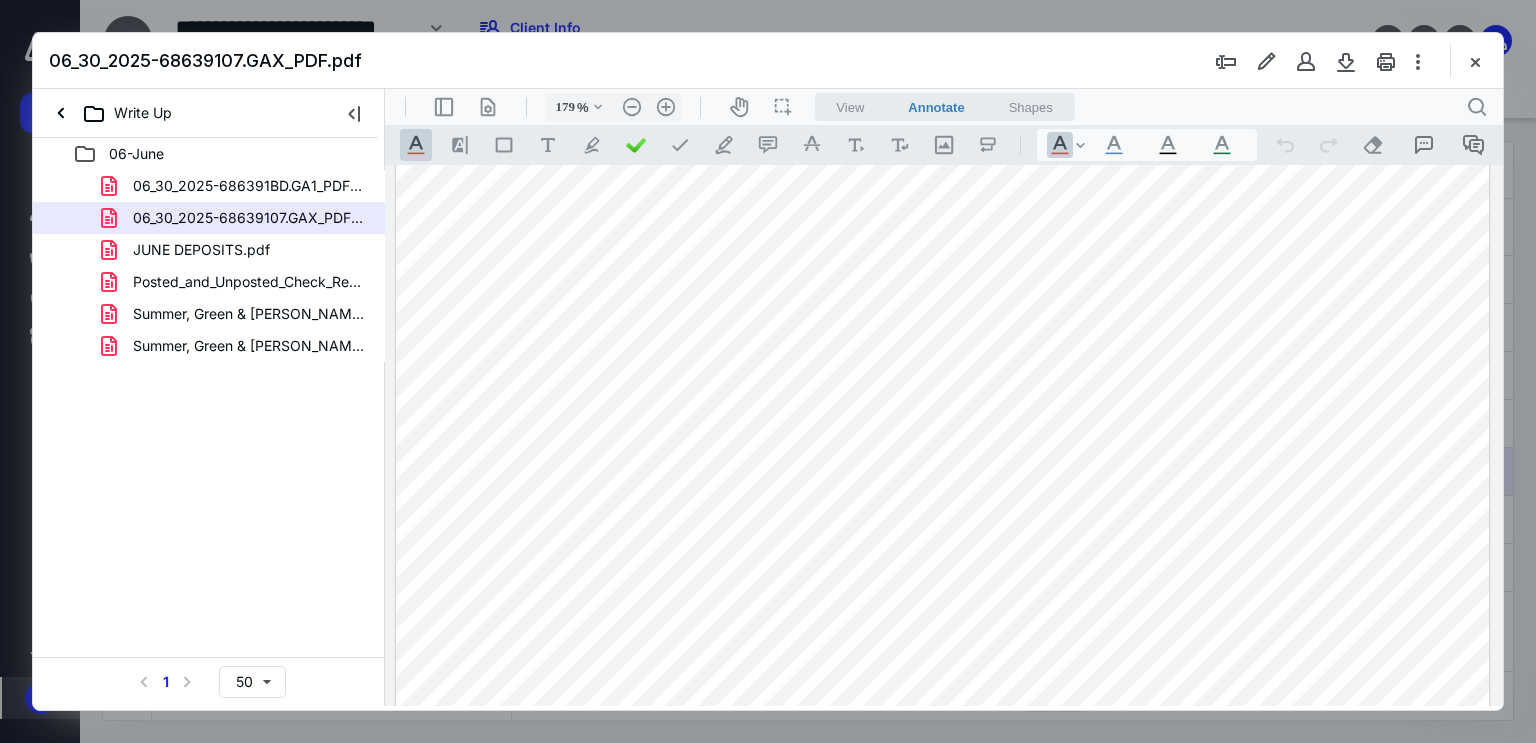 click at bounding box center [943, 626] 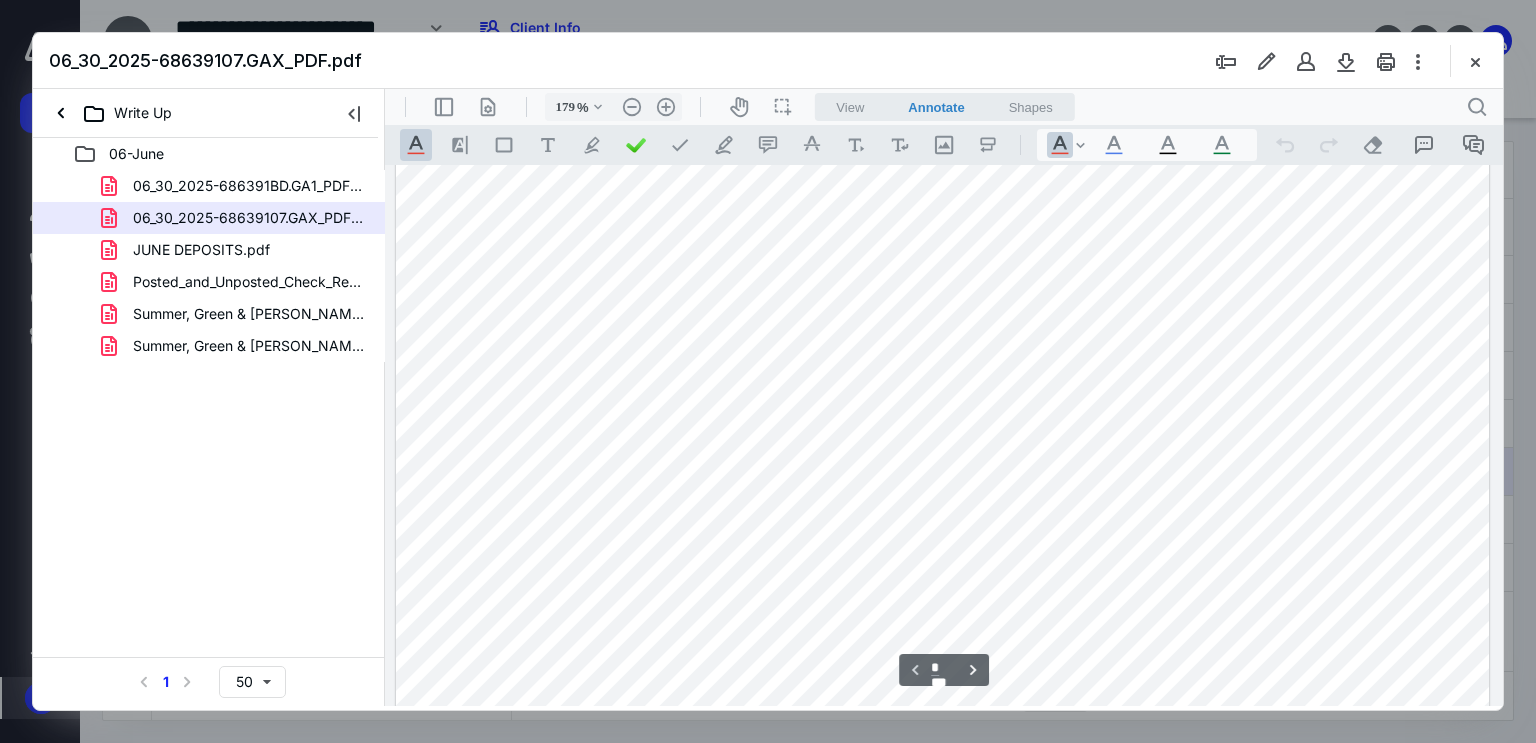 scroll, scrollTop: 183, scrollLeft: 0, axis: vertical 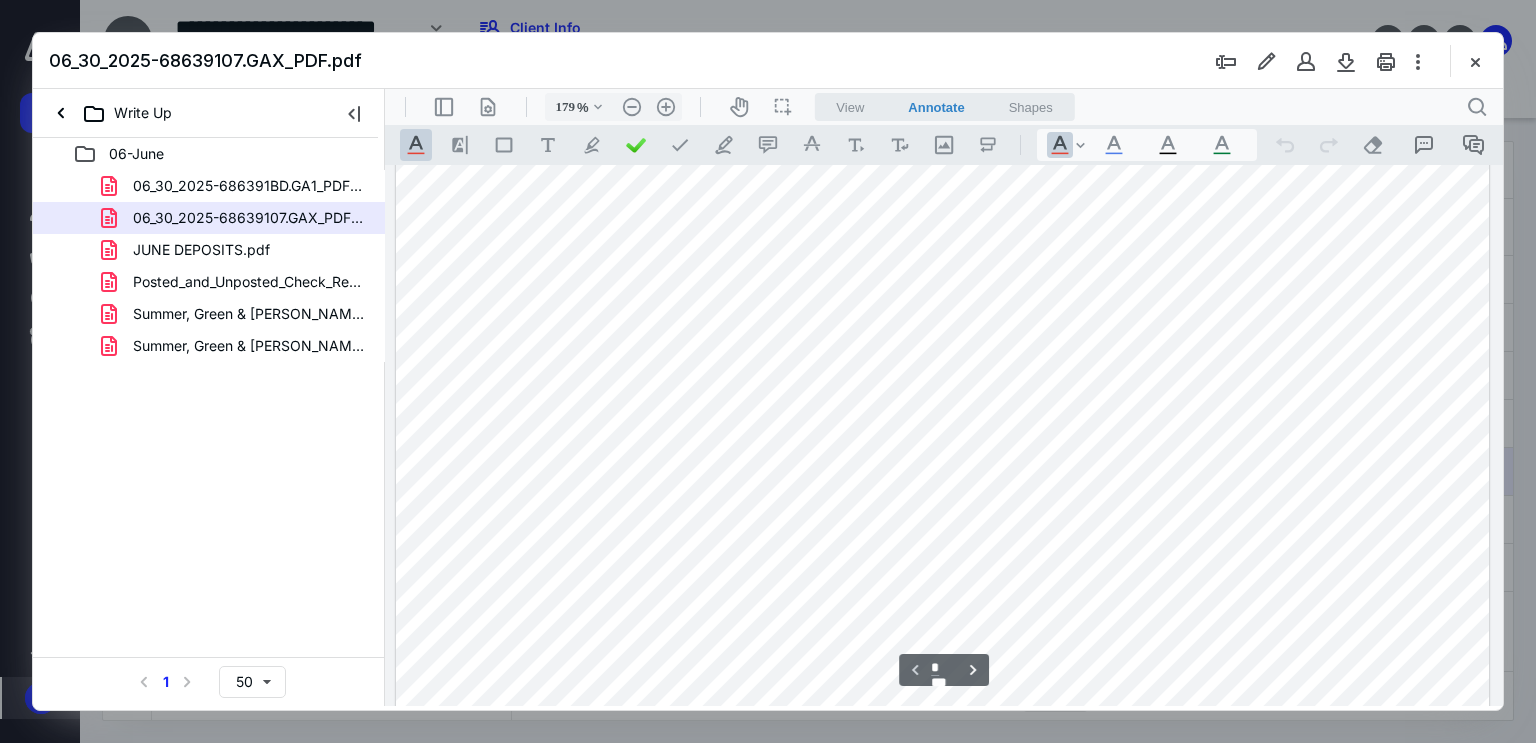 click at bounding box center (943, 697) 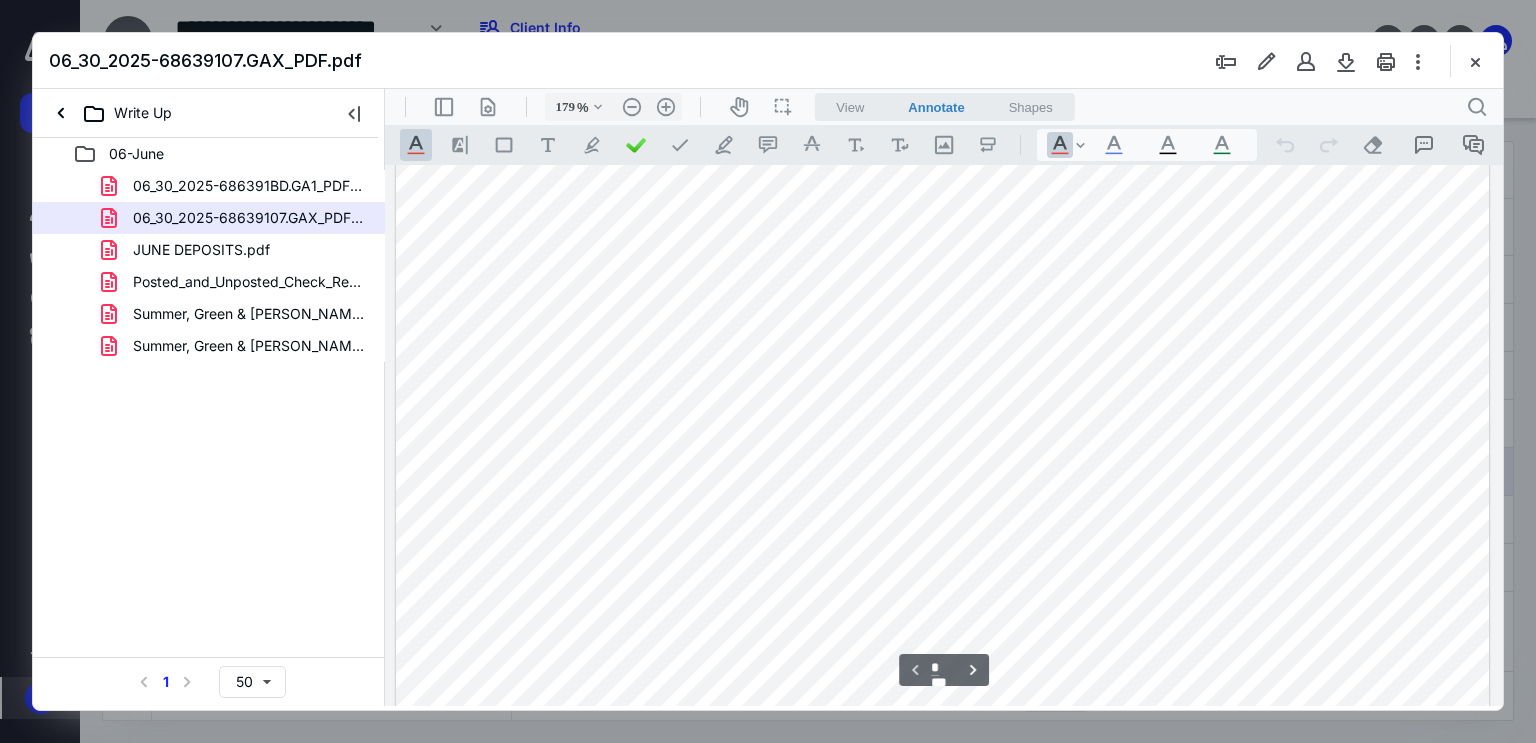 scroll, scrollTop: 483, scrollLeft: 0, axis: vertical 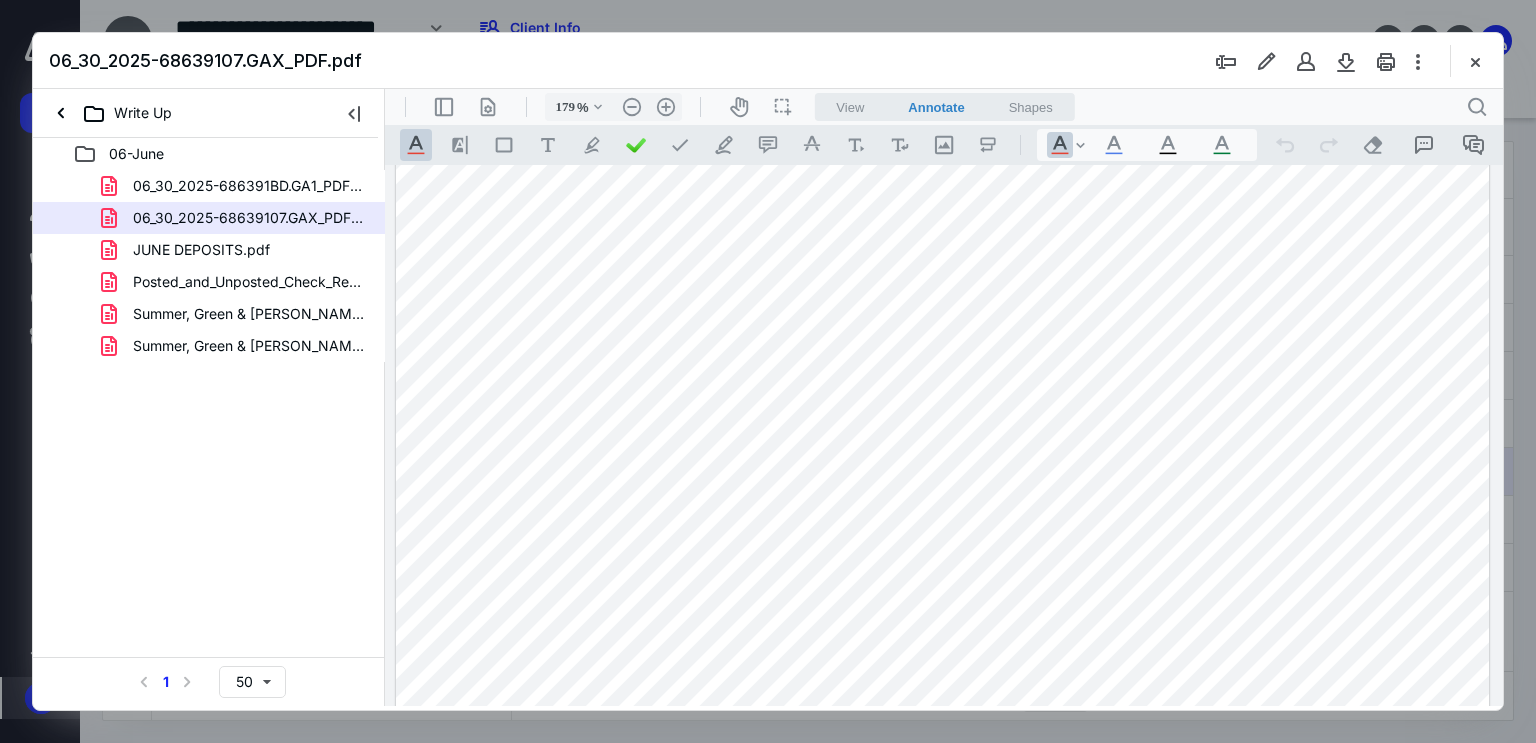 click at bounding box center (943, 397) 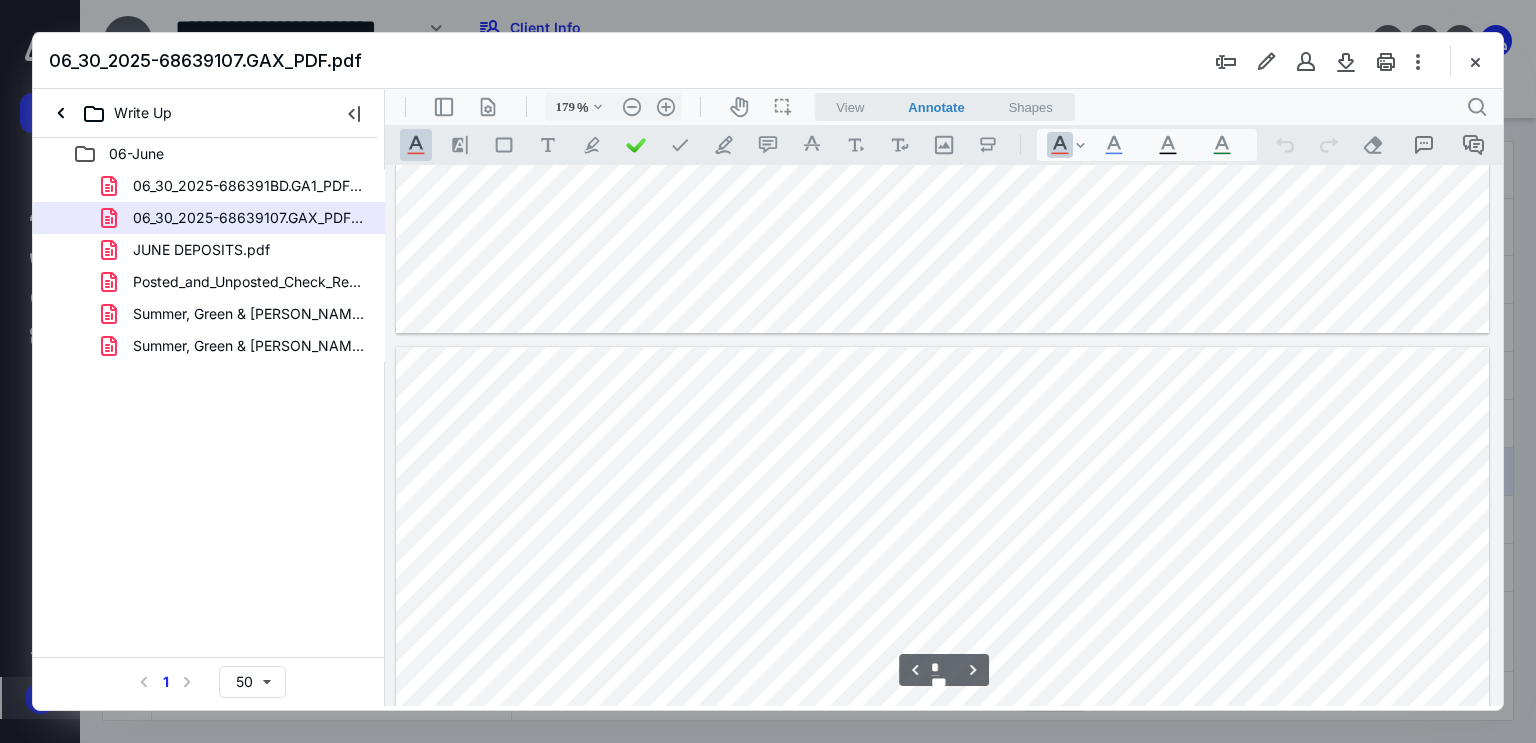 scroll, scrollTop: 2383, scrollLeft: 0, axis: vertical 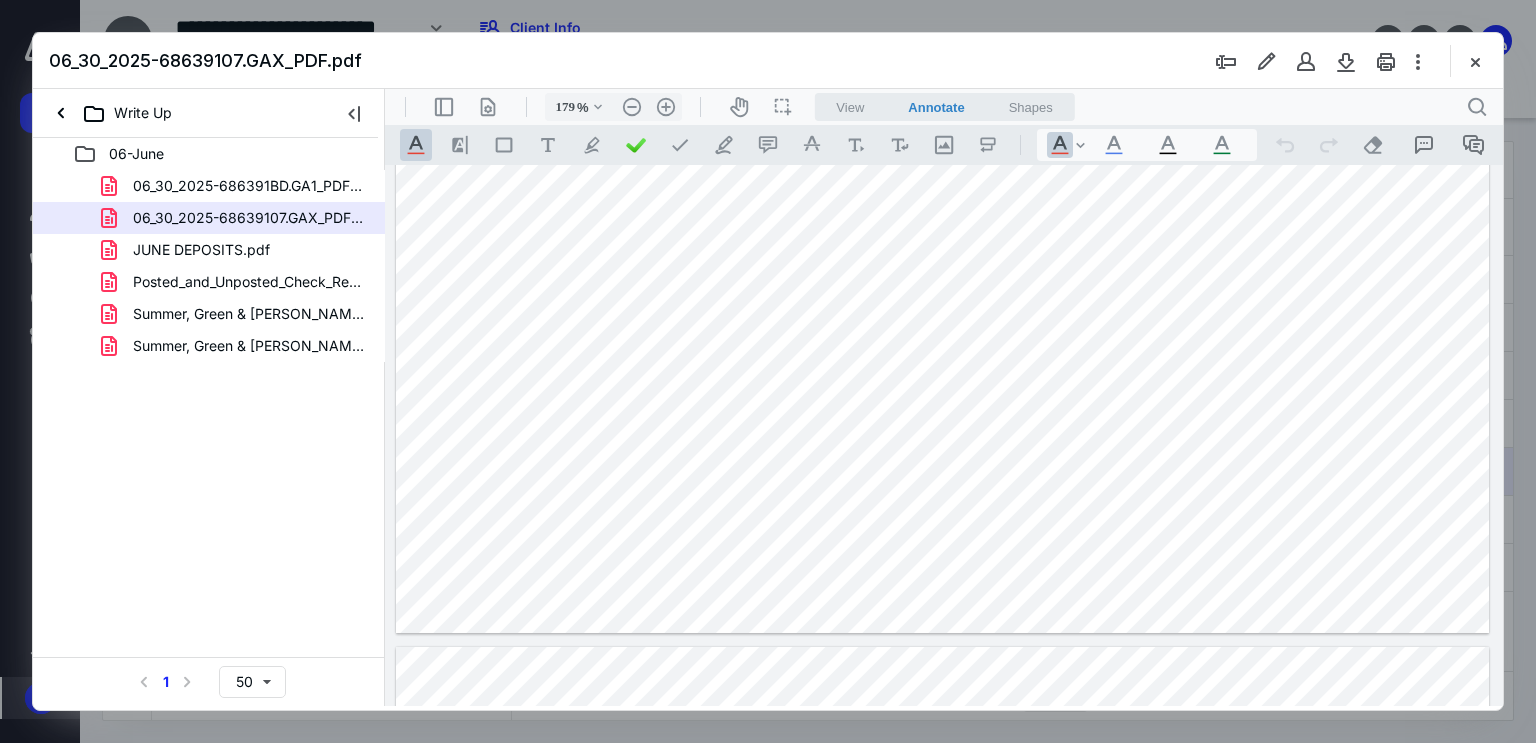 click at bounding box center (943, -74) 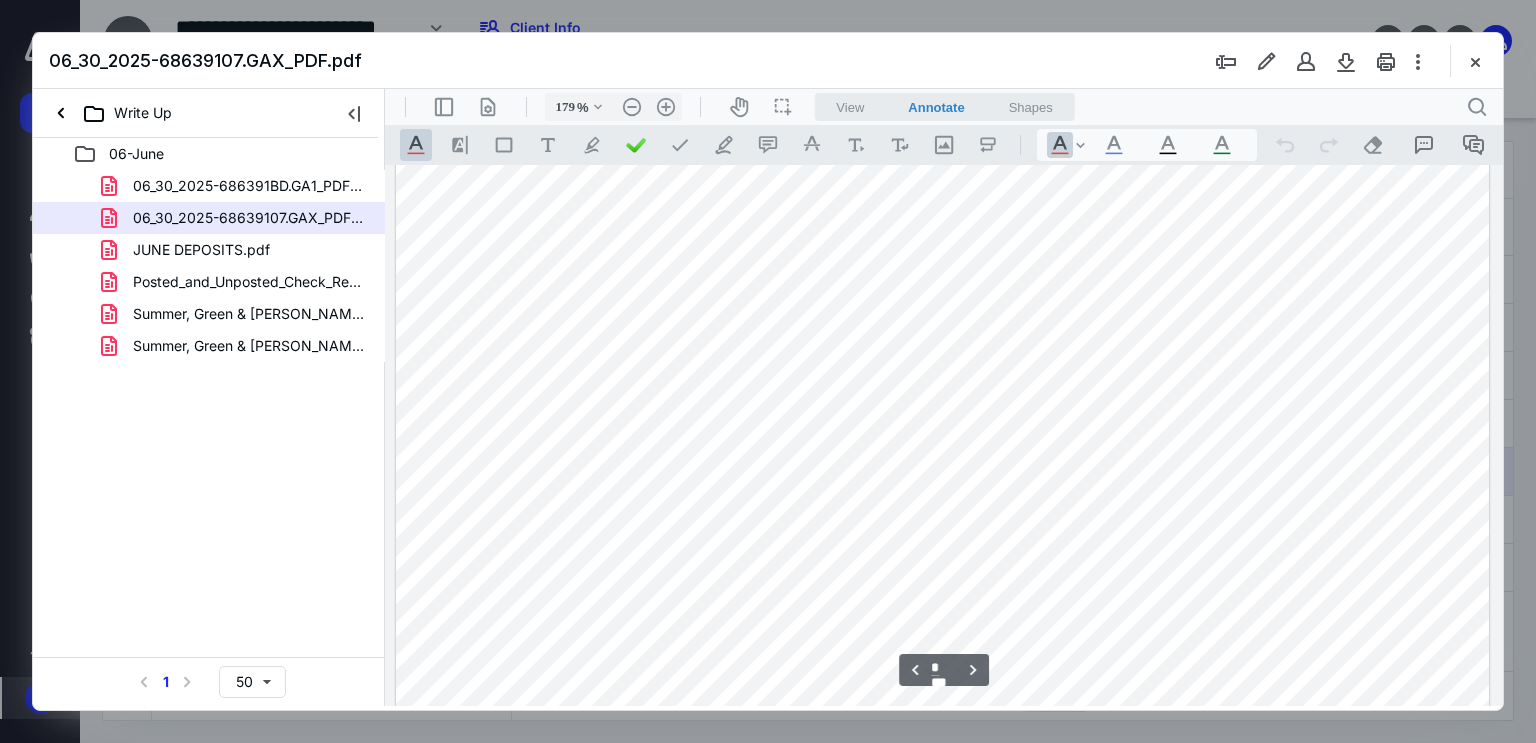 scroll, scrollTop: 3283, scrollLeft: 0, axis: vertical 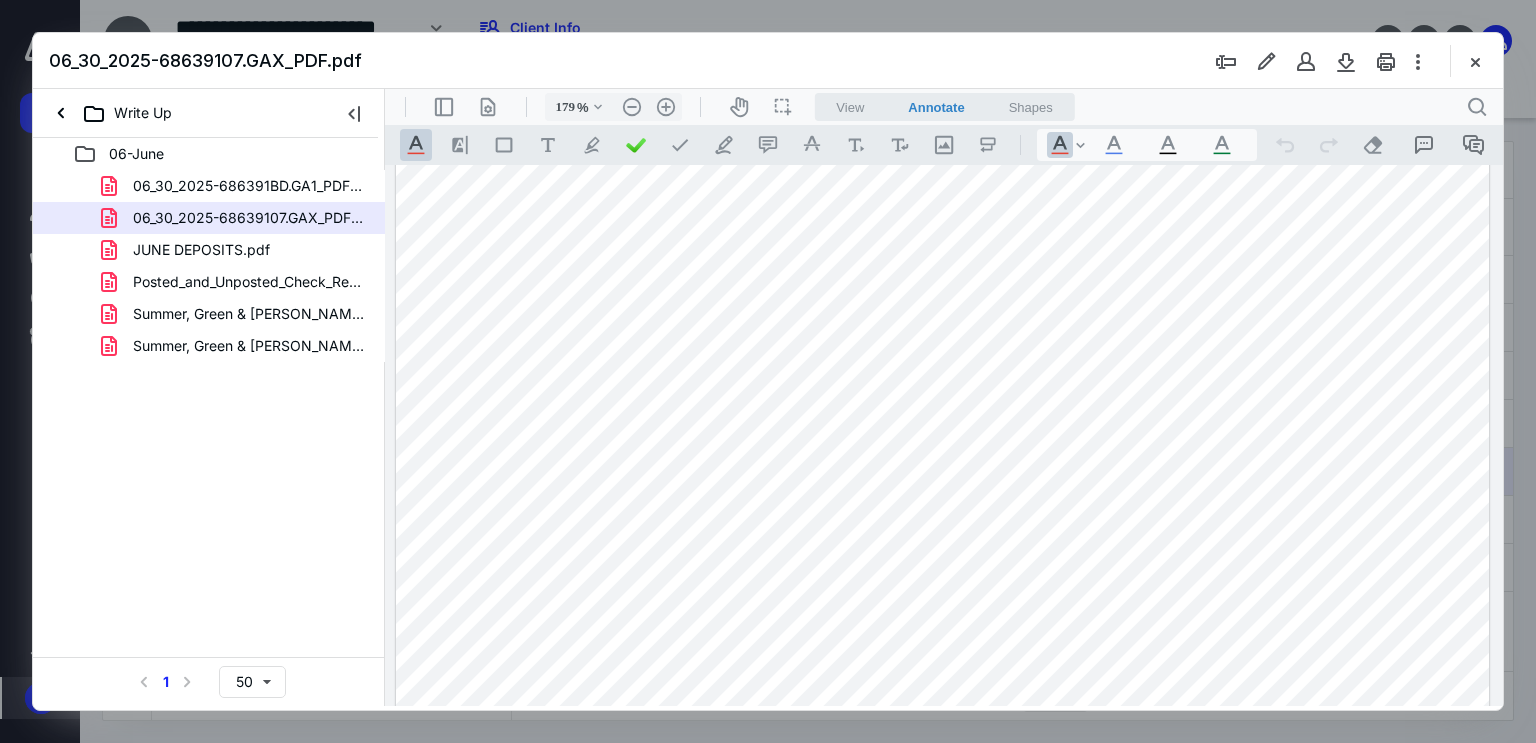 click at bounding box center (943, 455) 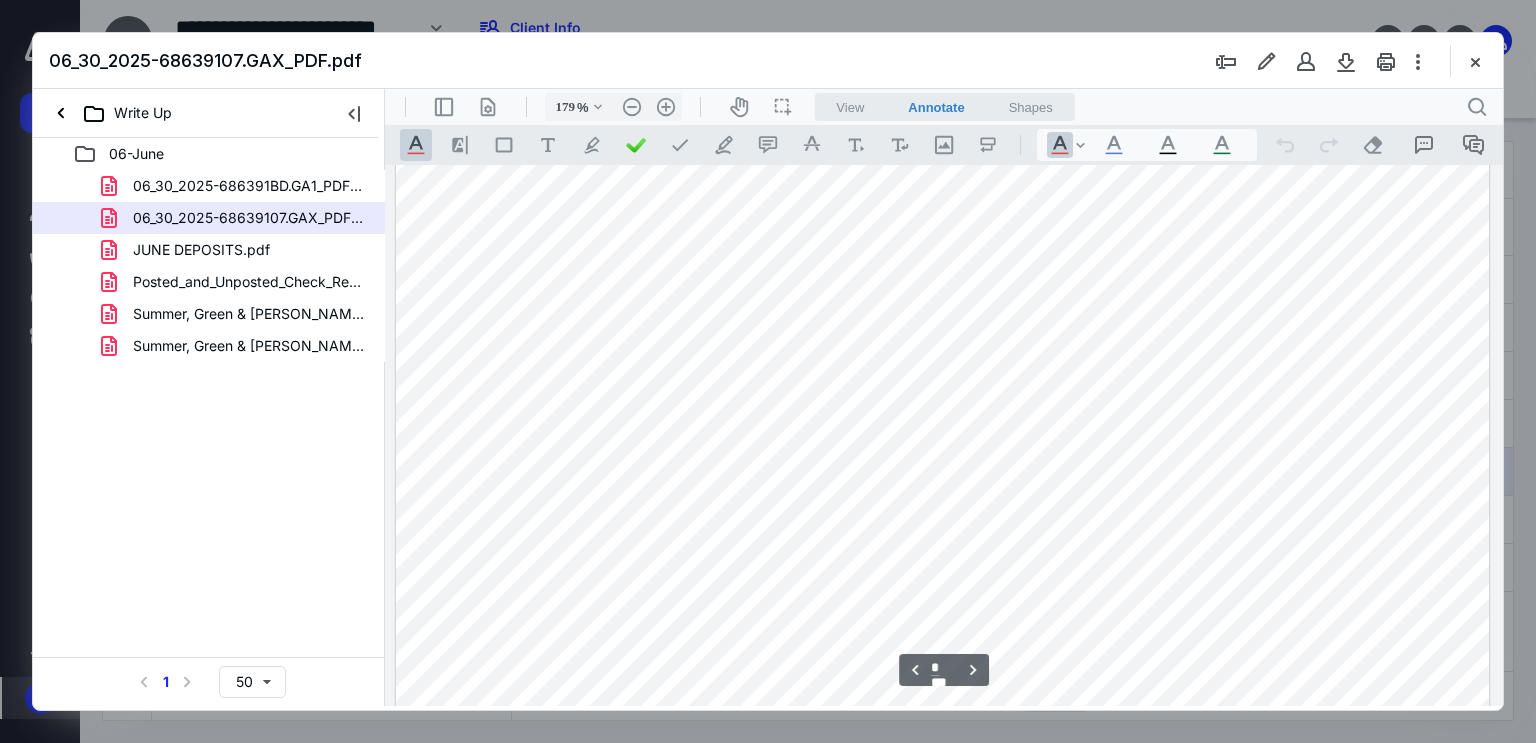 scroll, scrollTop: 3683, scrollLeft: 0, axis: vertical 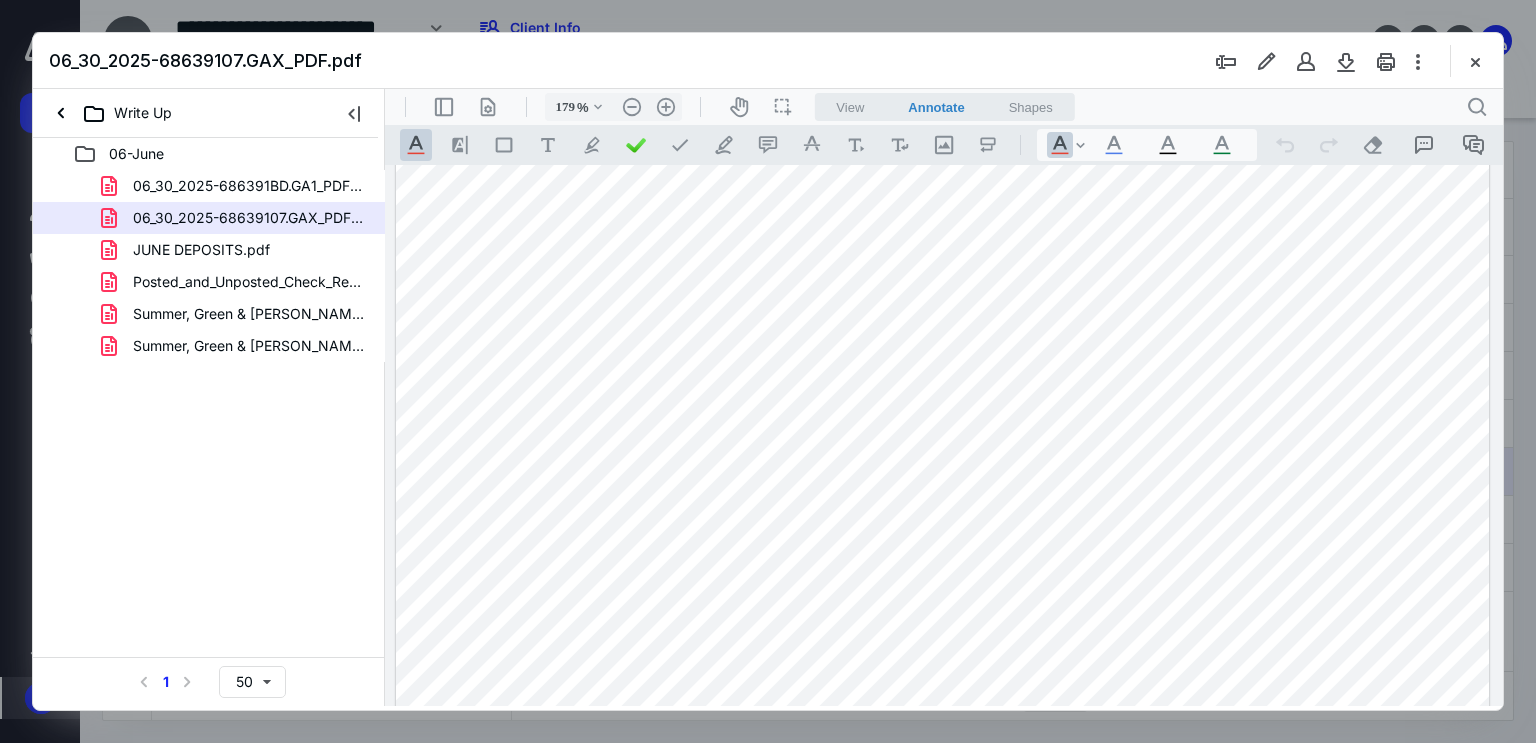 click at bounding box center (943, 55) 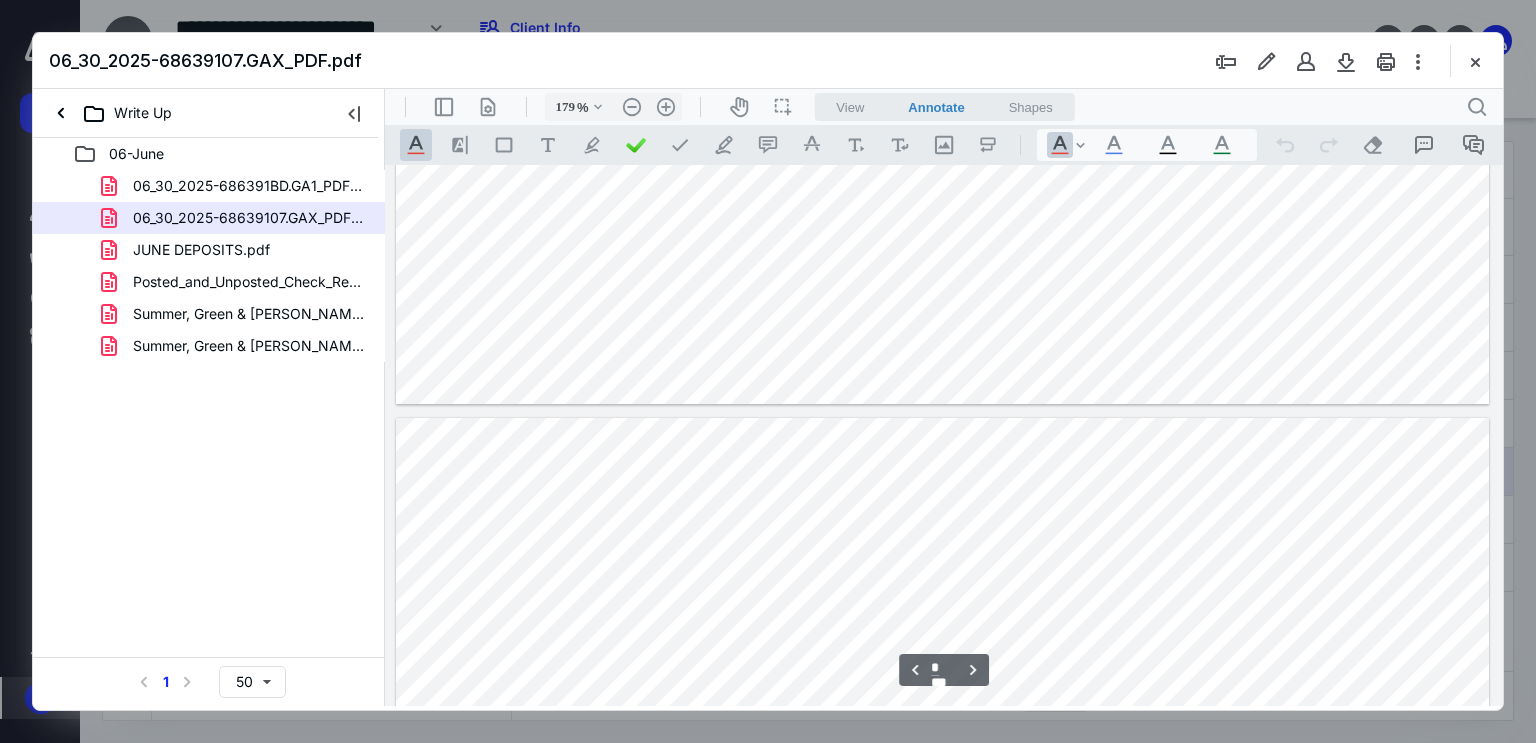 scroll, scrollTop: 983, scrollLeft: 0, axis: vertical 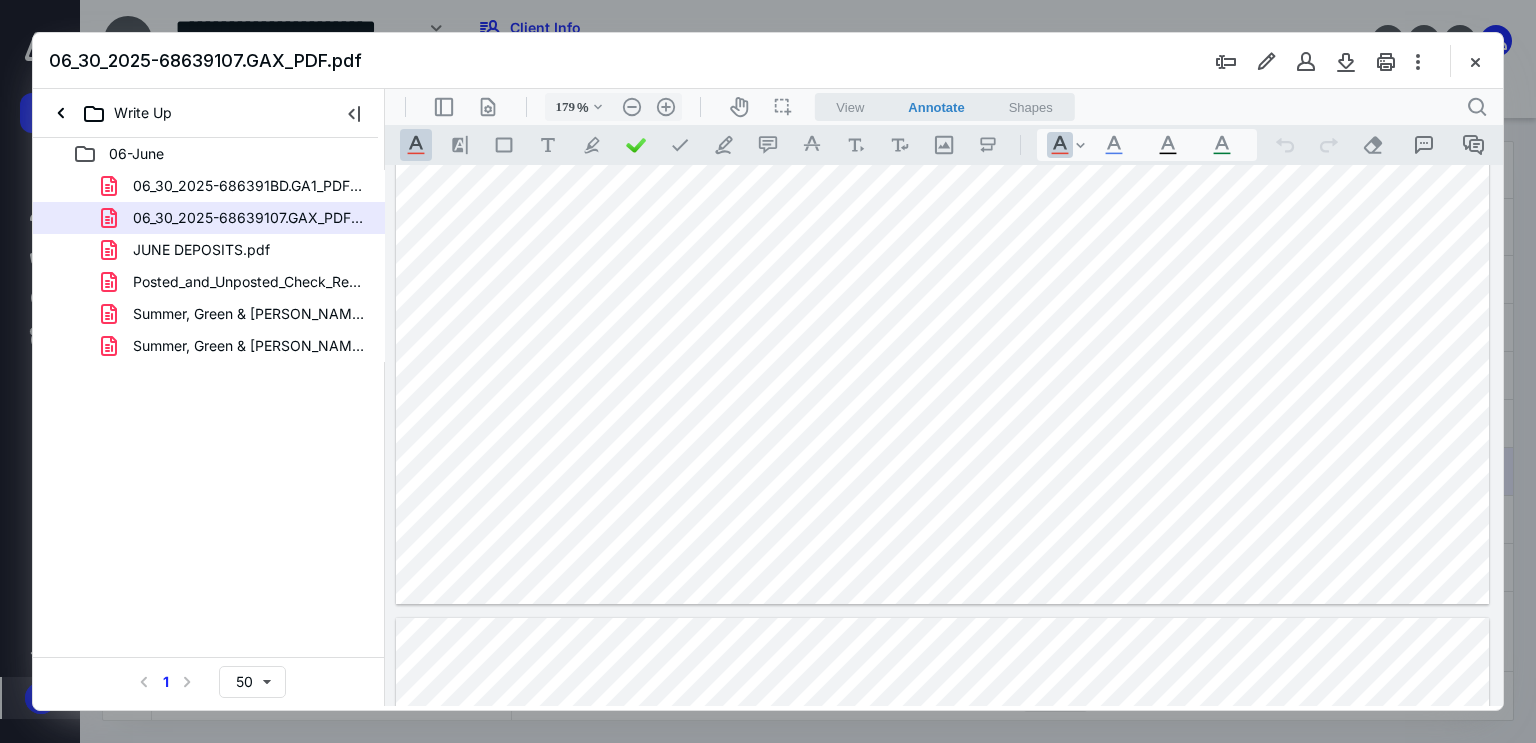 click at bounding box center [943, -103] 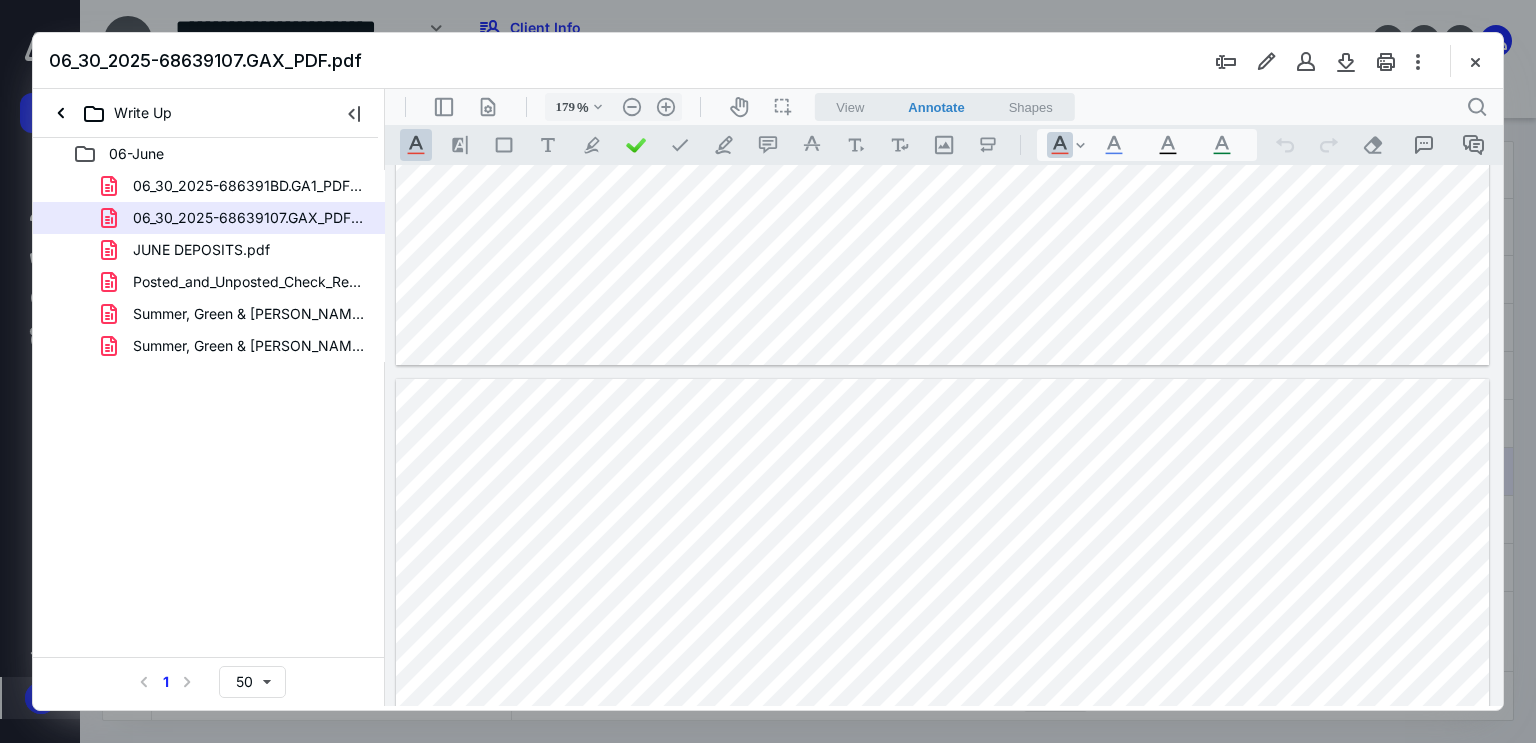 type on "*" 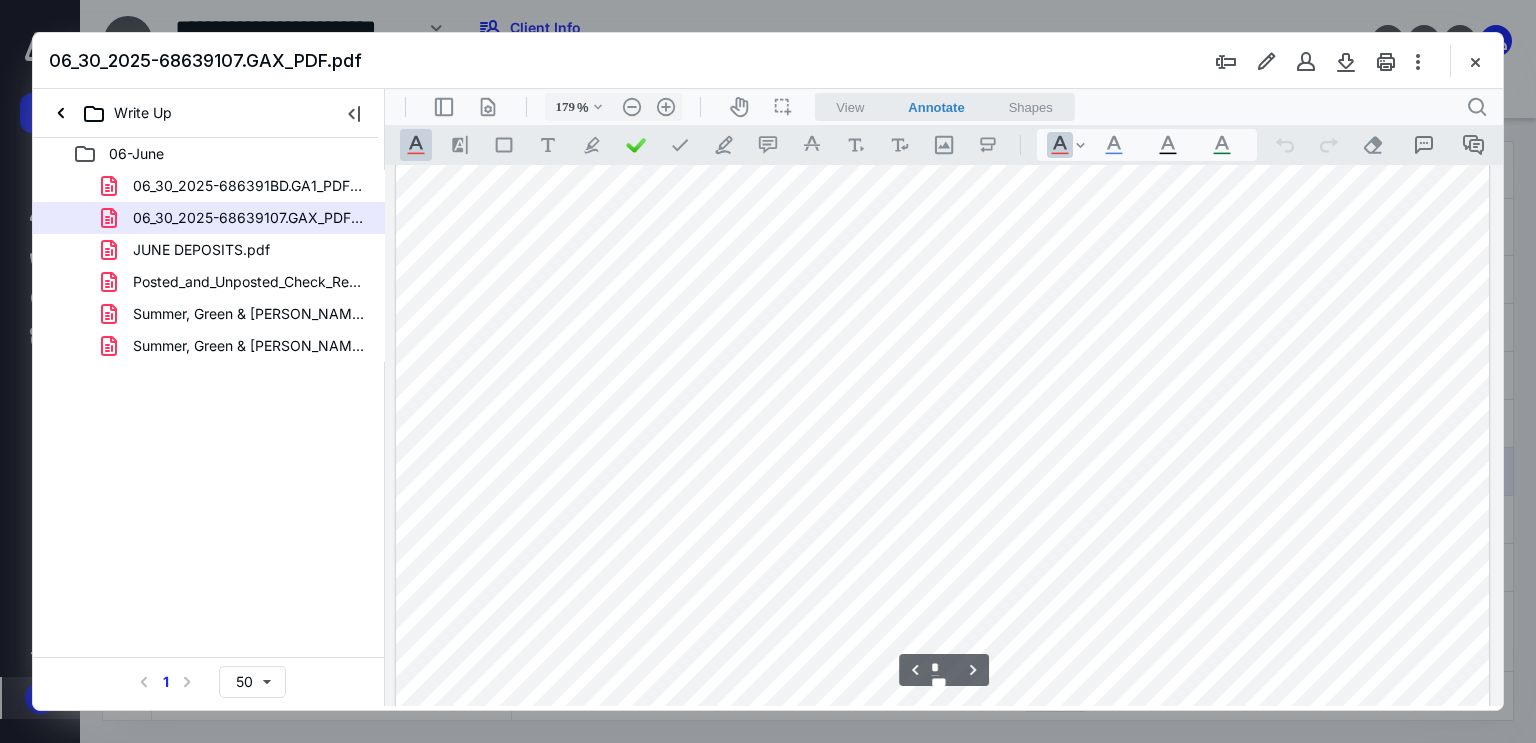 scroll, scrollTop: 1683, scrollLeft: 0, axis: vertical 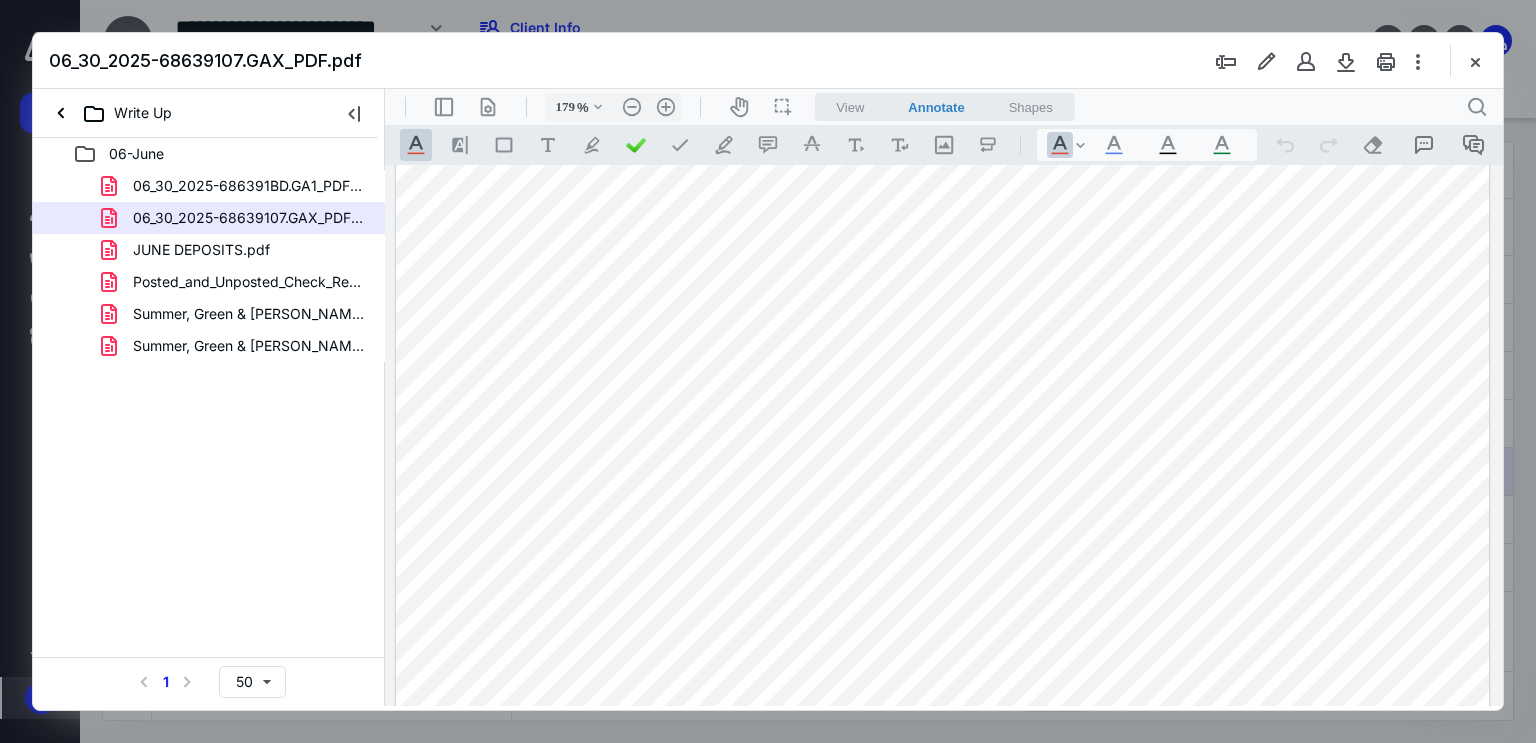 click at bounding box center [943, 626] 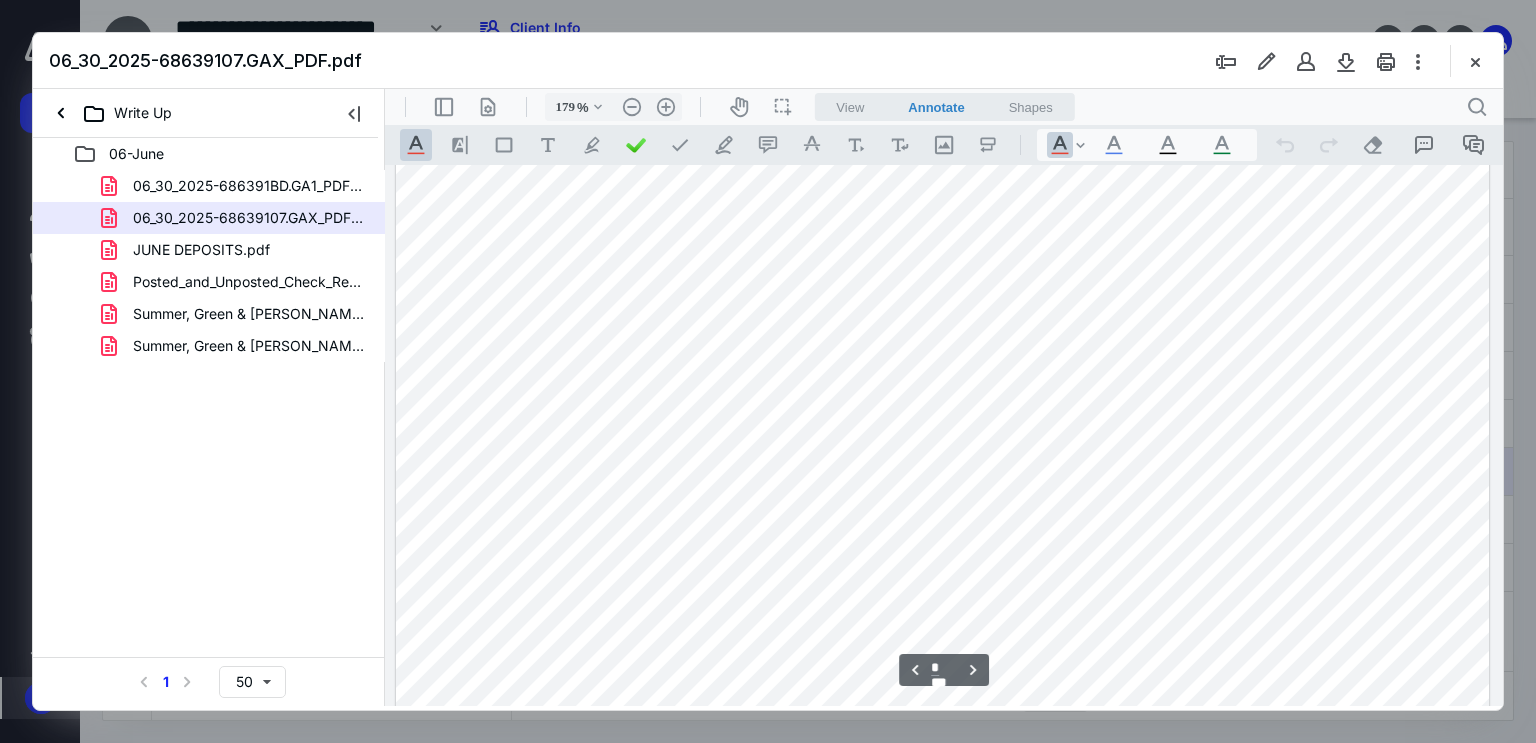 scroll, scrollTop: 2183, scrollLeft: 0, axis: vertical 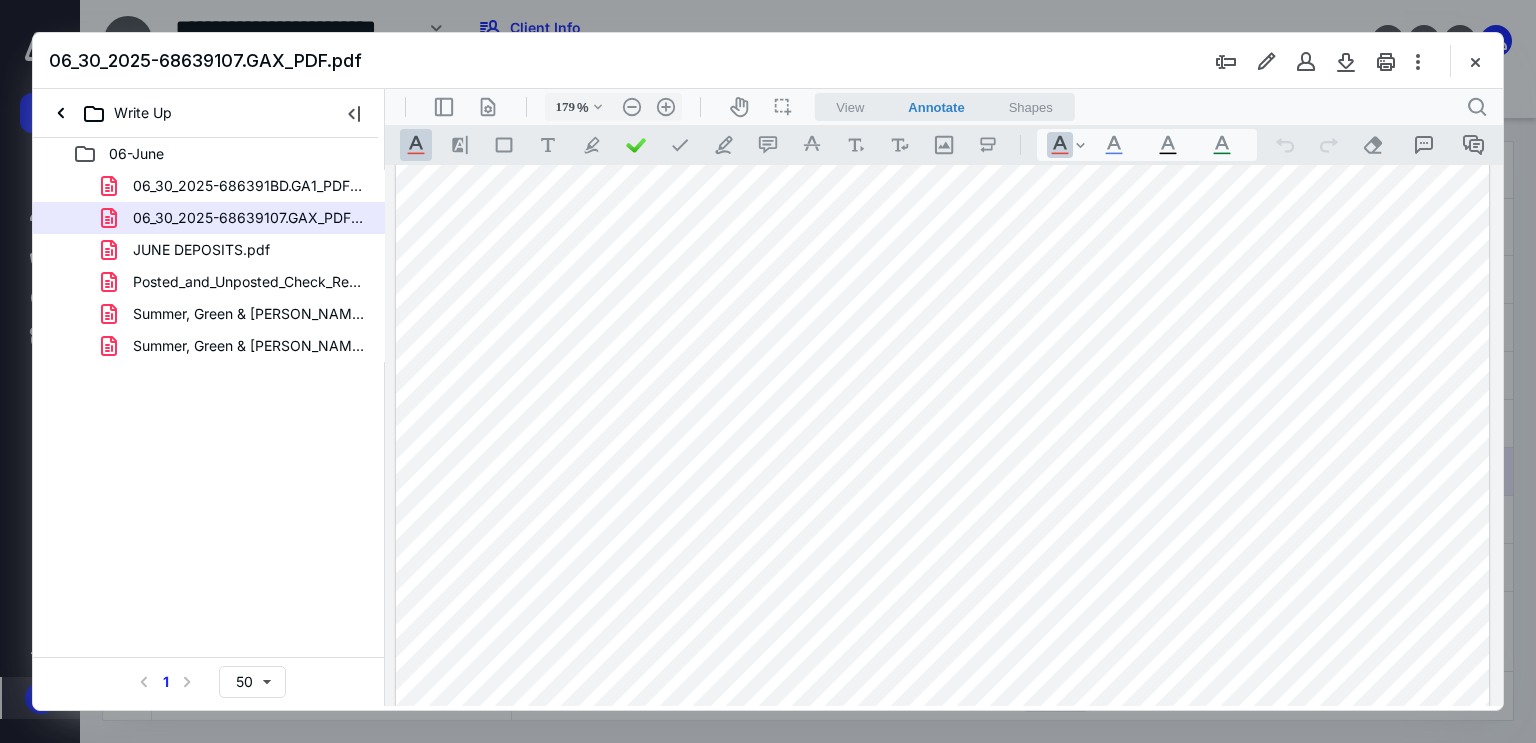 click at bounding box center [943, 126] 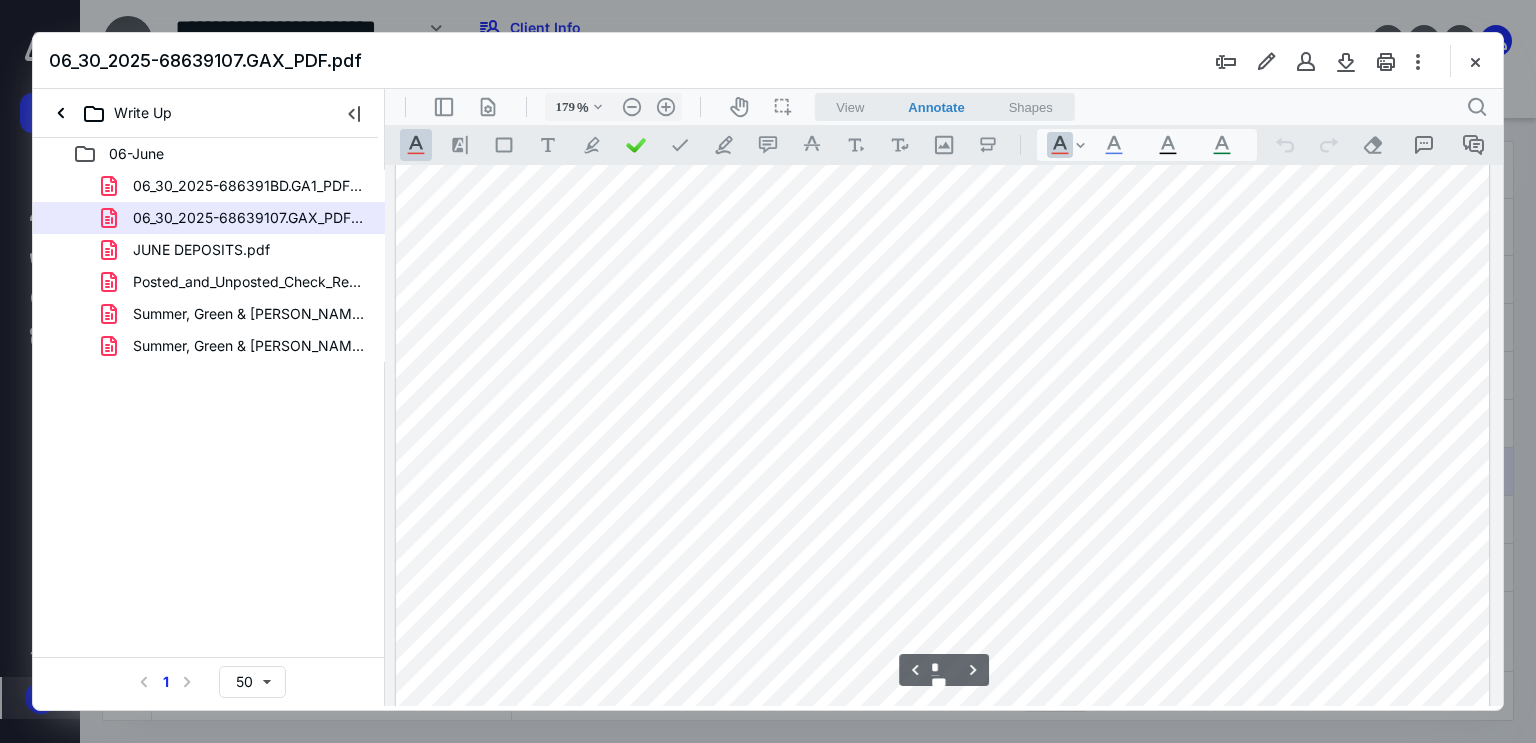 scroll, scrollTop: 1783, scrollLeft: 0, axis: vertical 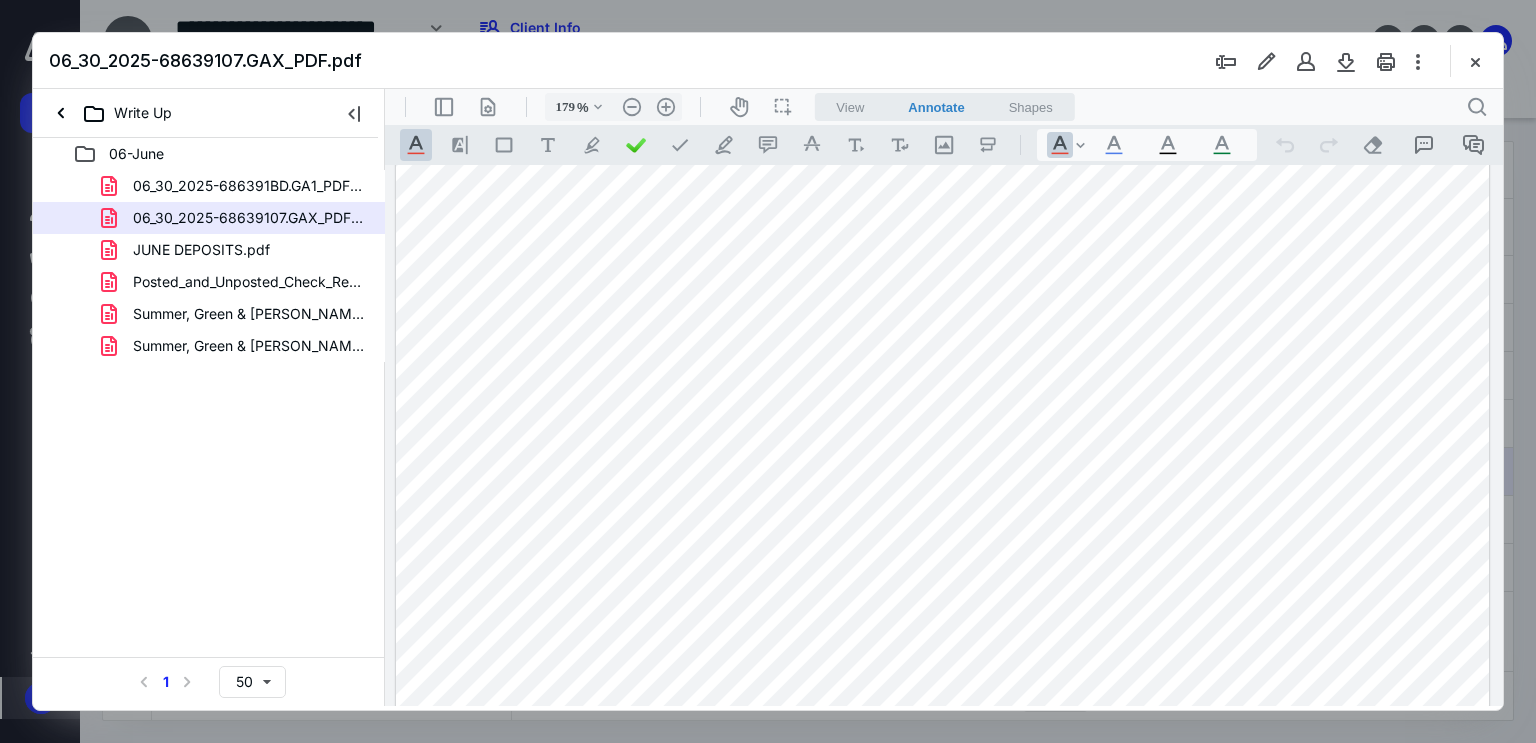 click at bounding box center [943, 526] 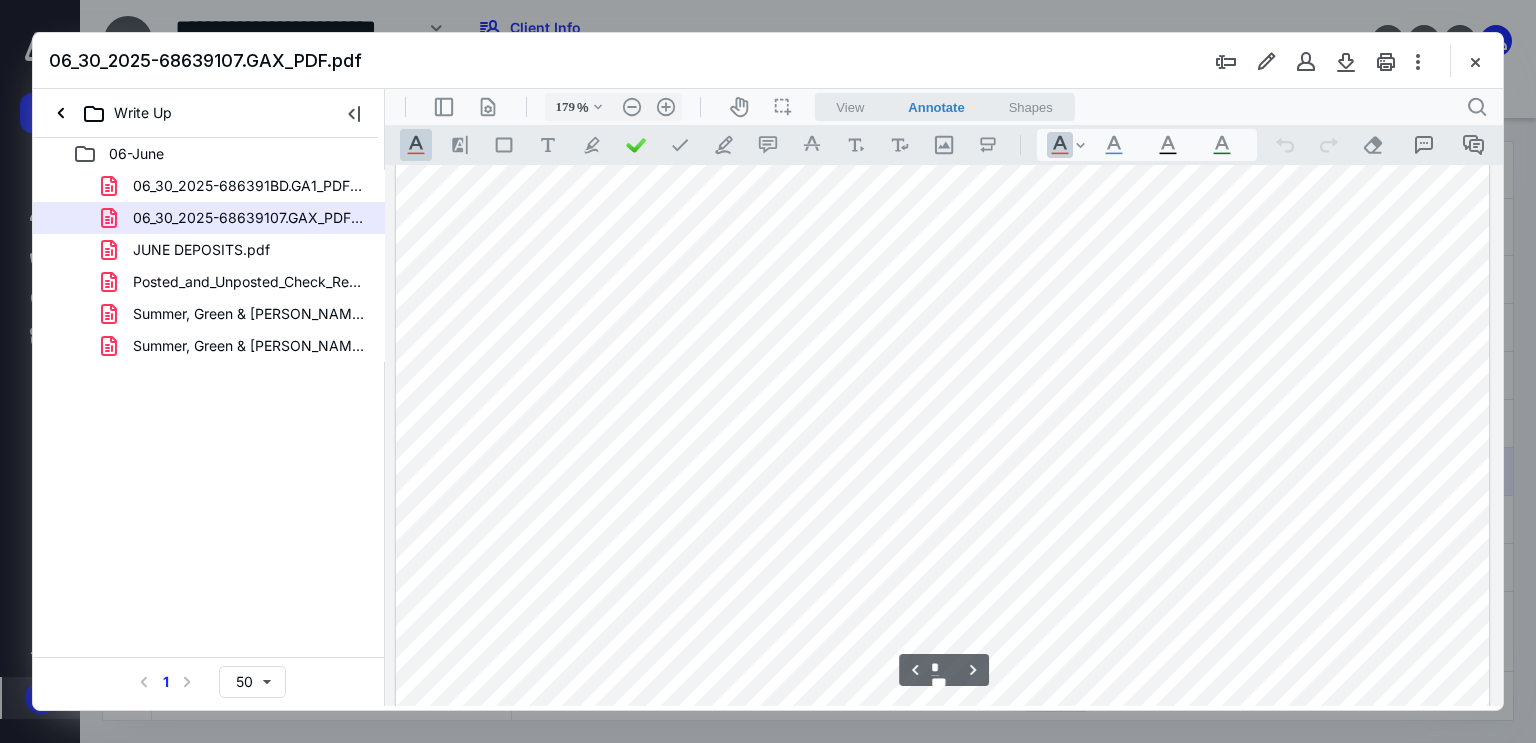 scroll, scrollTop: 2183, scrollLeft: 0, axis: vertical 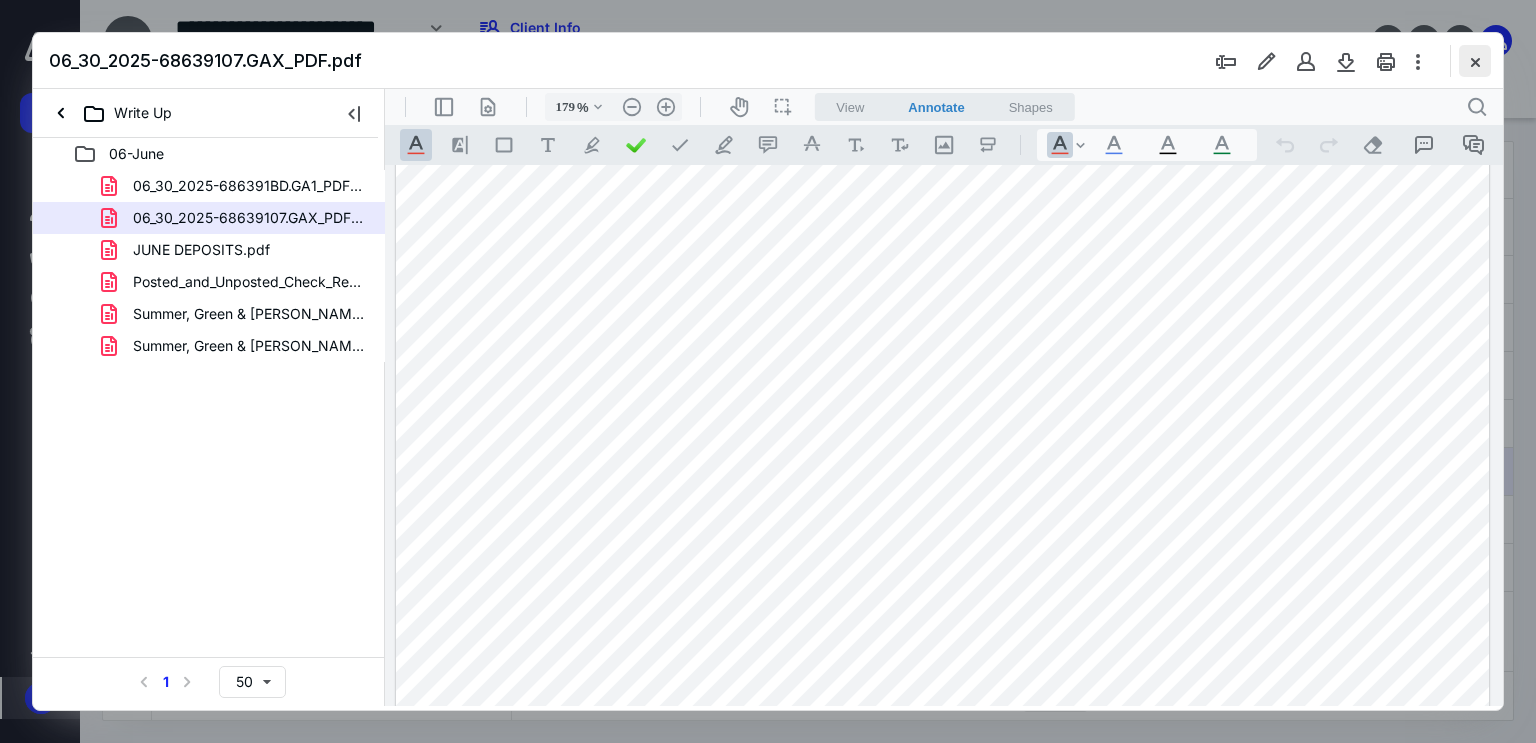 click at bounding box center [1475, 61] 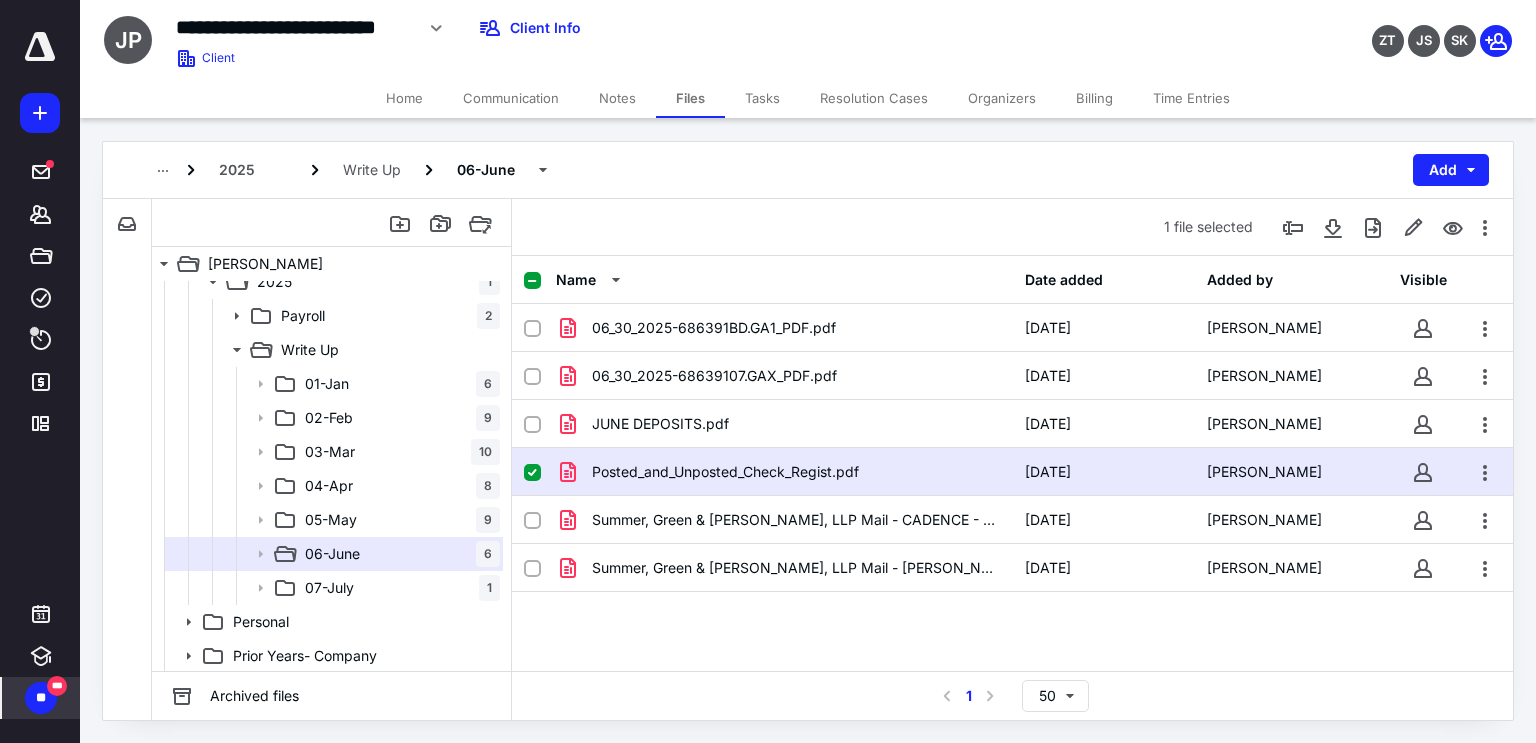 click on "Time Entries" at bounding box center (1191, 98) 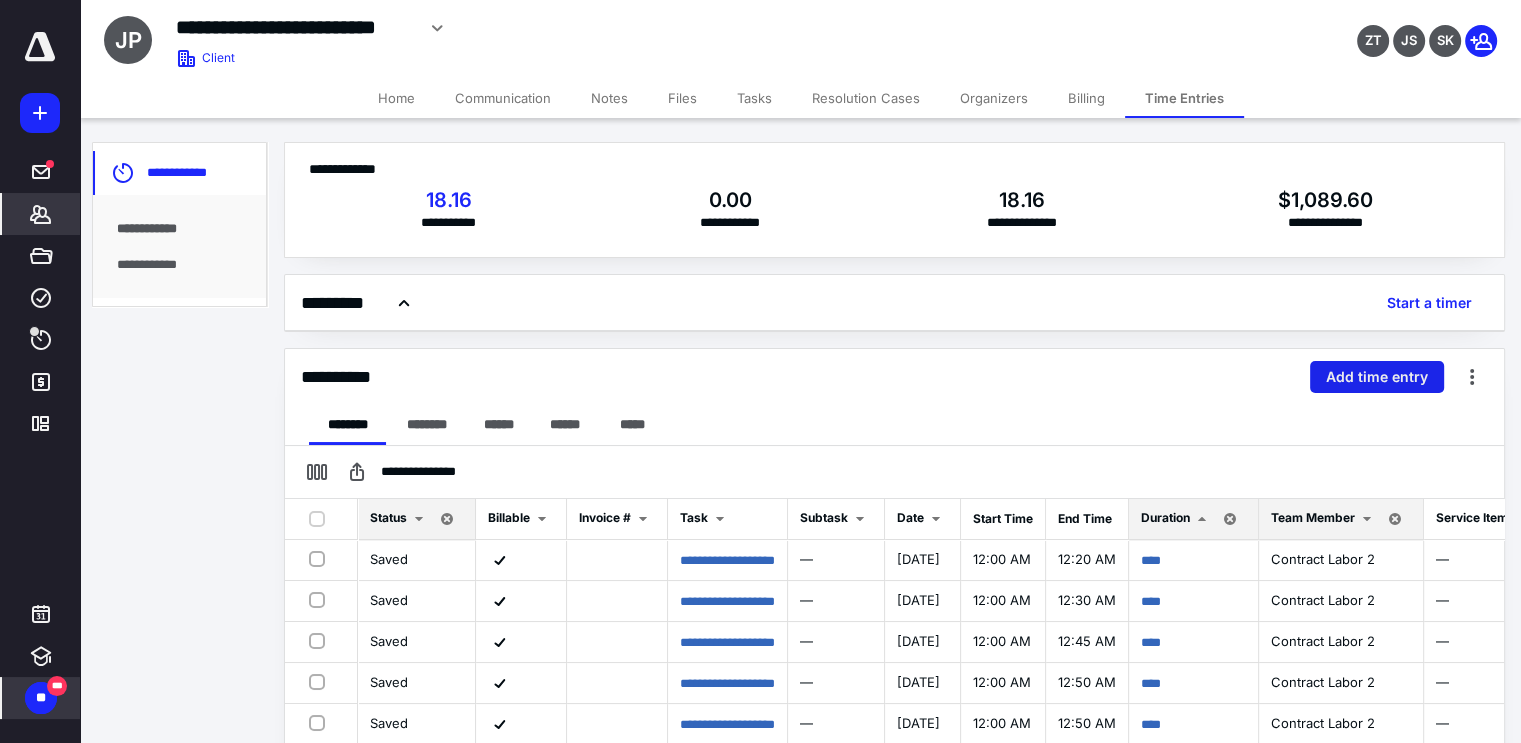 click on "Add time entry" at bounding box center [1377, 377] 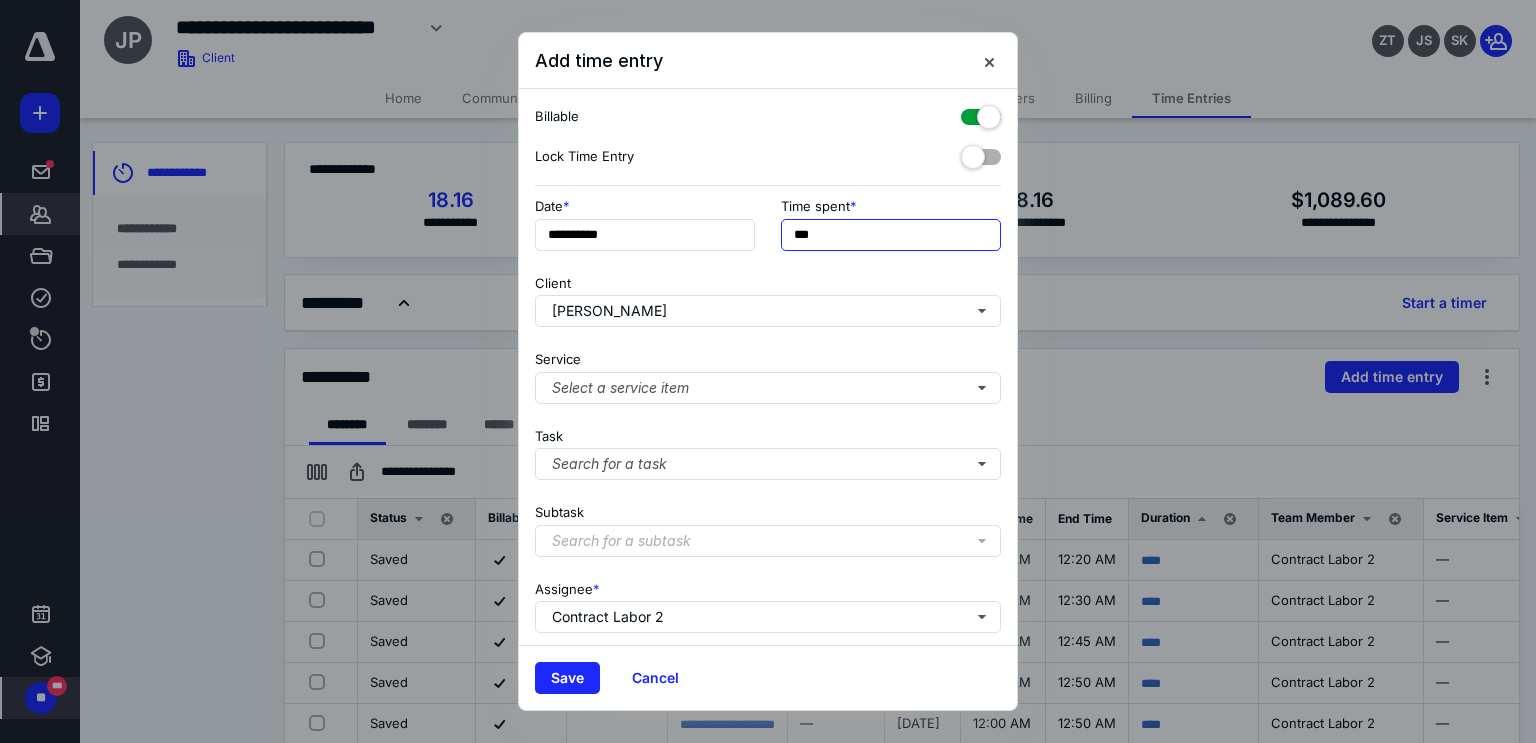 click on "***" at bounding box center (891, 235) 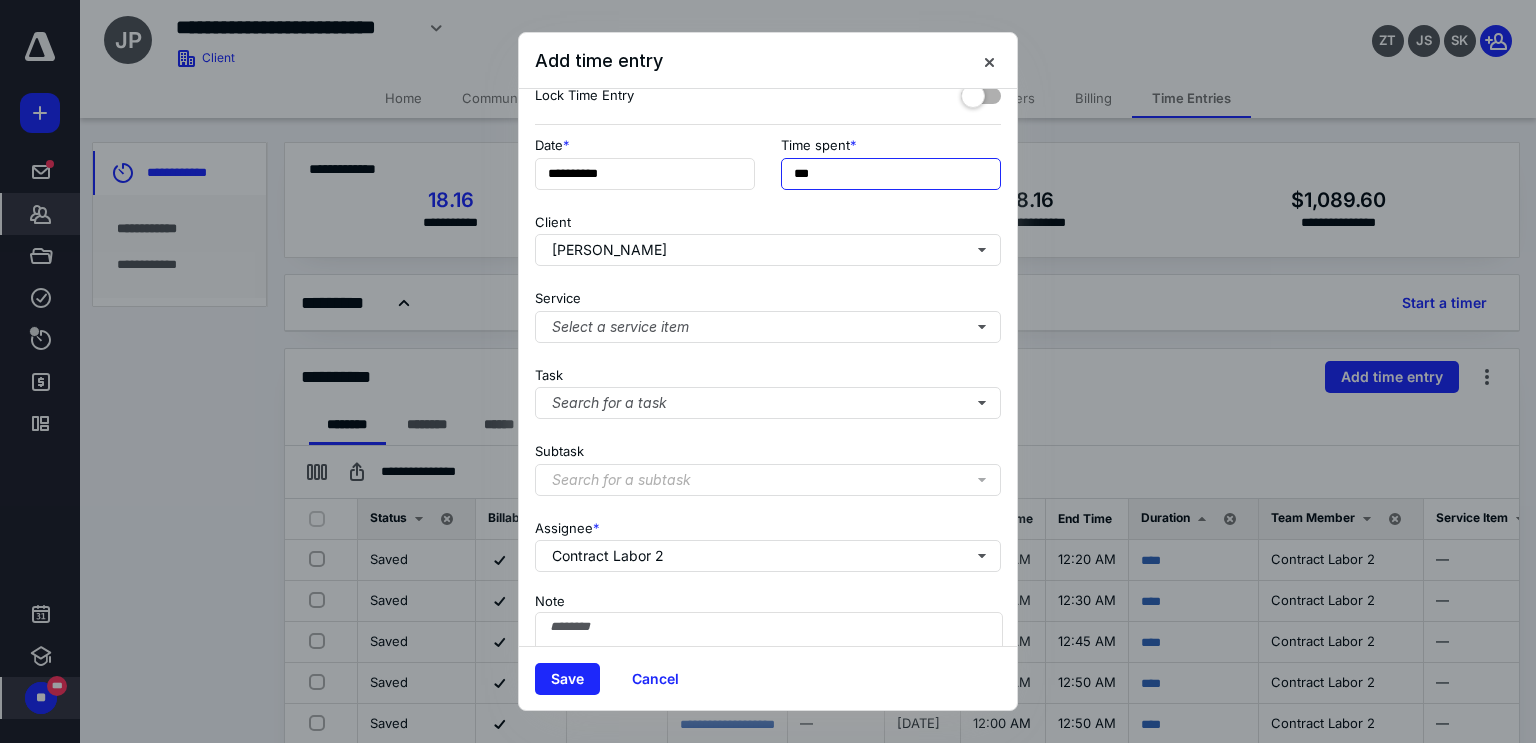 scroll, scrollTop: 157, scrollLeft: 0, axis: vertical 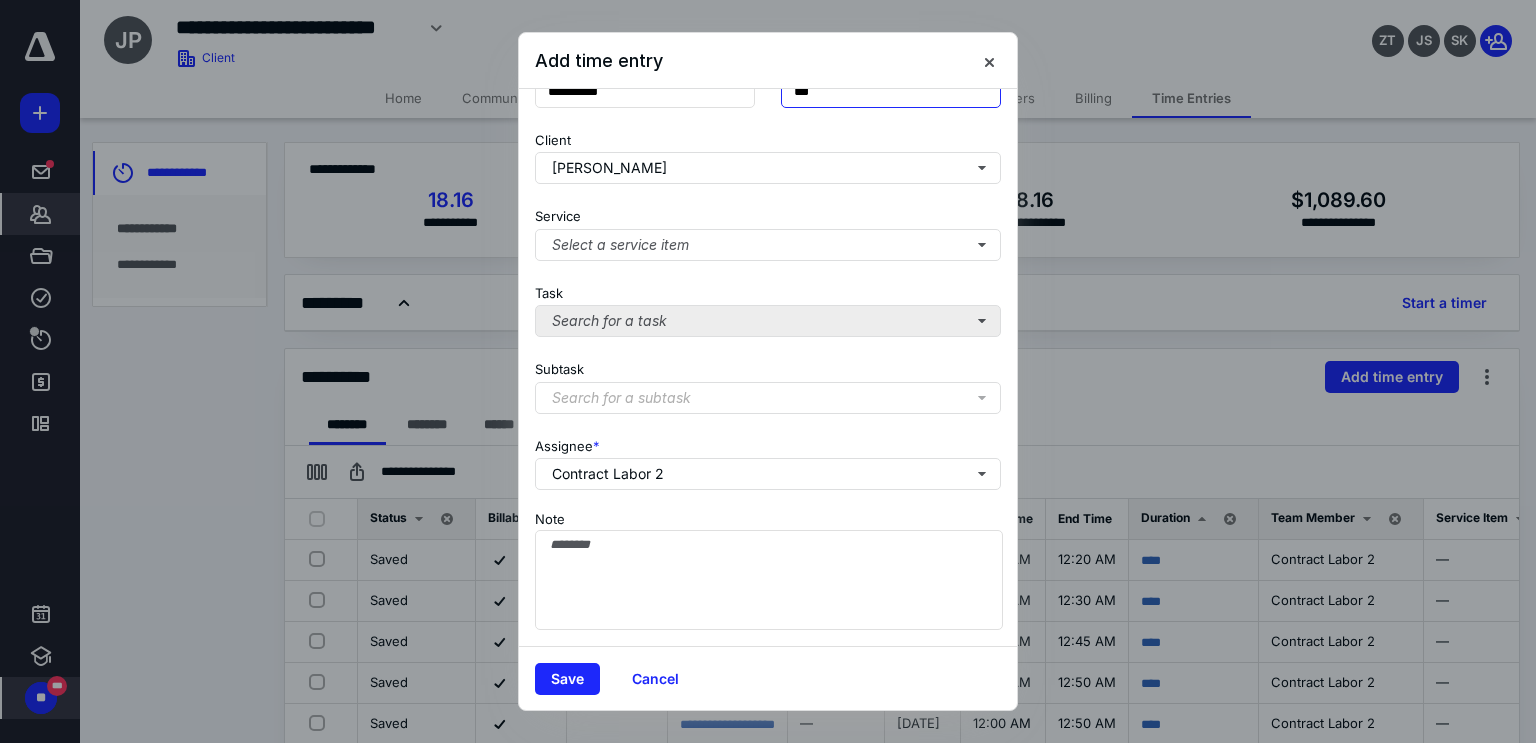 type on "***" 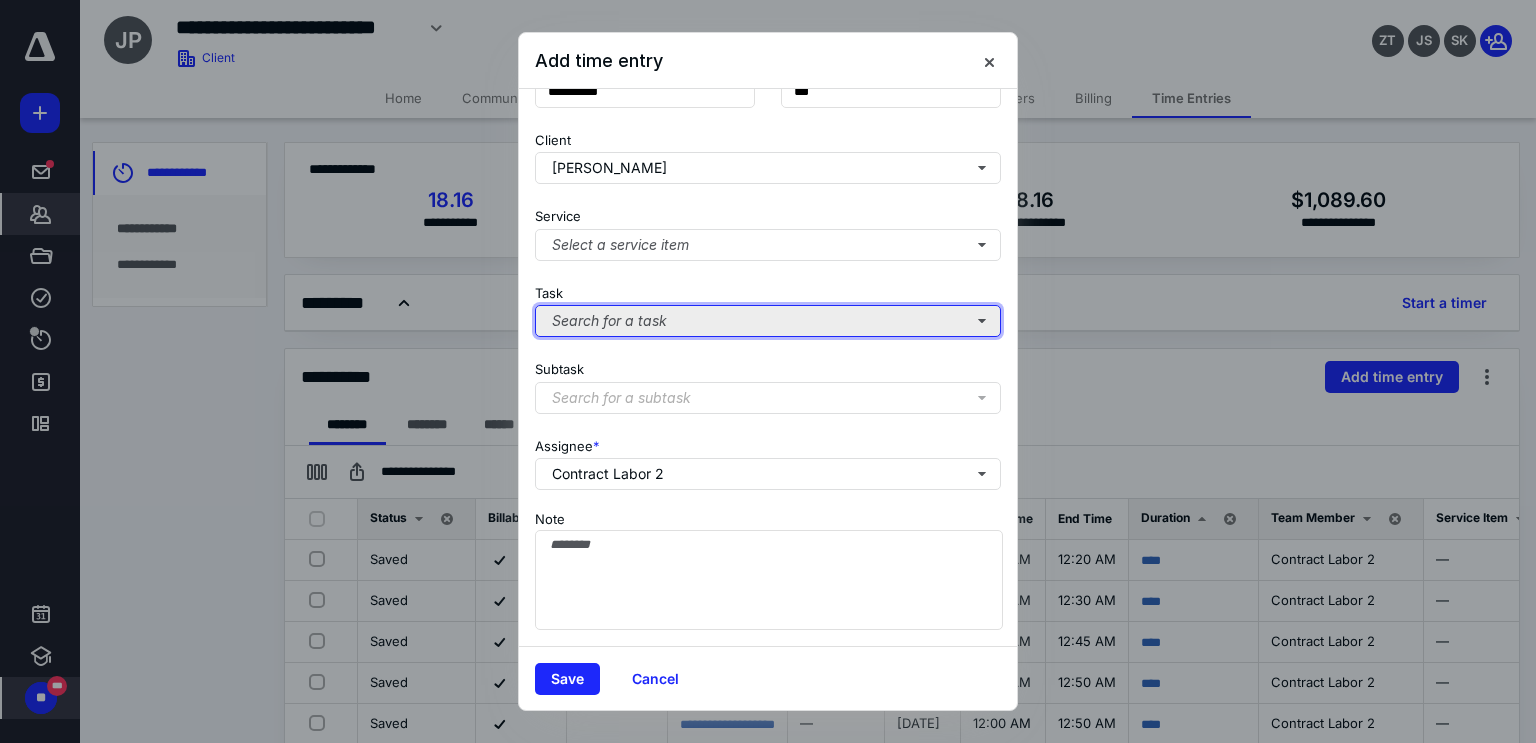 click on "Search for a task" at bounding box center [768, 321] 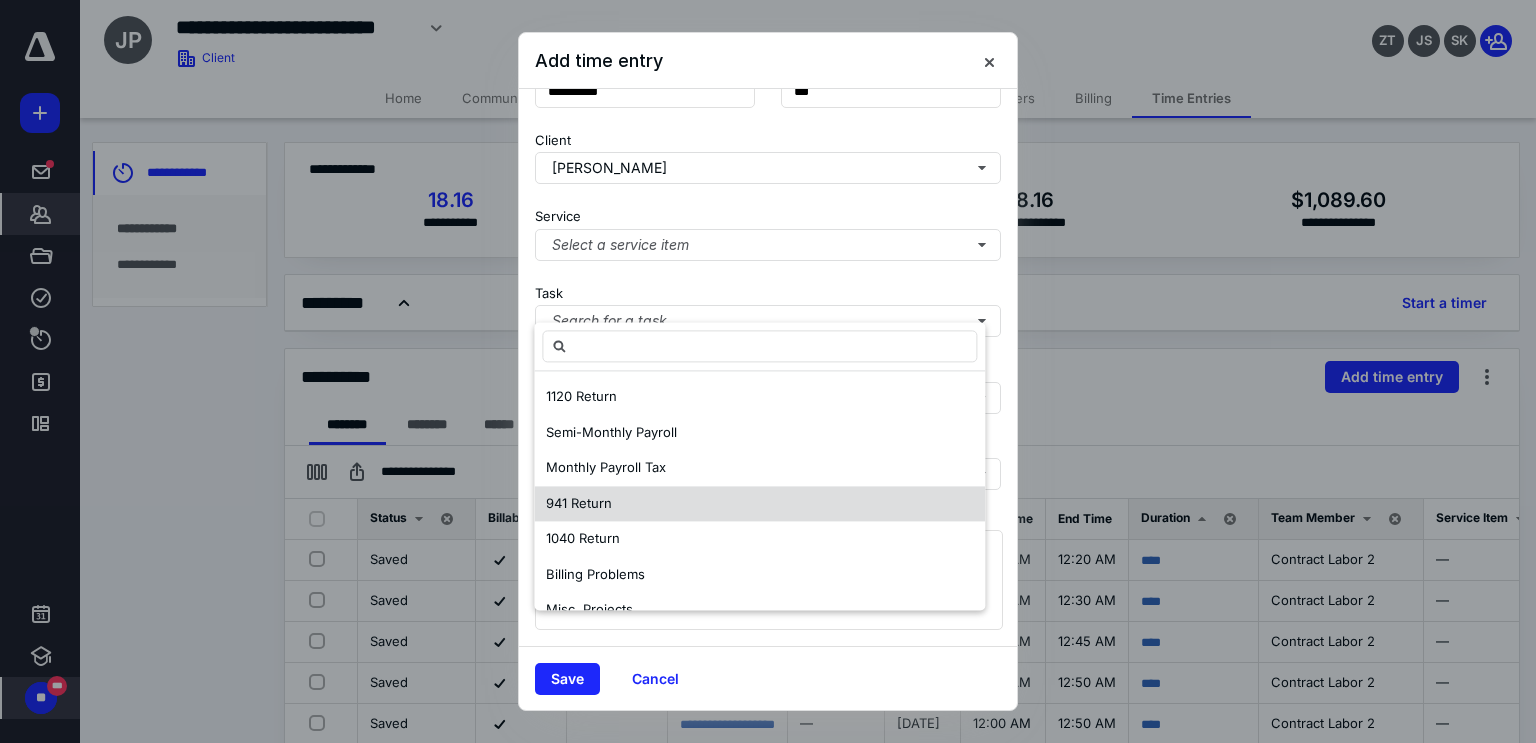 scroll, scrollTop: 96, scrollLeft: 0, axis: vertical 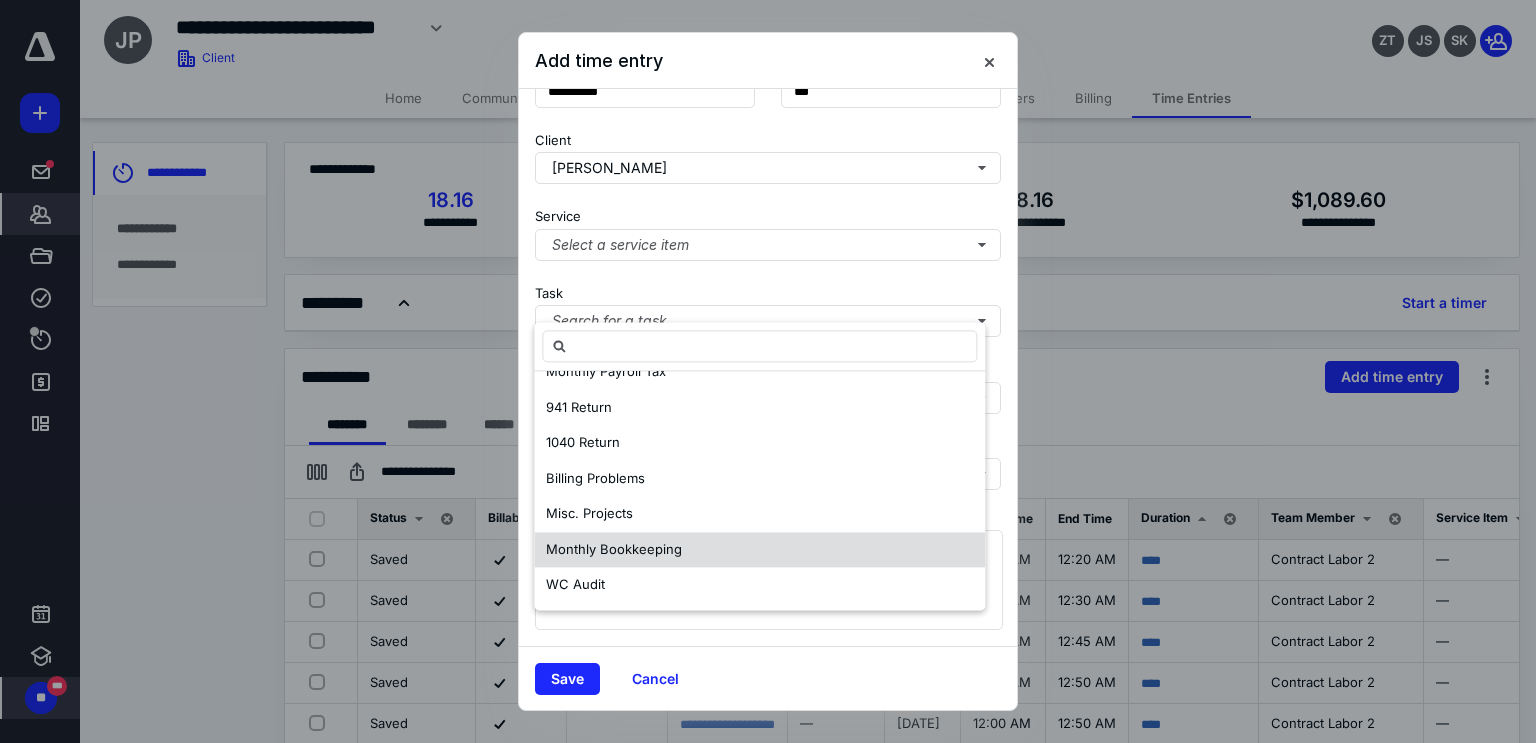 click on "Monthly Bookkeeping" at bounding box center [614, 549] 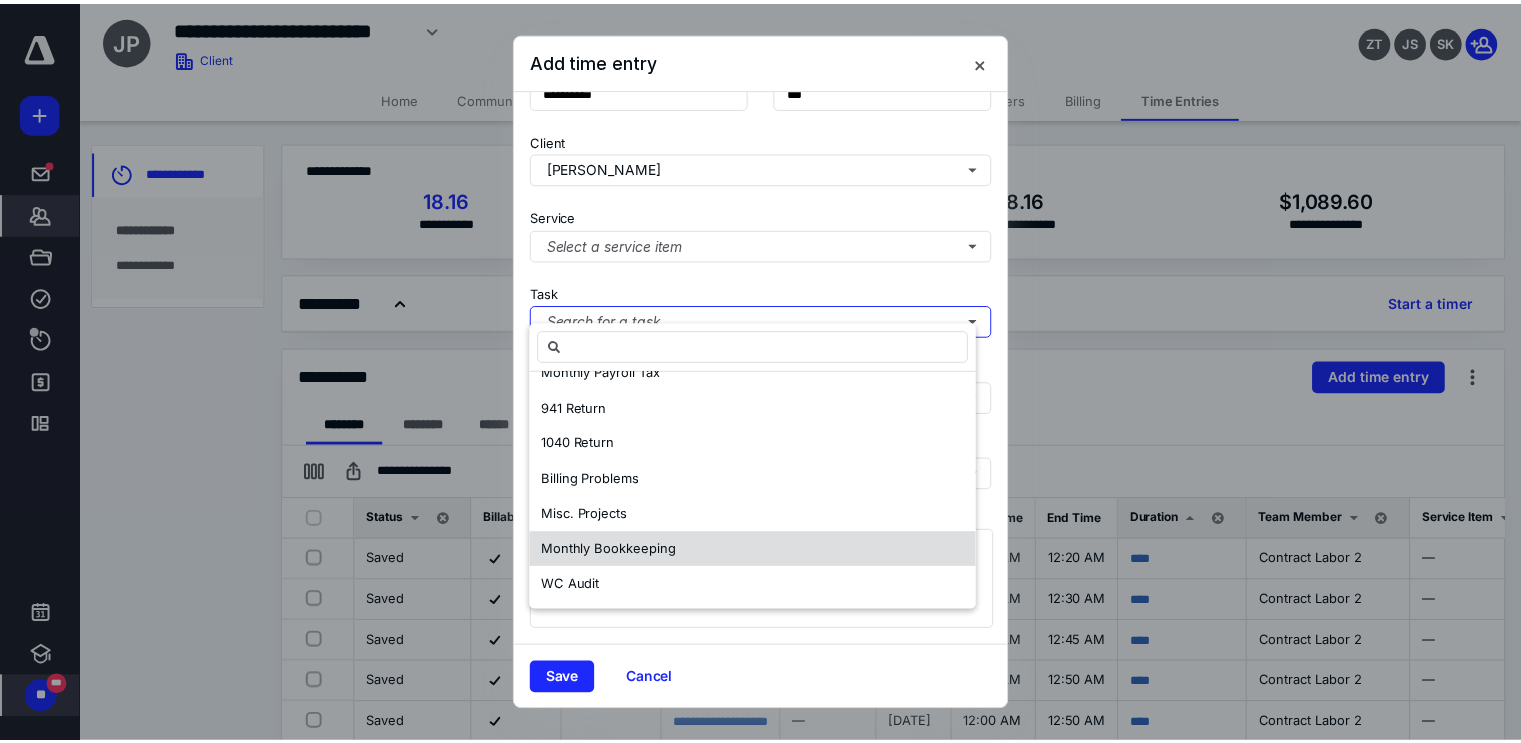scroll, scrollTop: 0, scrollLeft: 0, axis: both 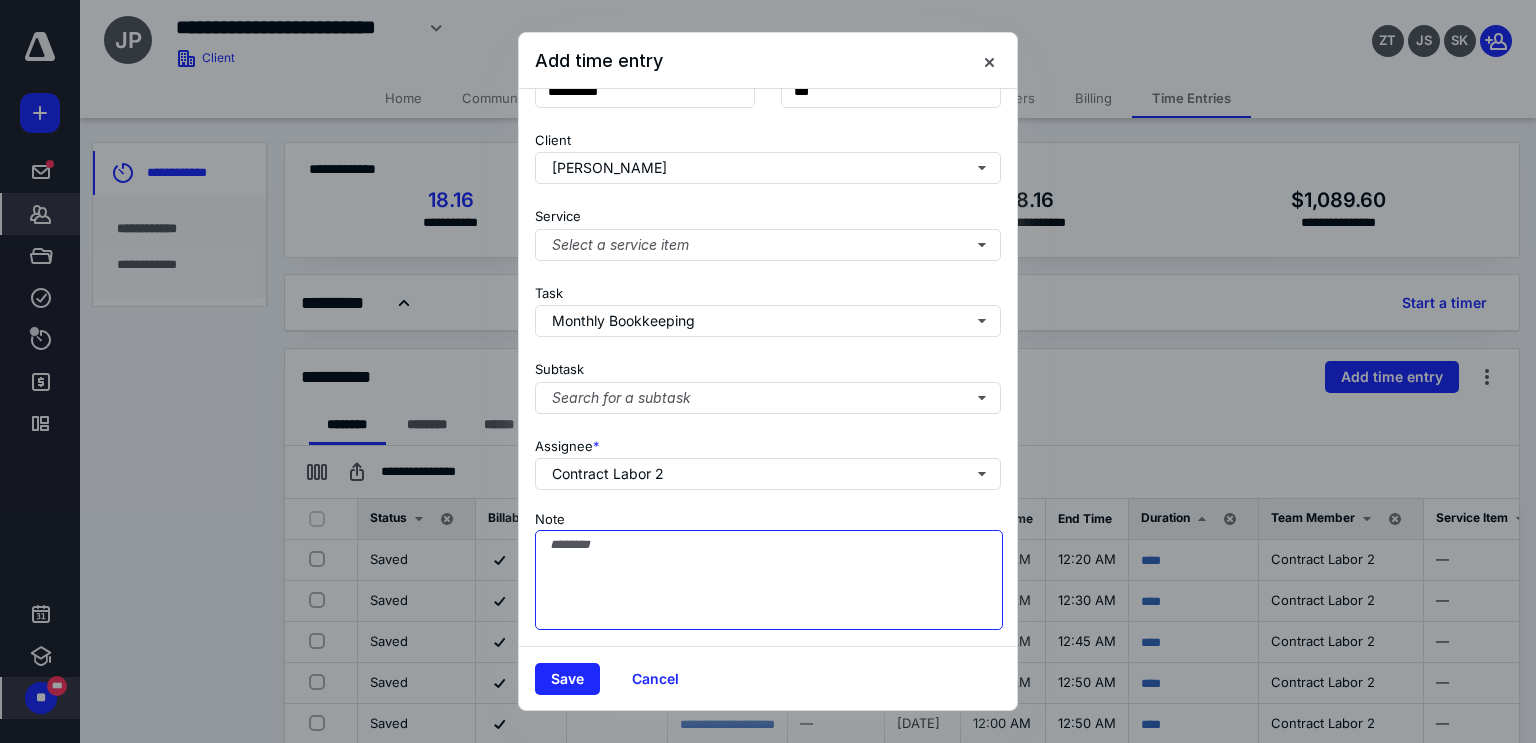 click on "Note" at bounding box center (769, 580) 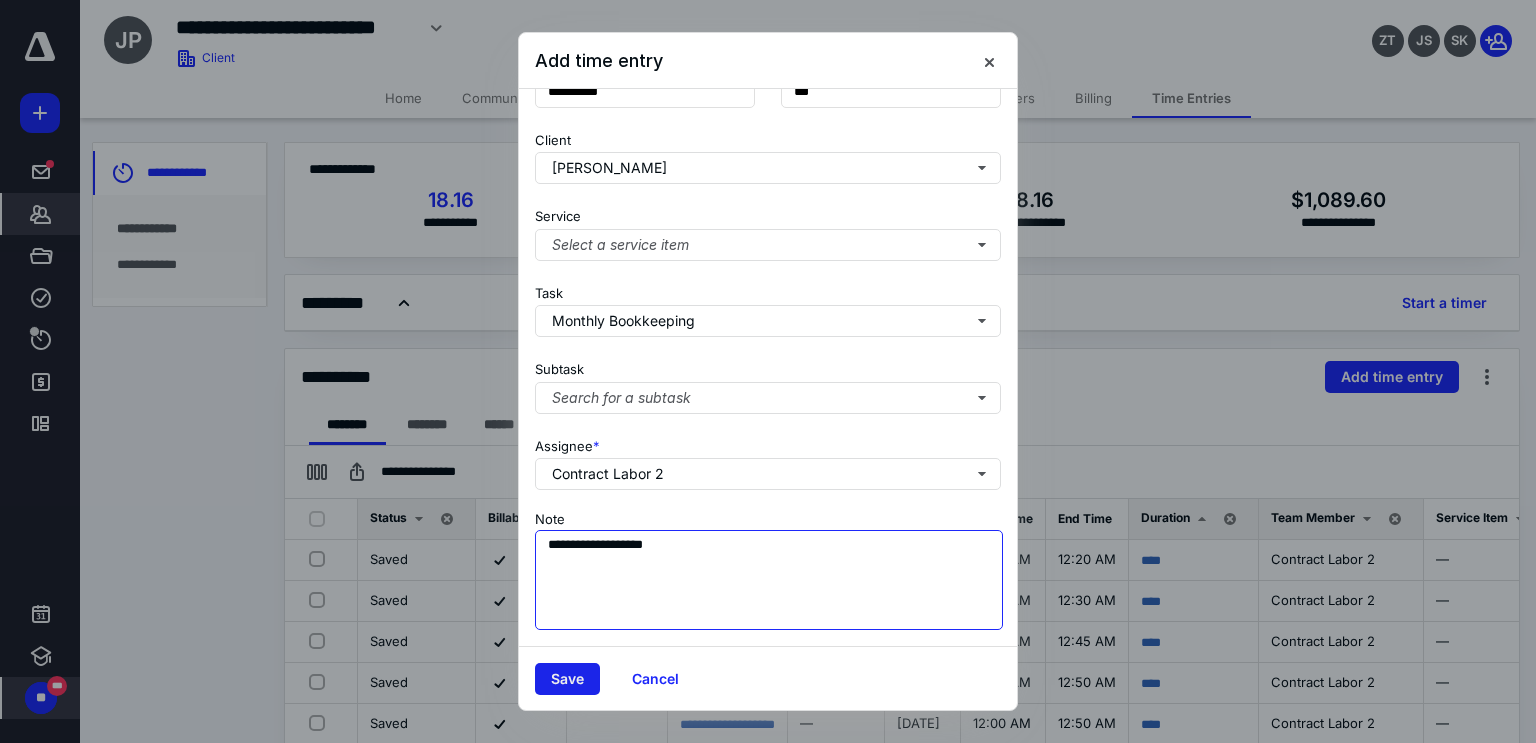 type on "**********" 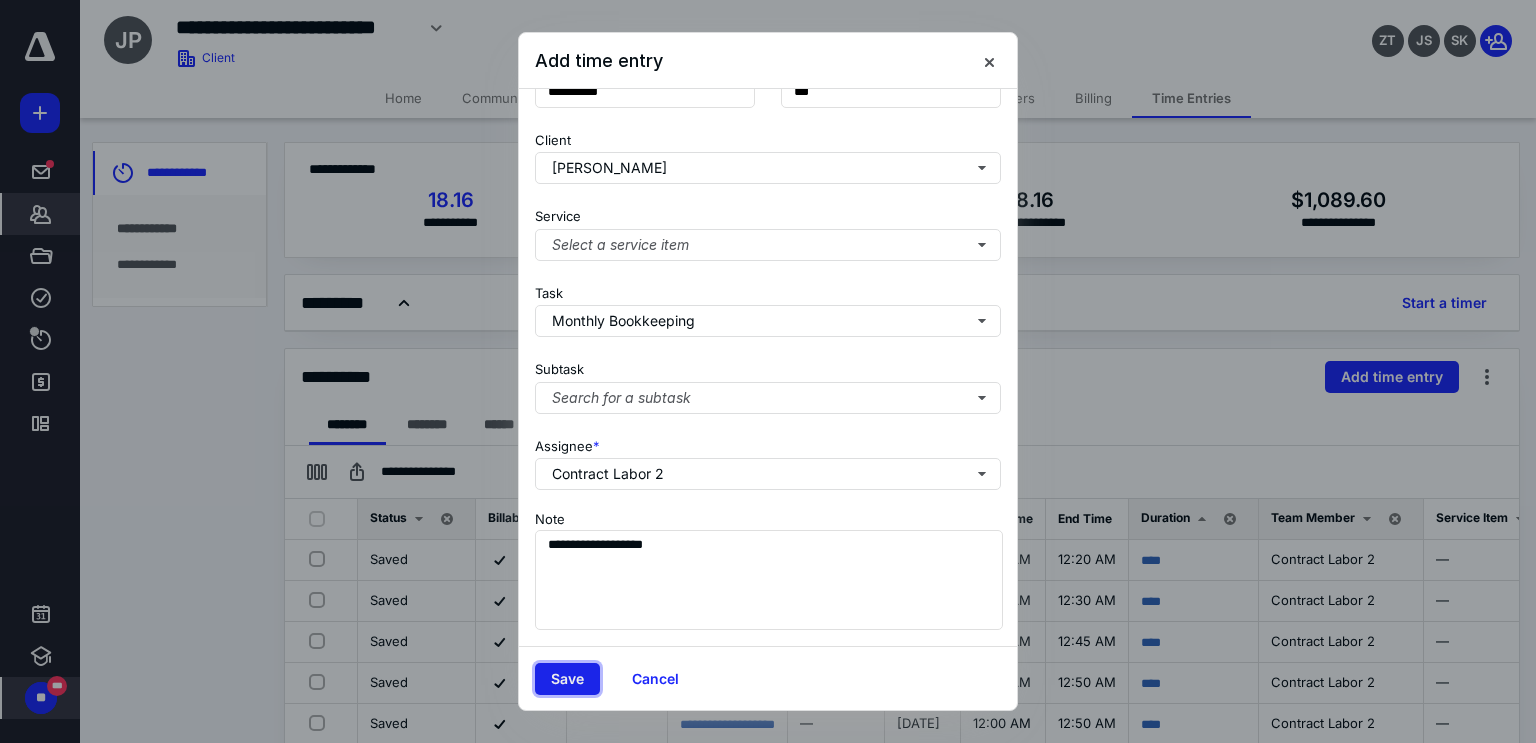drag, startPoint x: 556, startPoint y: 679, endPoint x: 777, endPoint y: 414, distance: 345.05942 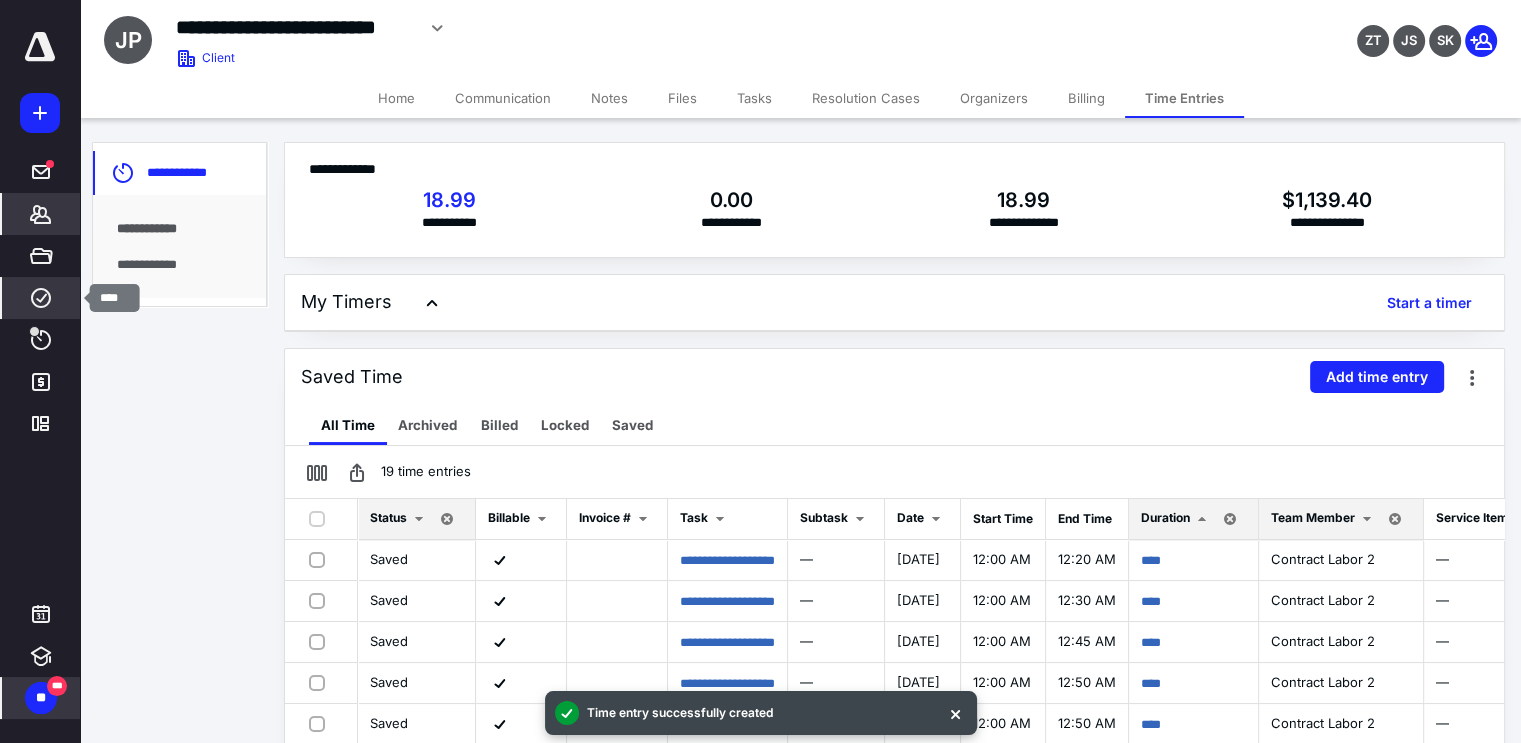 click 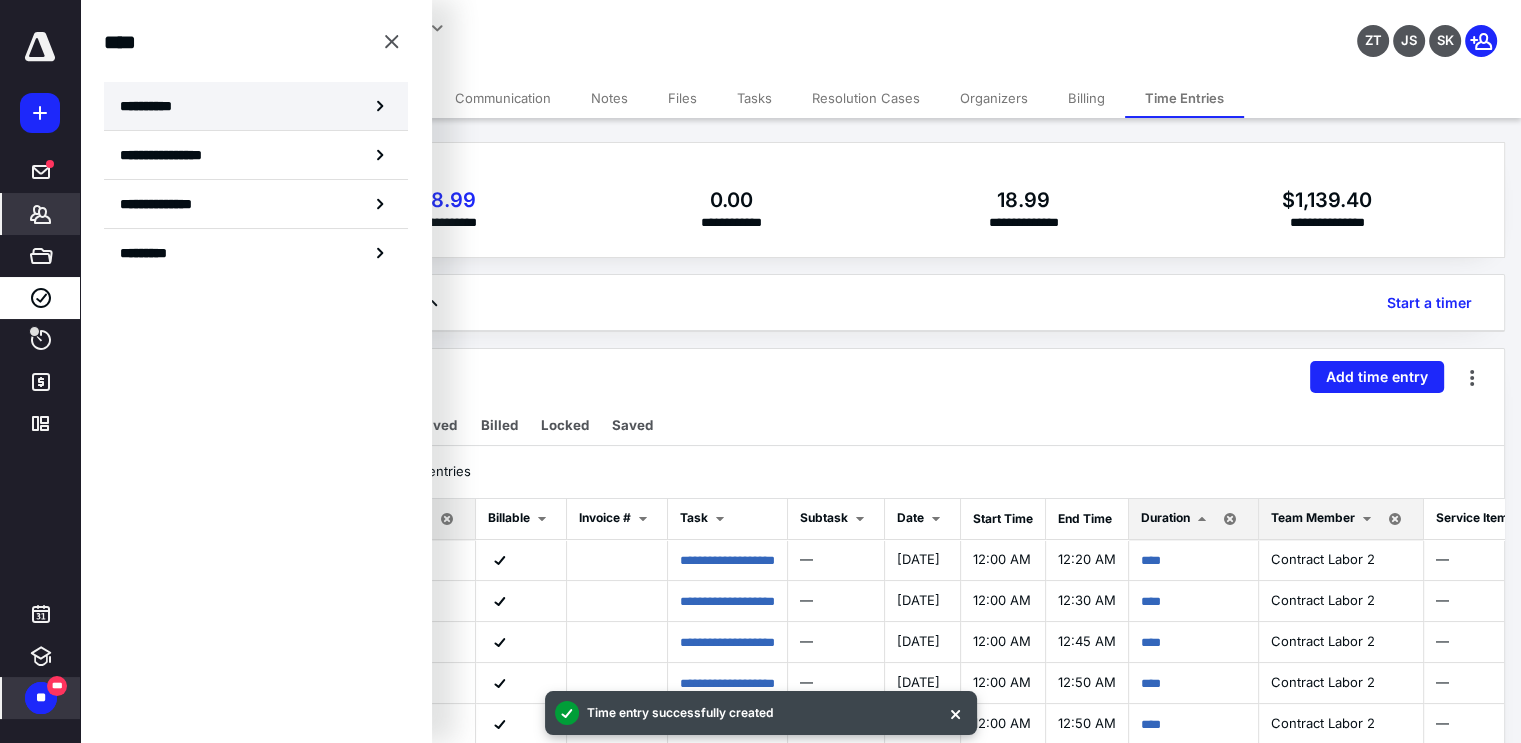 click on "**********" at bounding box center [256, 106] 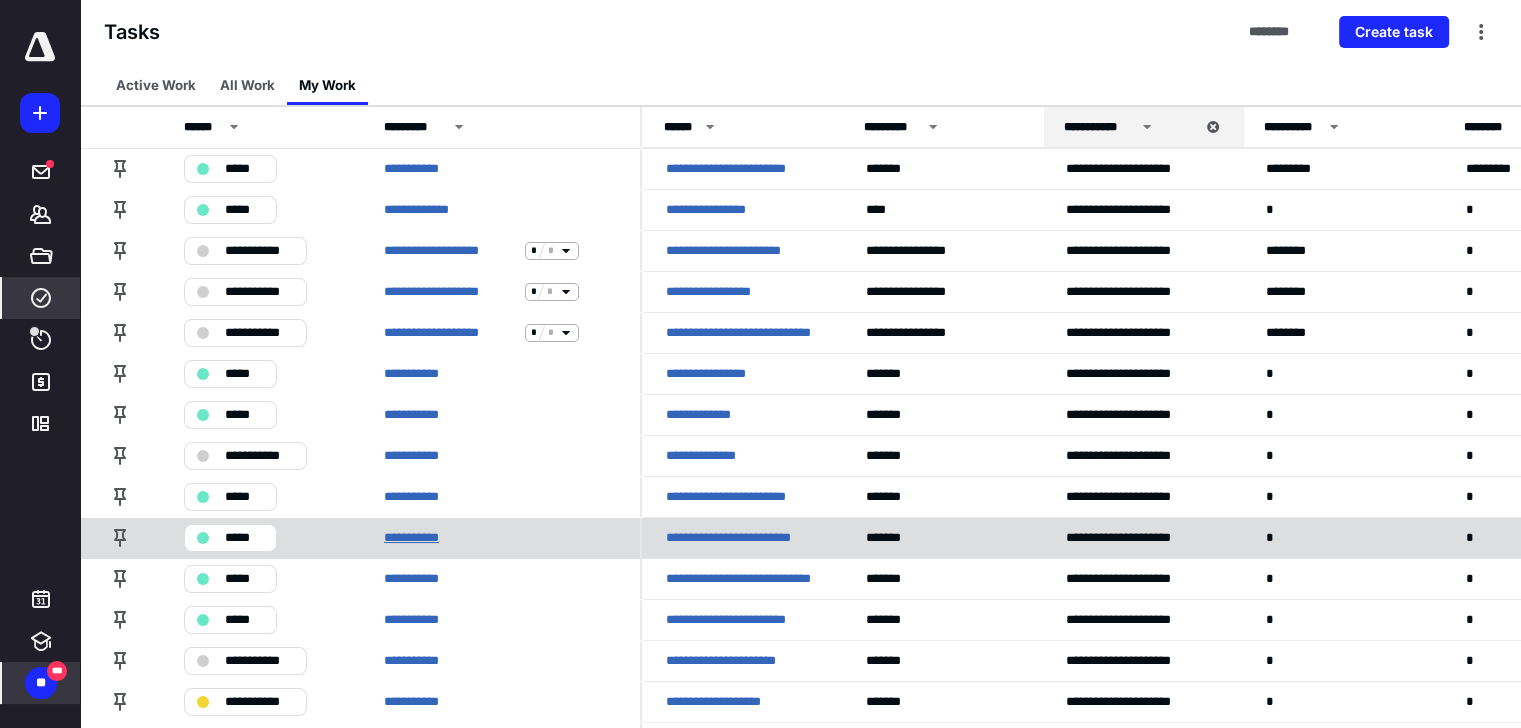 click on "**********" at bounding box center [419, 538] 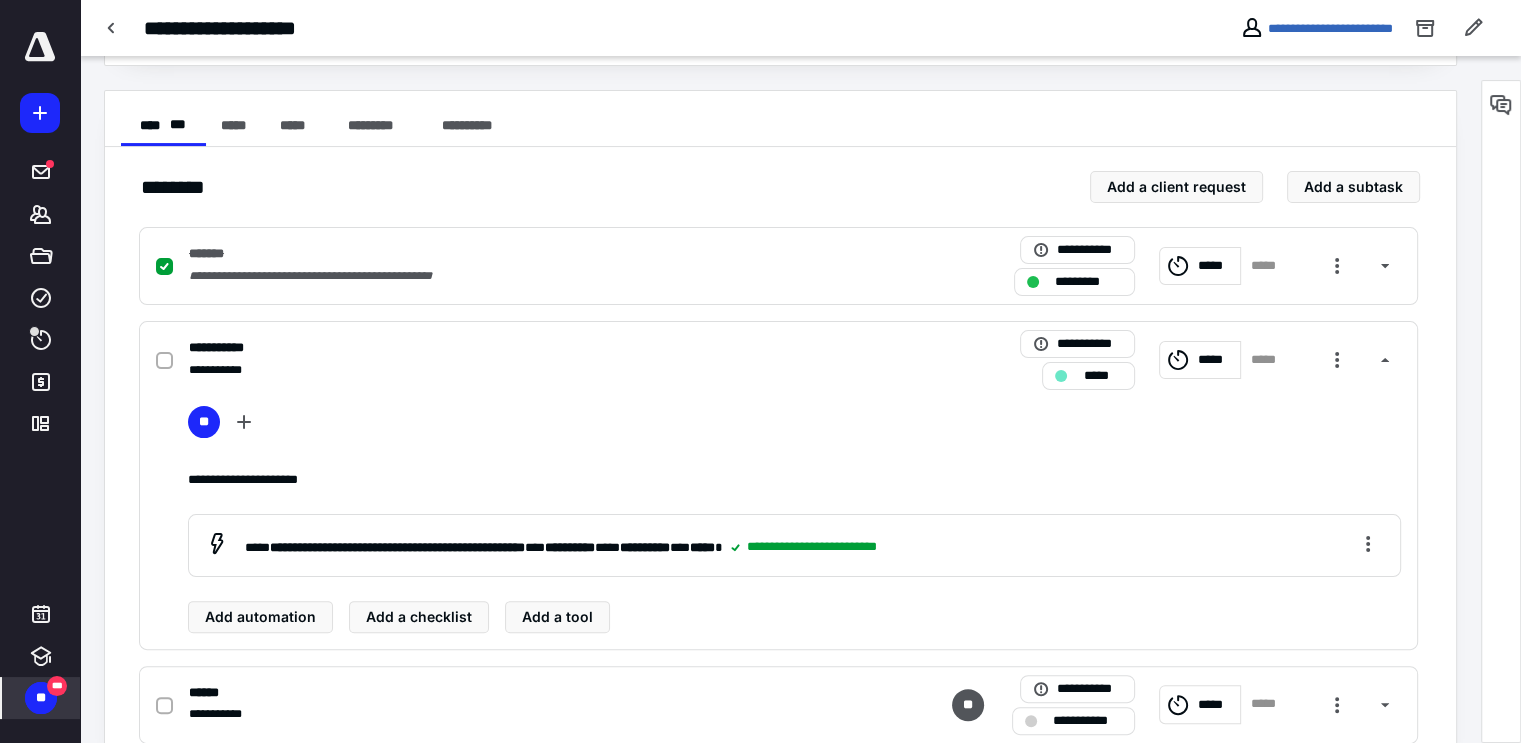 scroll, scrollTop: 399, scrollLeft: 0, axis: vertical 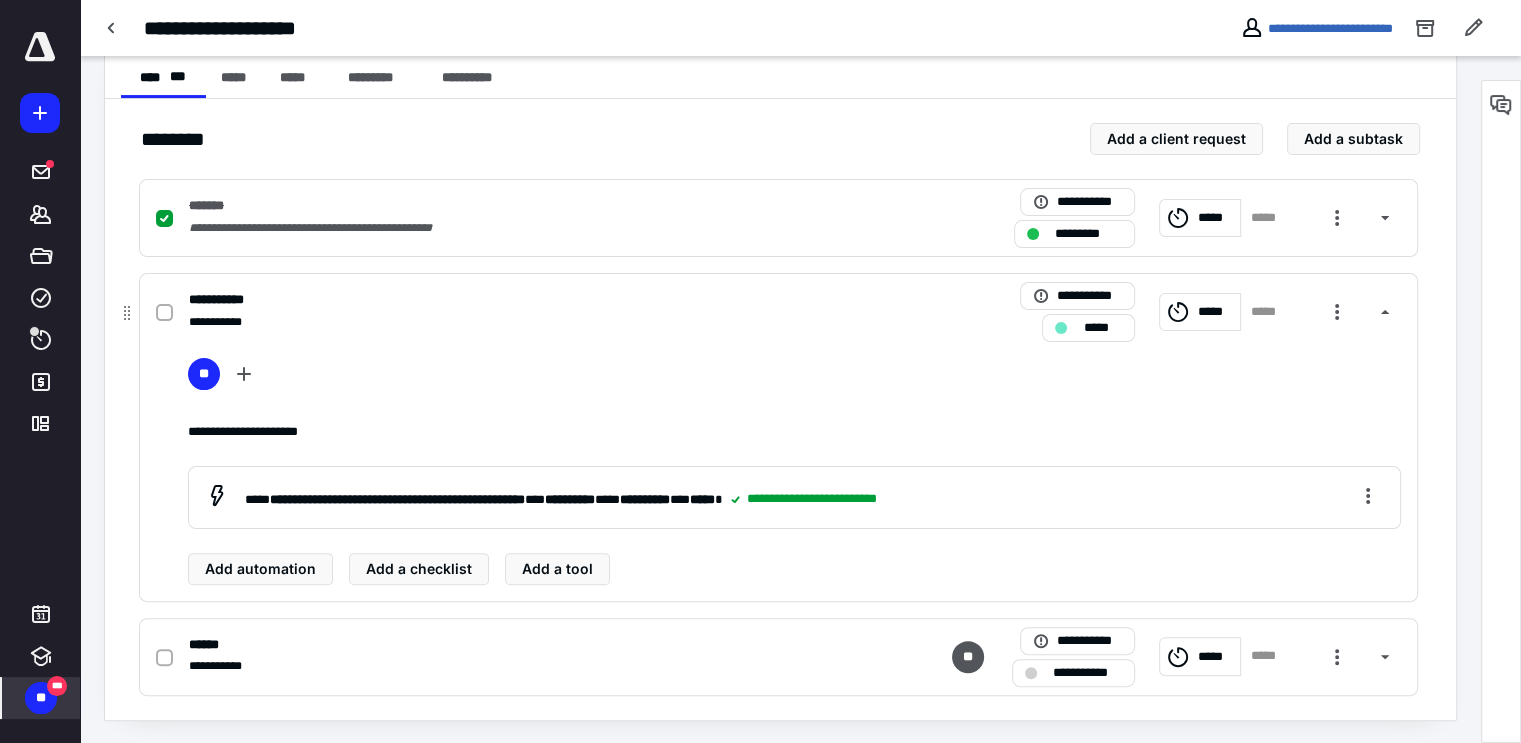 click at bounding box center [164, 313] 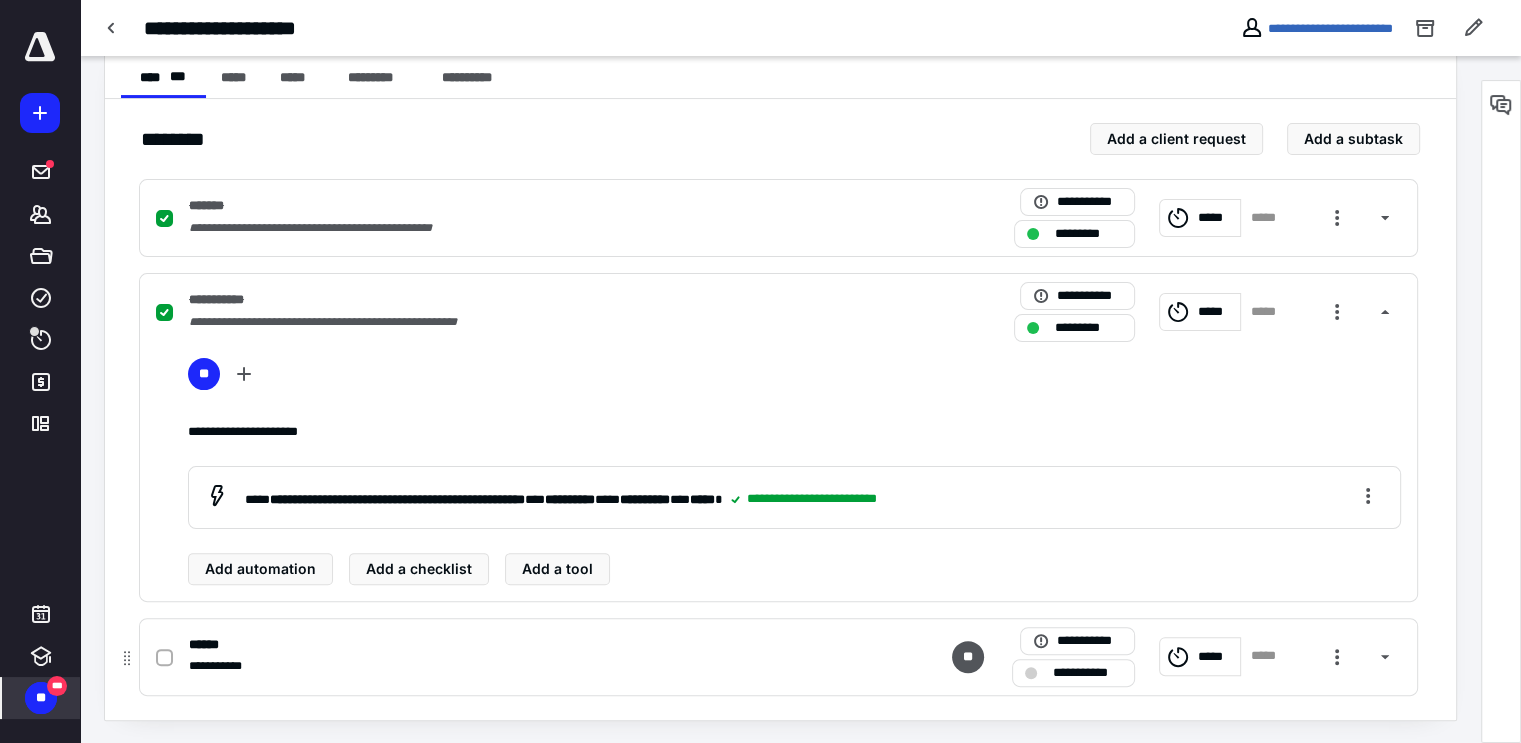 click at bounding box center [1031, 673] 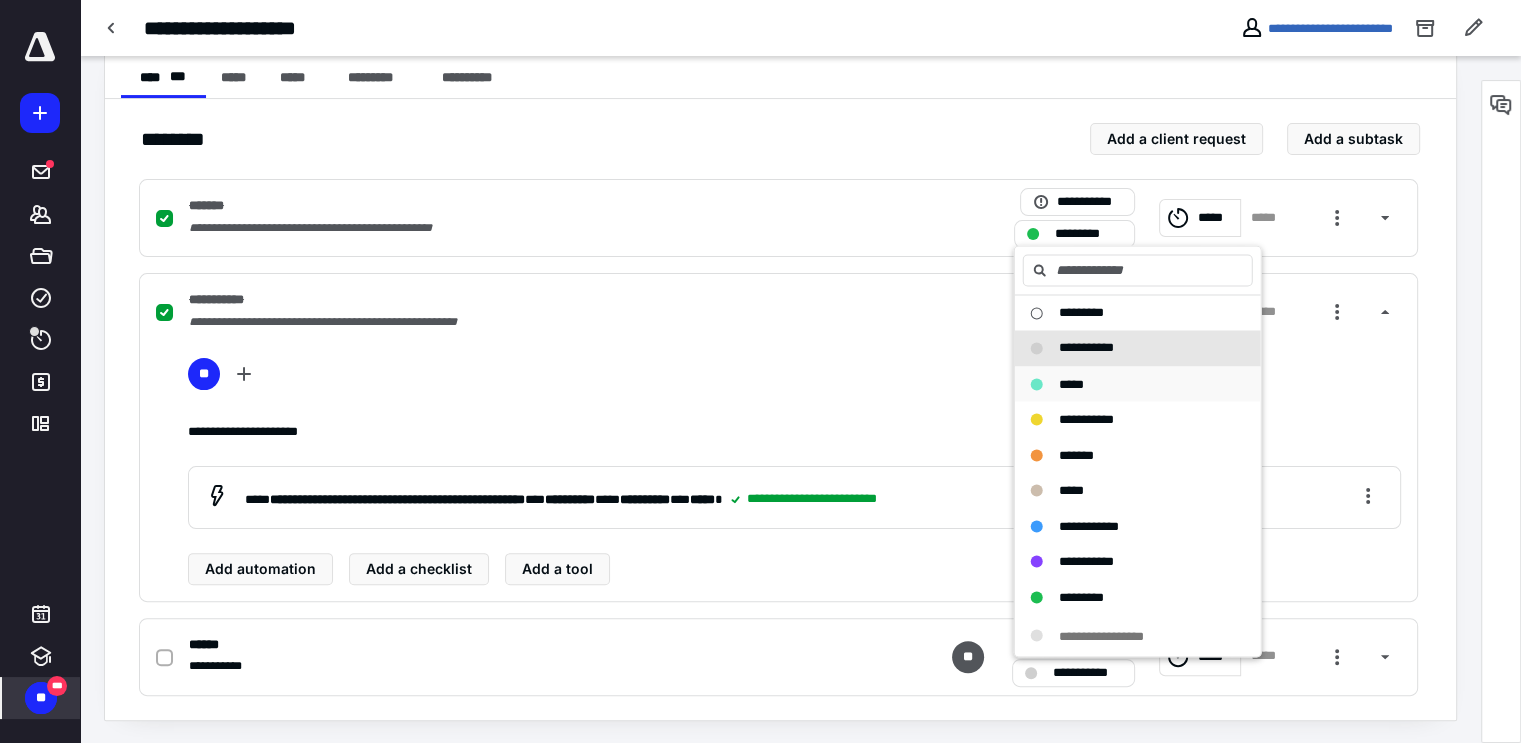 click on "*****" at bounding box center [1071, 383] 